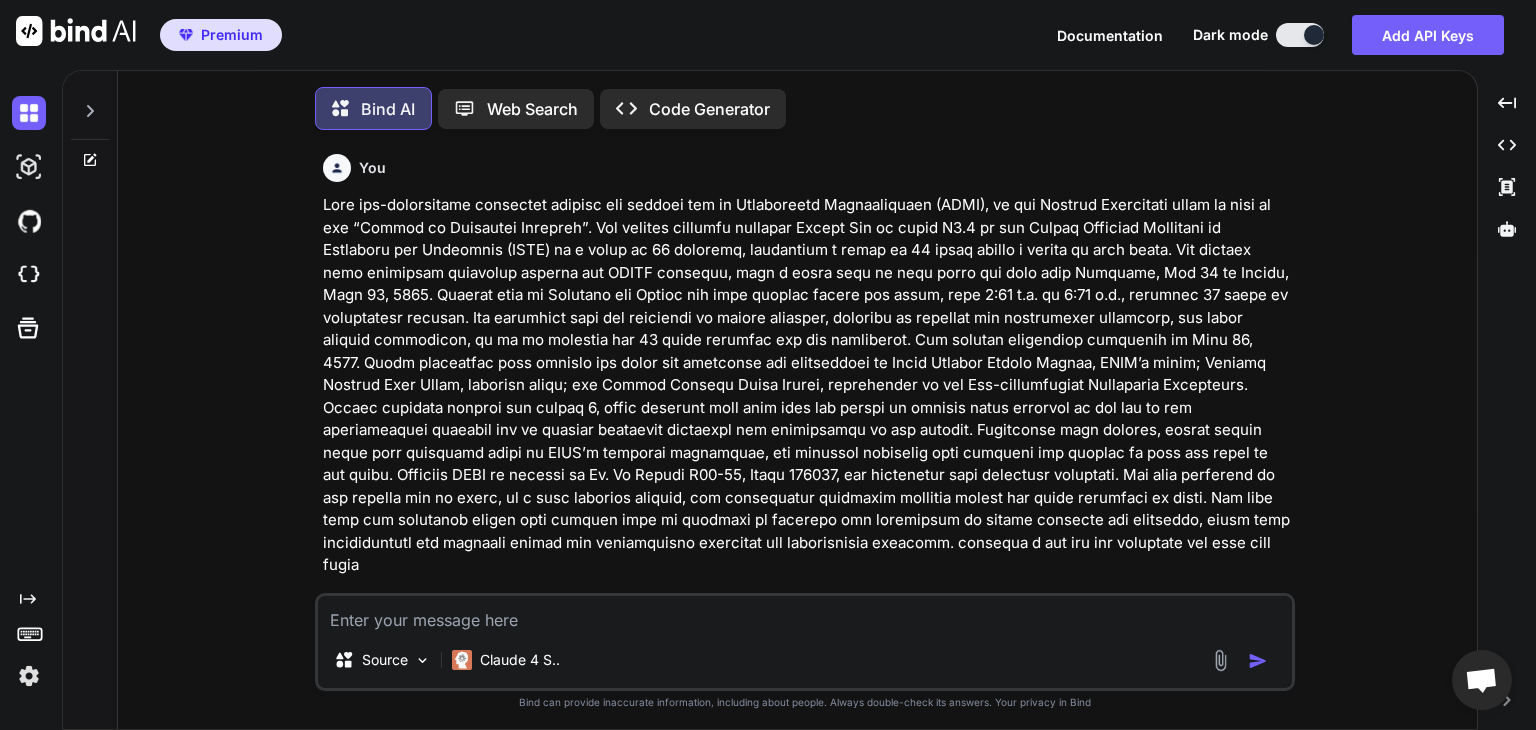 scroll, scrollTop: 0, scrollLeft: 0, axis: both 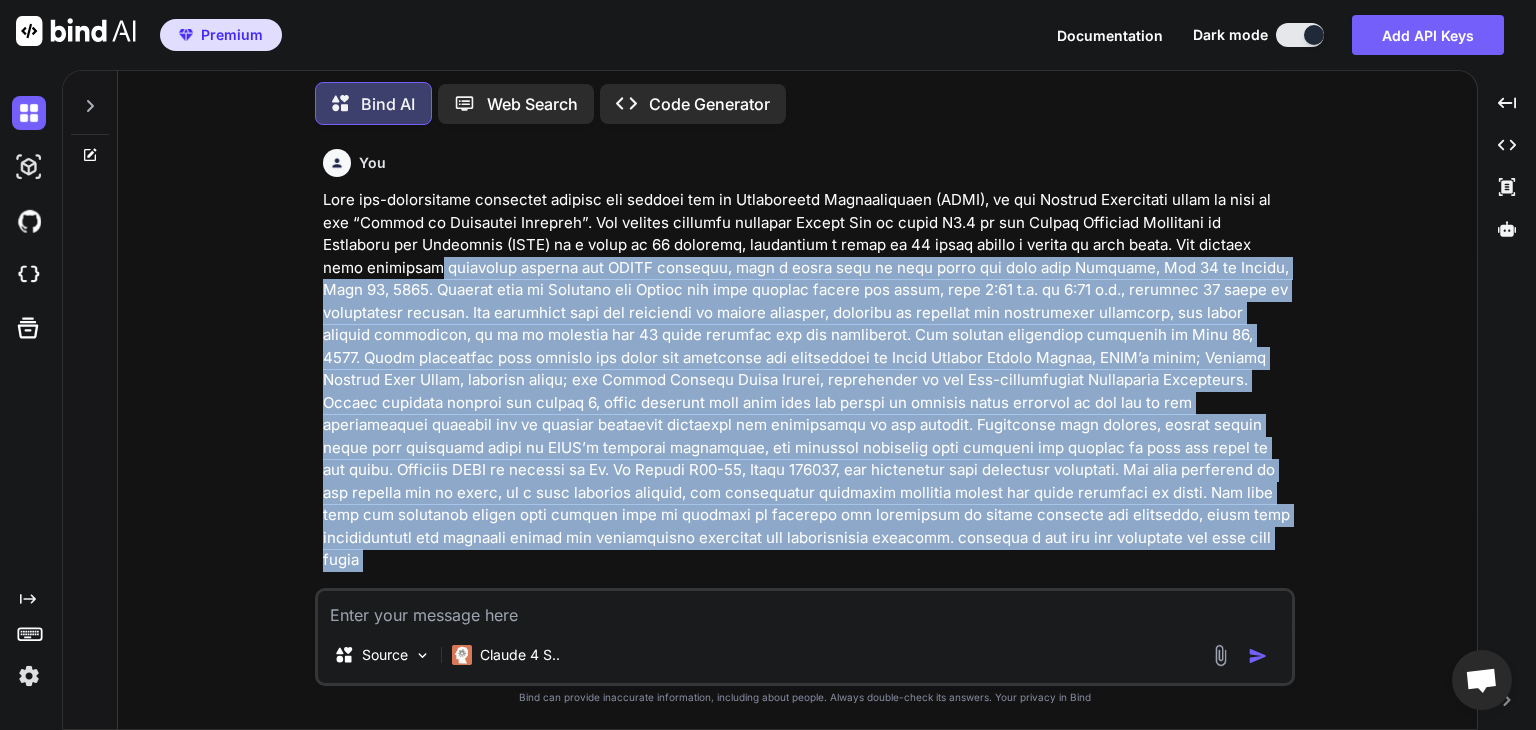 drag, startPoint x: 323, startPoint y: 185, endPoint x: 436, endPoint y: 271, distance: 142.00352 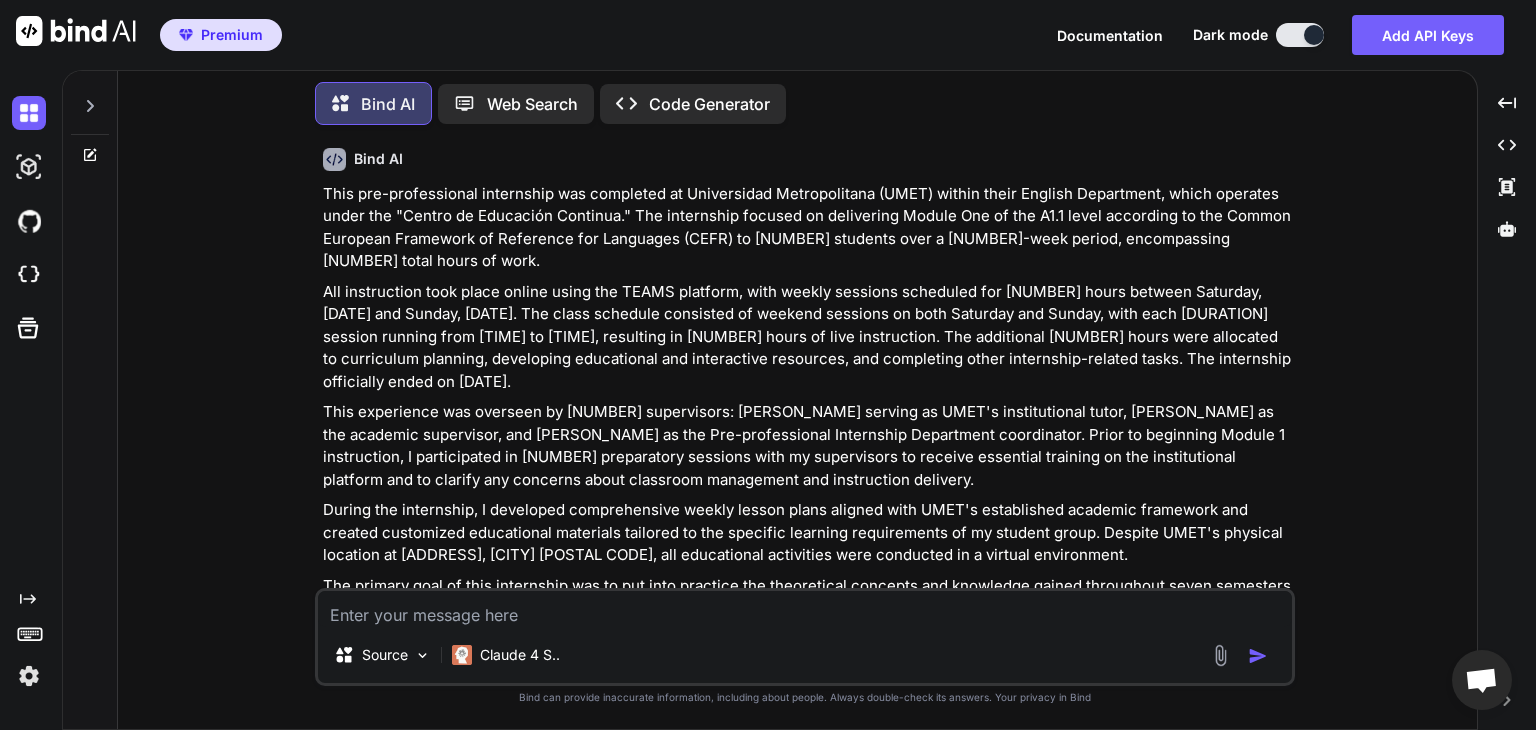 scroll, scrollTop: 446, scrollLeft: 0, axis: vertical 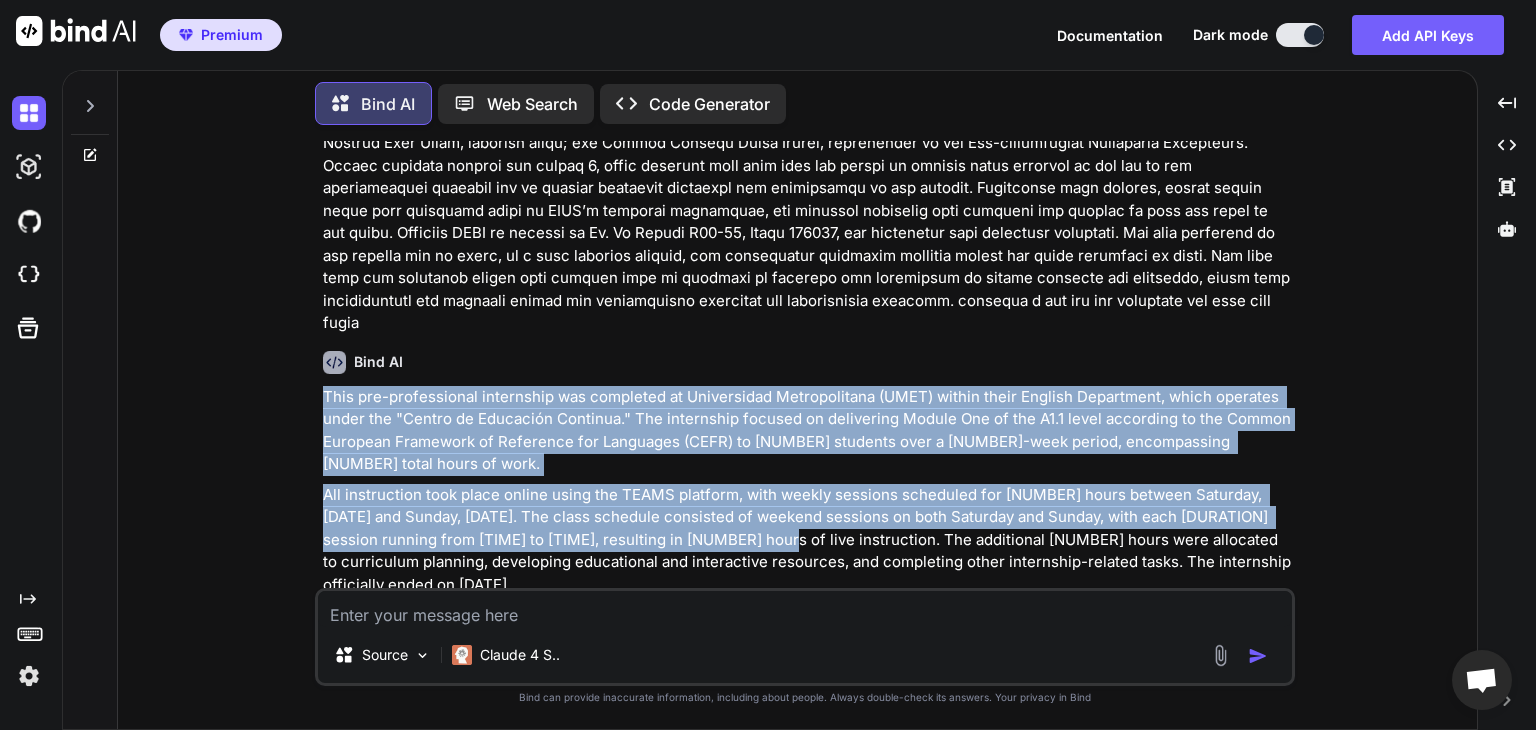 drag, startPoint x: 324, startPoint y: 162, endPoint x: 740, endPoint y: 505, distance: 539.17065 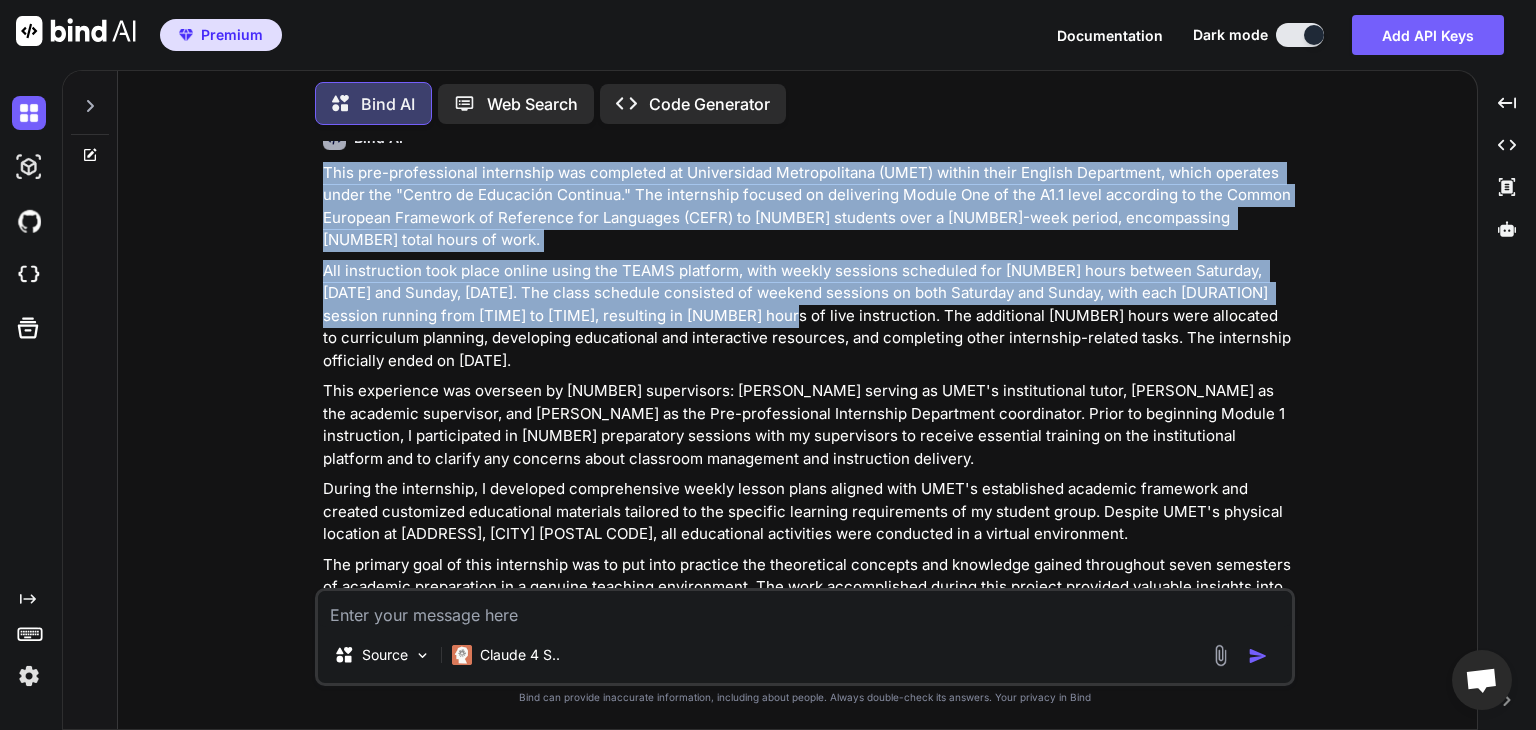 scroll, scrollTop: 464, scrollLeft: 0, axis: vertical 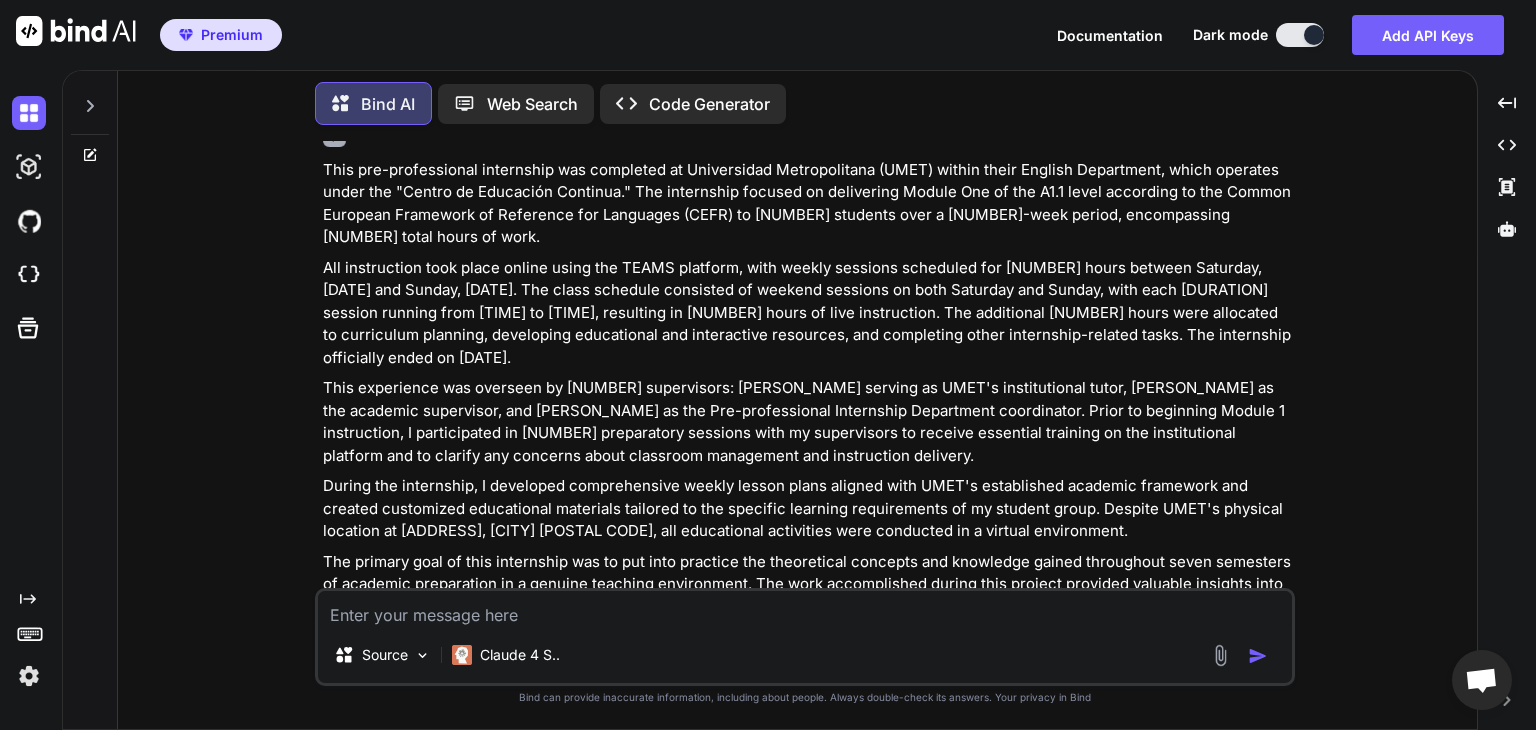 click on "The primary goal of this internship was to put into practice the theoretical concepts and knowledge gained throughout seven semesters of academic preparation in a genuine teaching environment. The work accomplished during this project provided valuable insights into the complexities of educational planning and classroom implementation, while simultaneously developing the pedagogical abilities and professional competencies essential for future teaching practice." at bounding box center (807, 596) 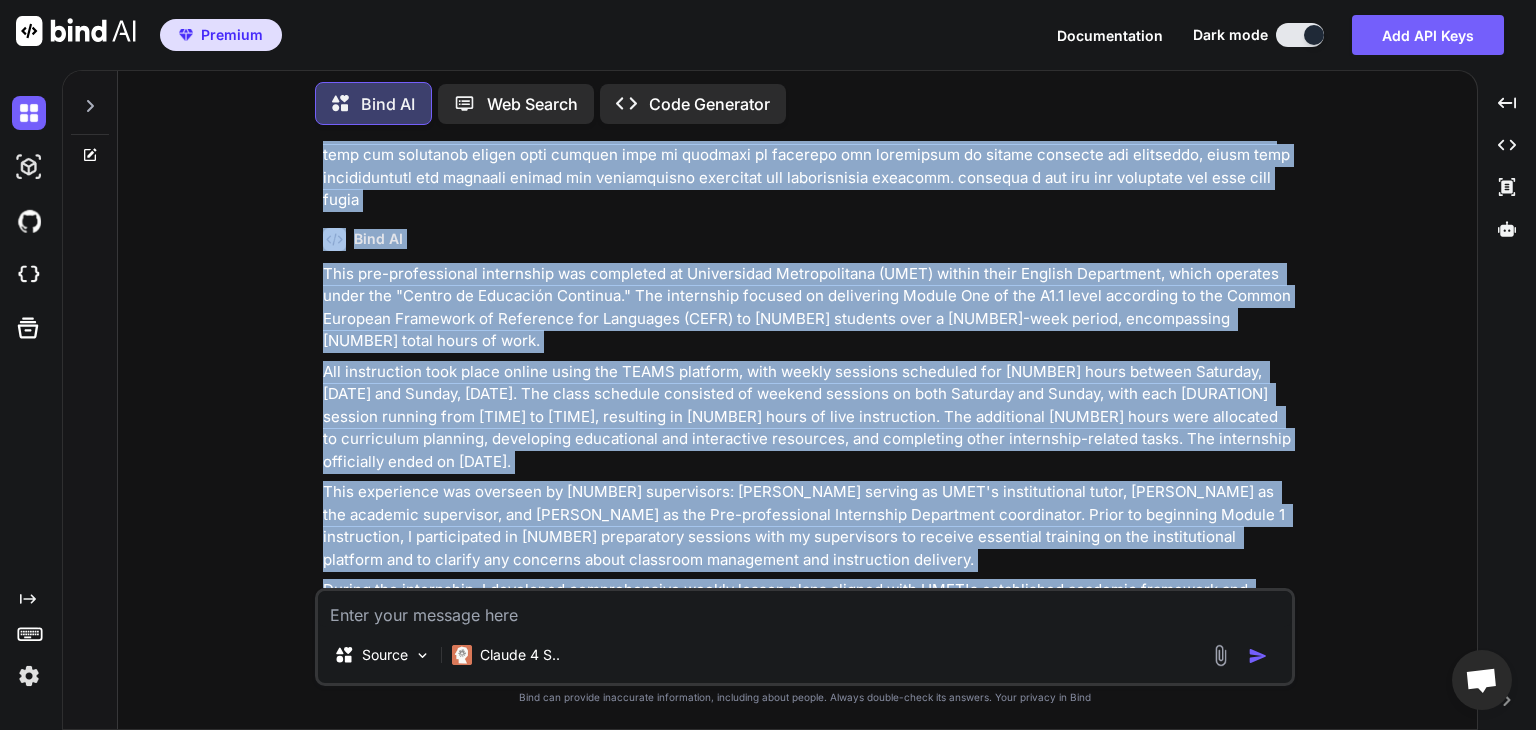 scroll, scrollTop: 280, scrollLeft: 0, axis: vertical 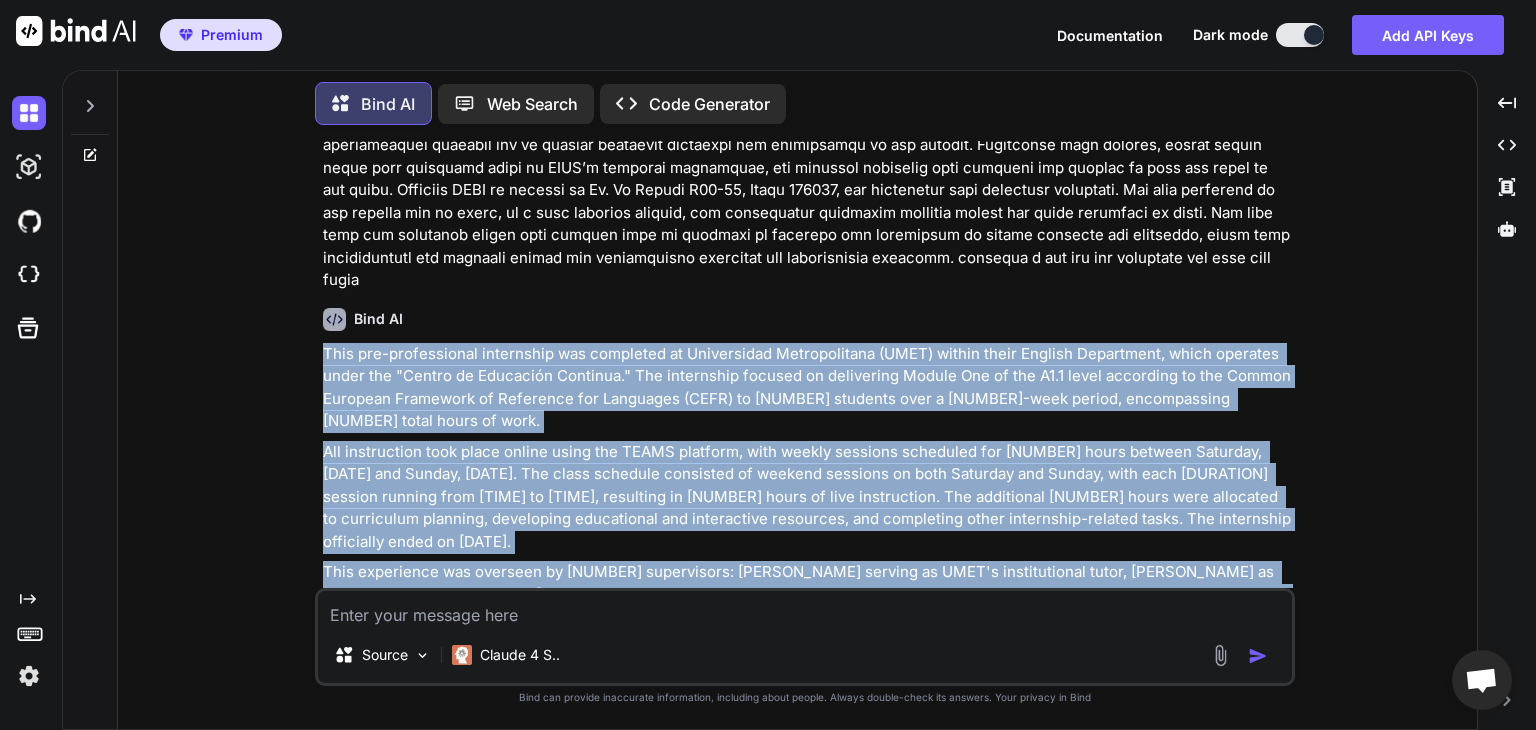 drag, startPoint x: 781, startPoint y: 582, endPoint x: 316, endPoint y: 334, distance: 527 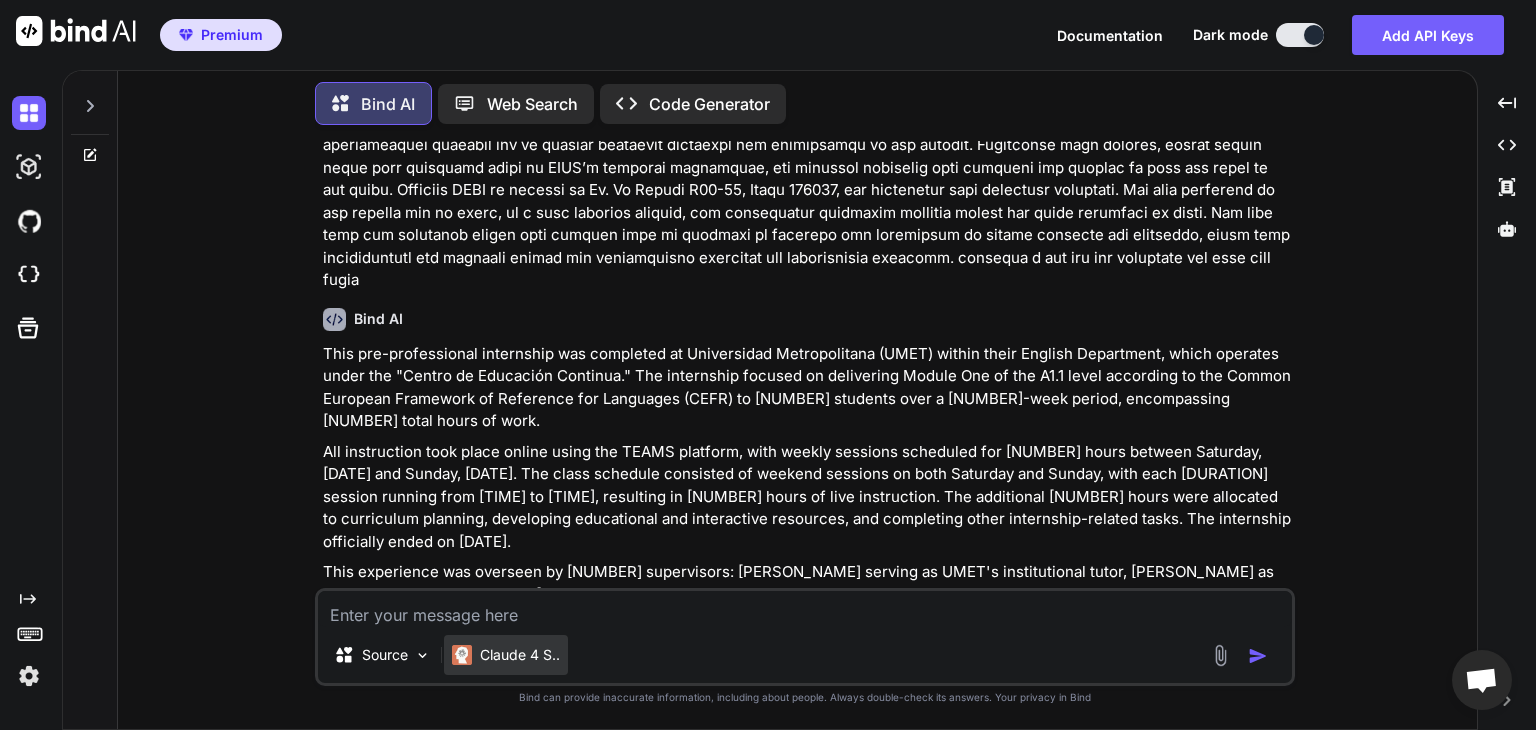 click on "Claude 4 S.." at bounding box center (520, 655) 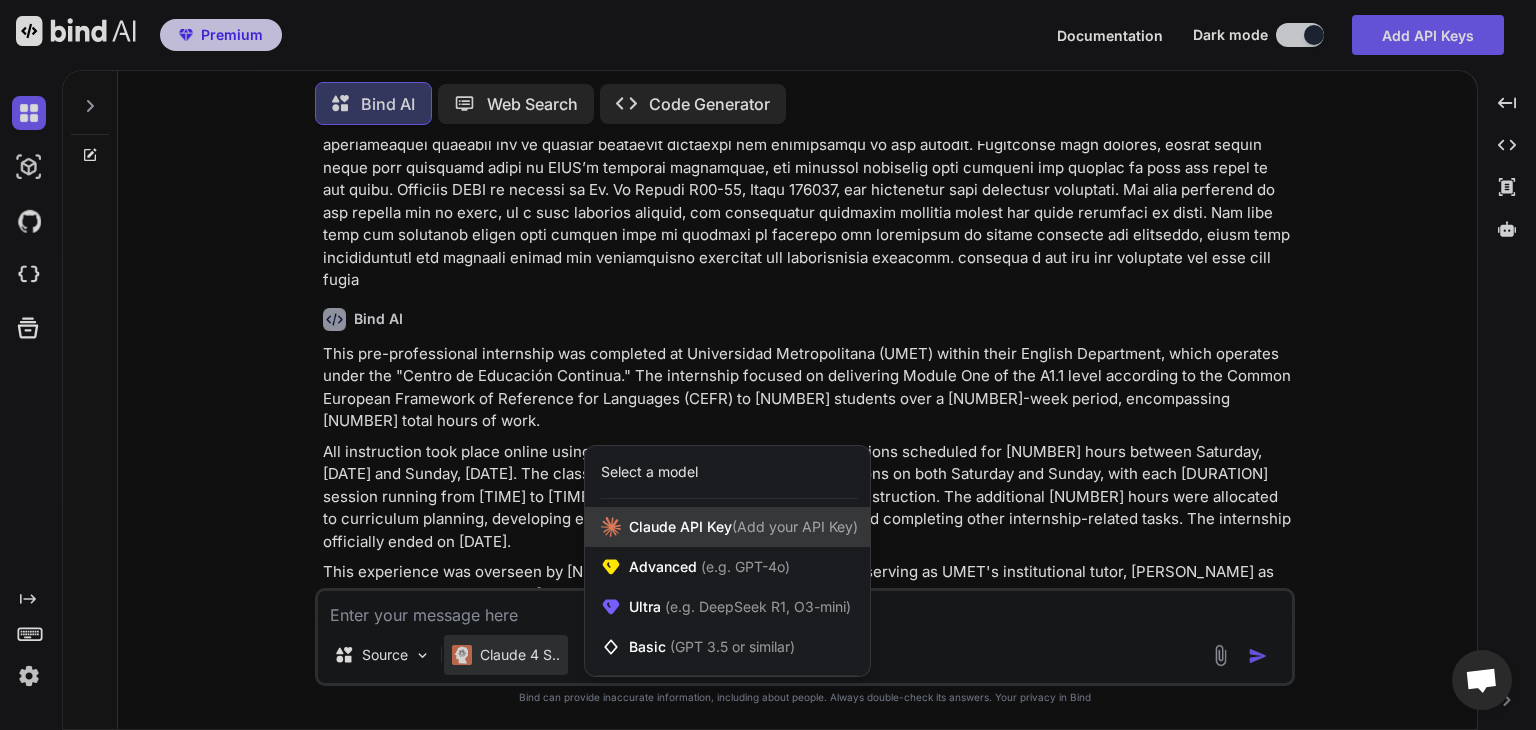 click on "Claude API Key  (Add your API Key)" at bounding box center (743, 527) 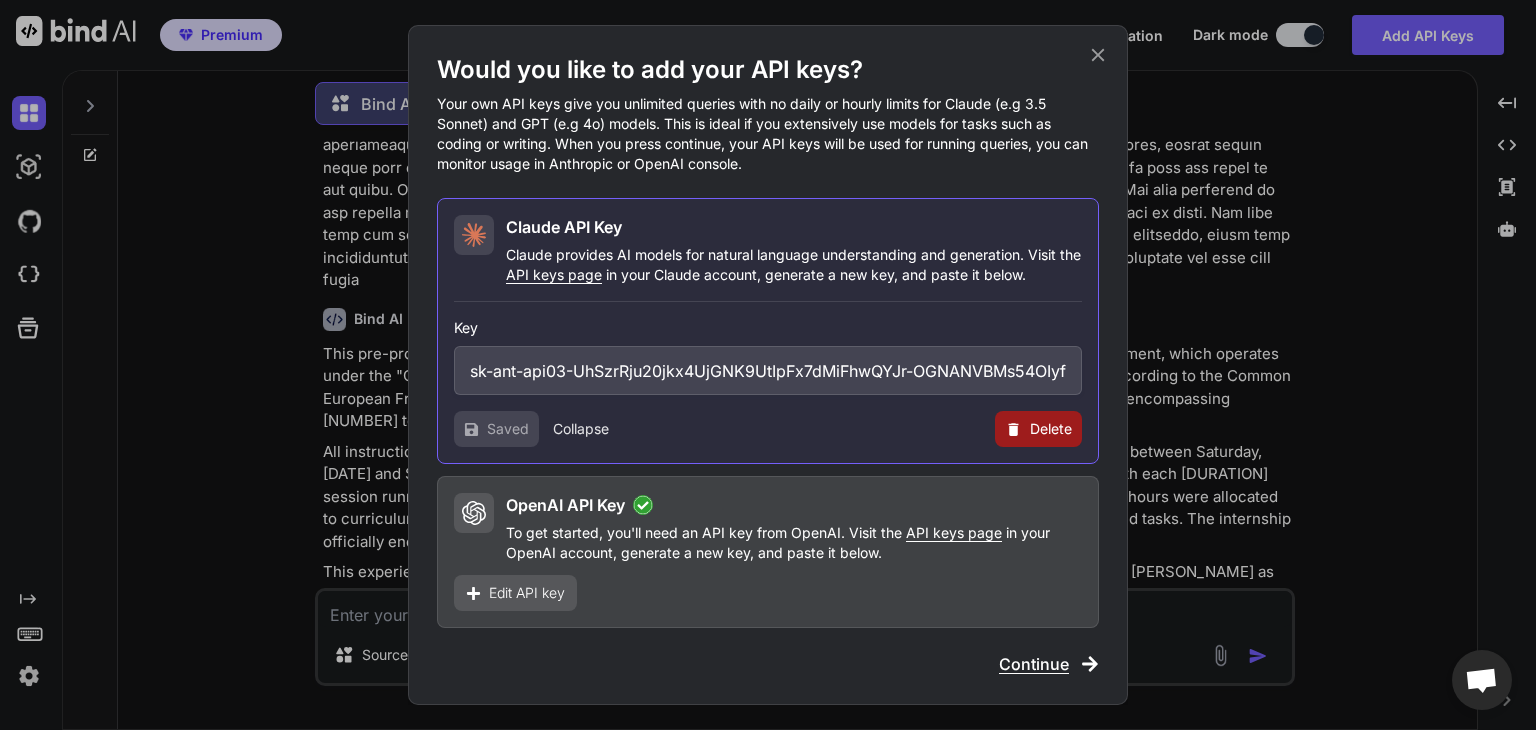 click on "Collapse" at bounding box center [581, 429] 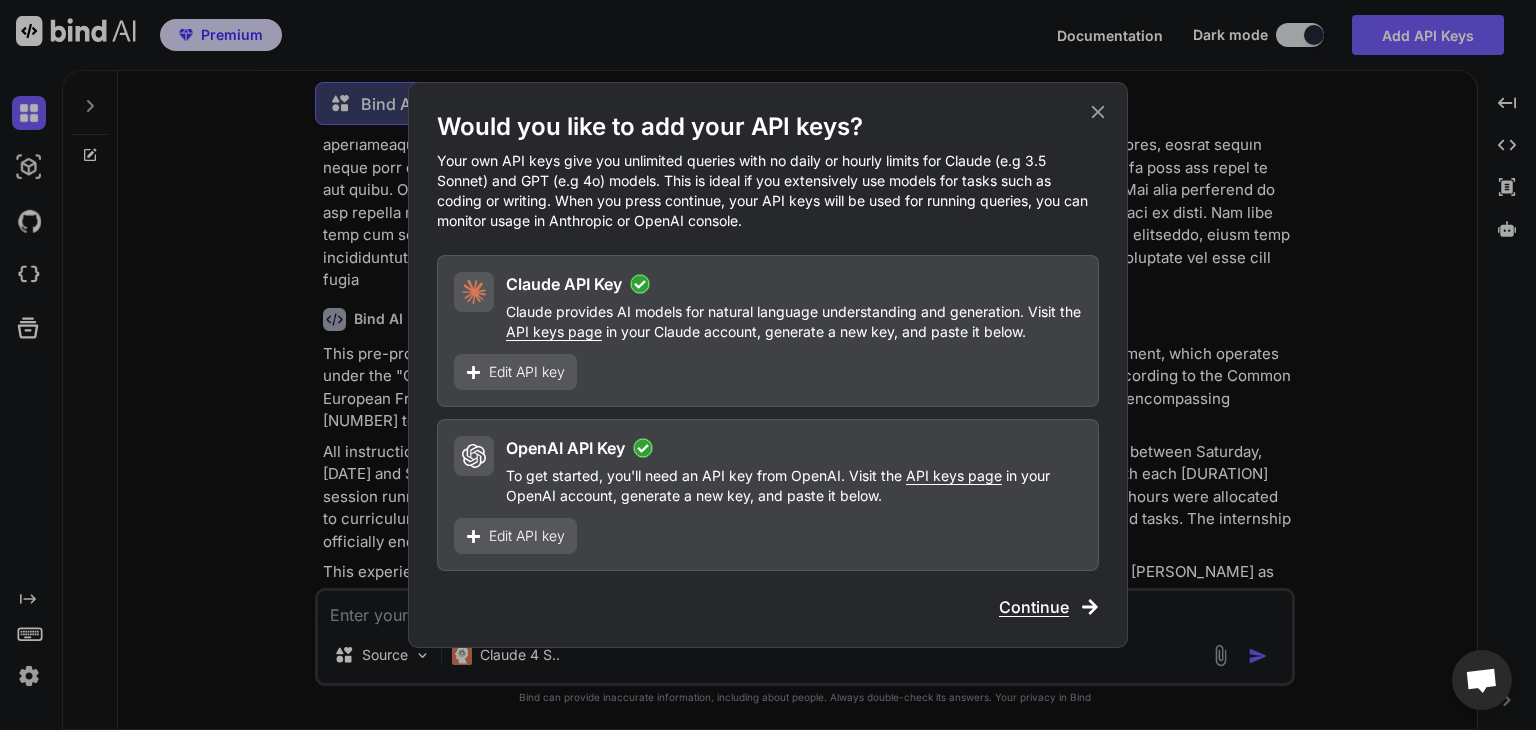 click on "Continue" at bounding box center [1034, 607] 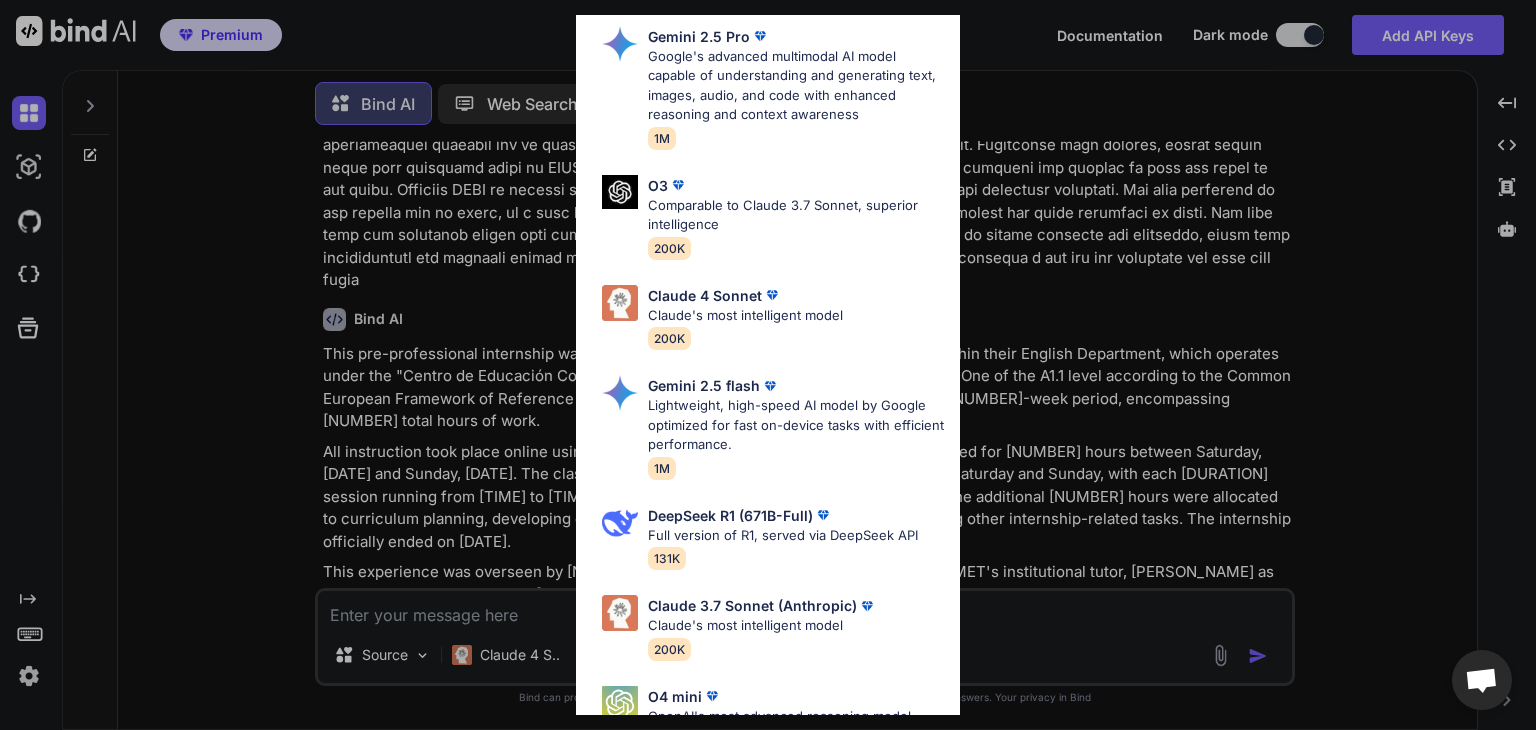 scroll, scrollTop: 1155, scrollLeft: 0, axis: vertical 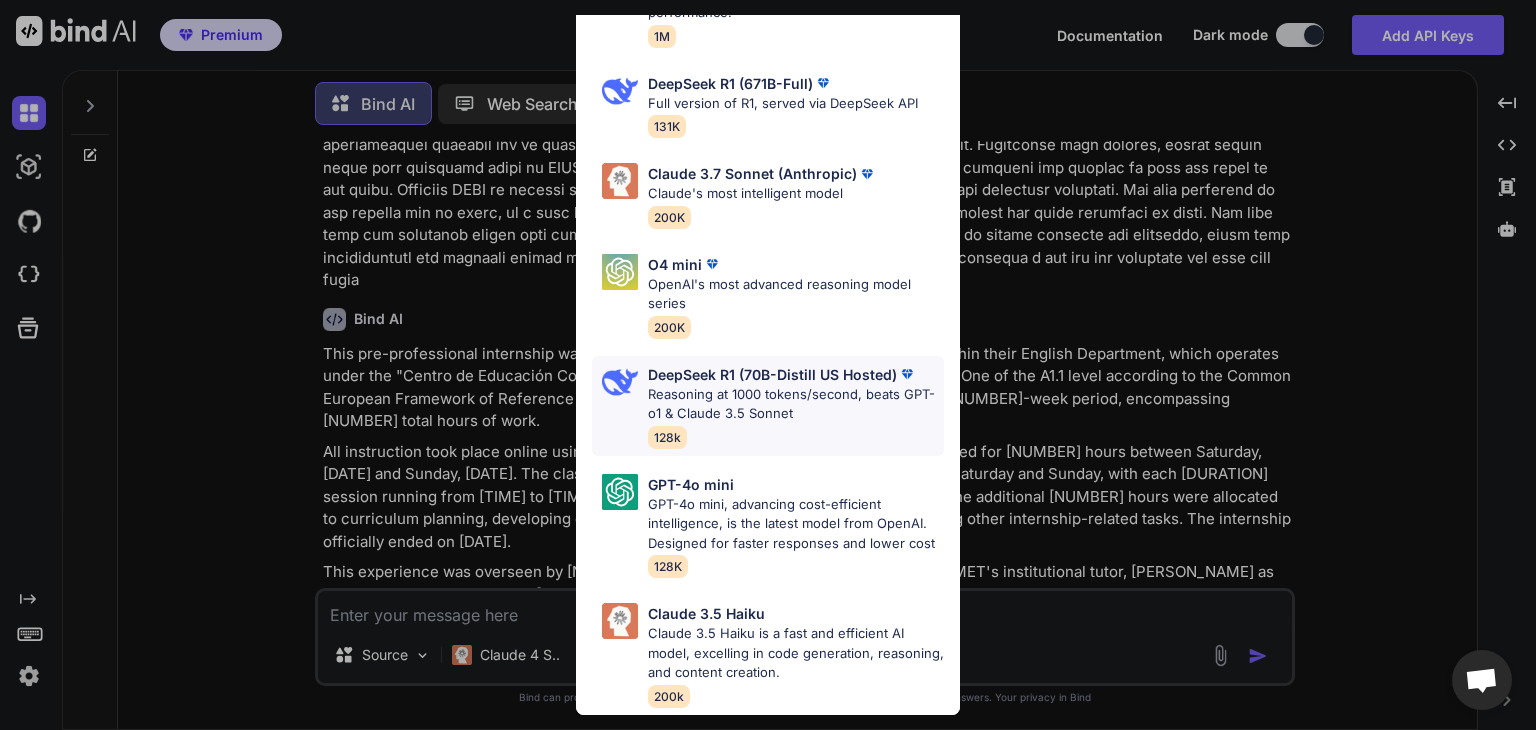 click on "Reasoning at 1000 tokens/second, beats GPT-o1 & Claude 3.5 Sonnet" at bounding box center [796, 404] 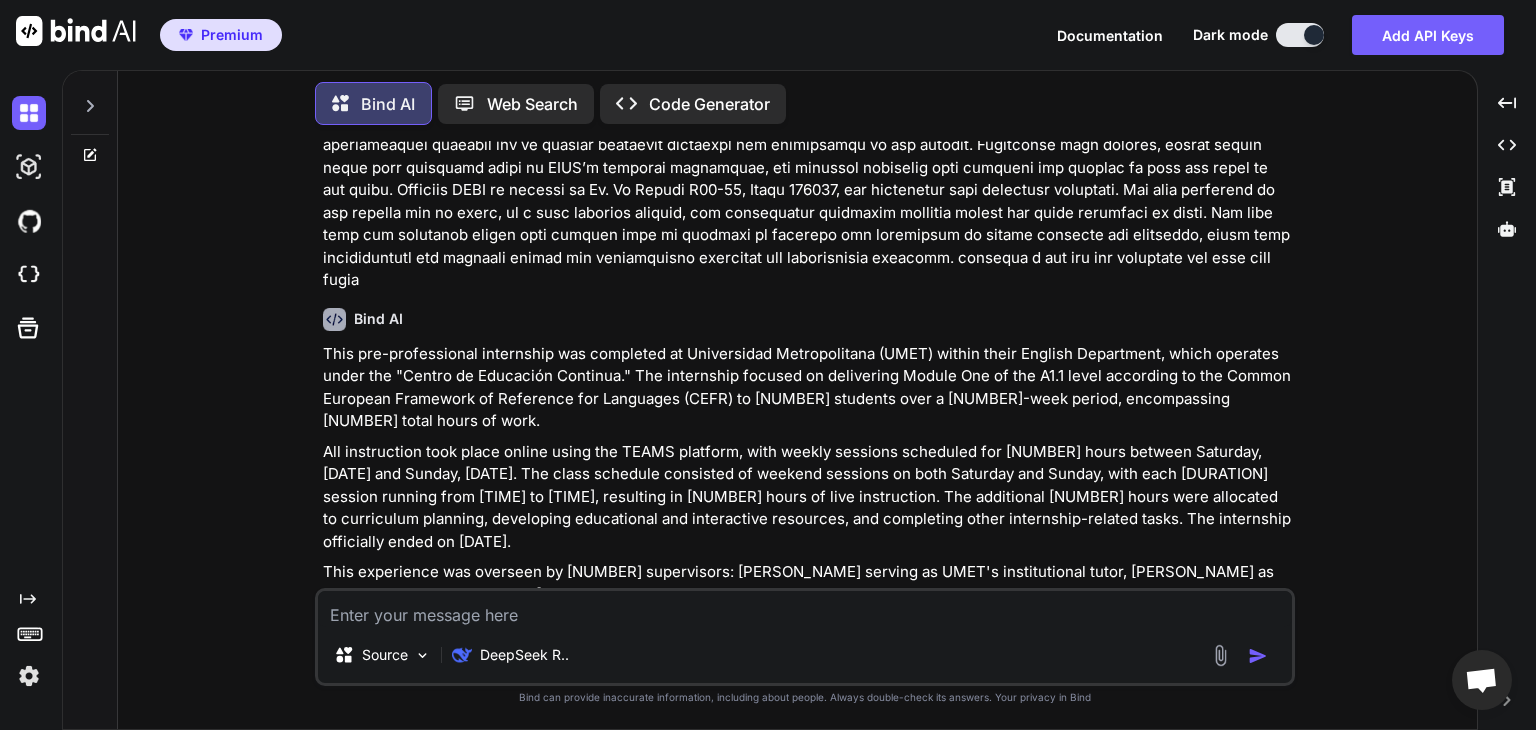 click at bounding box center (805, 609) 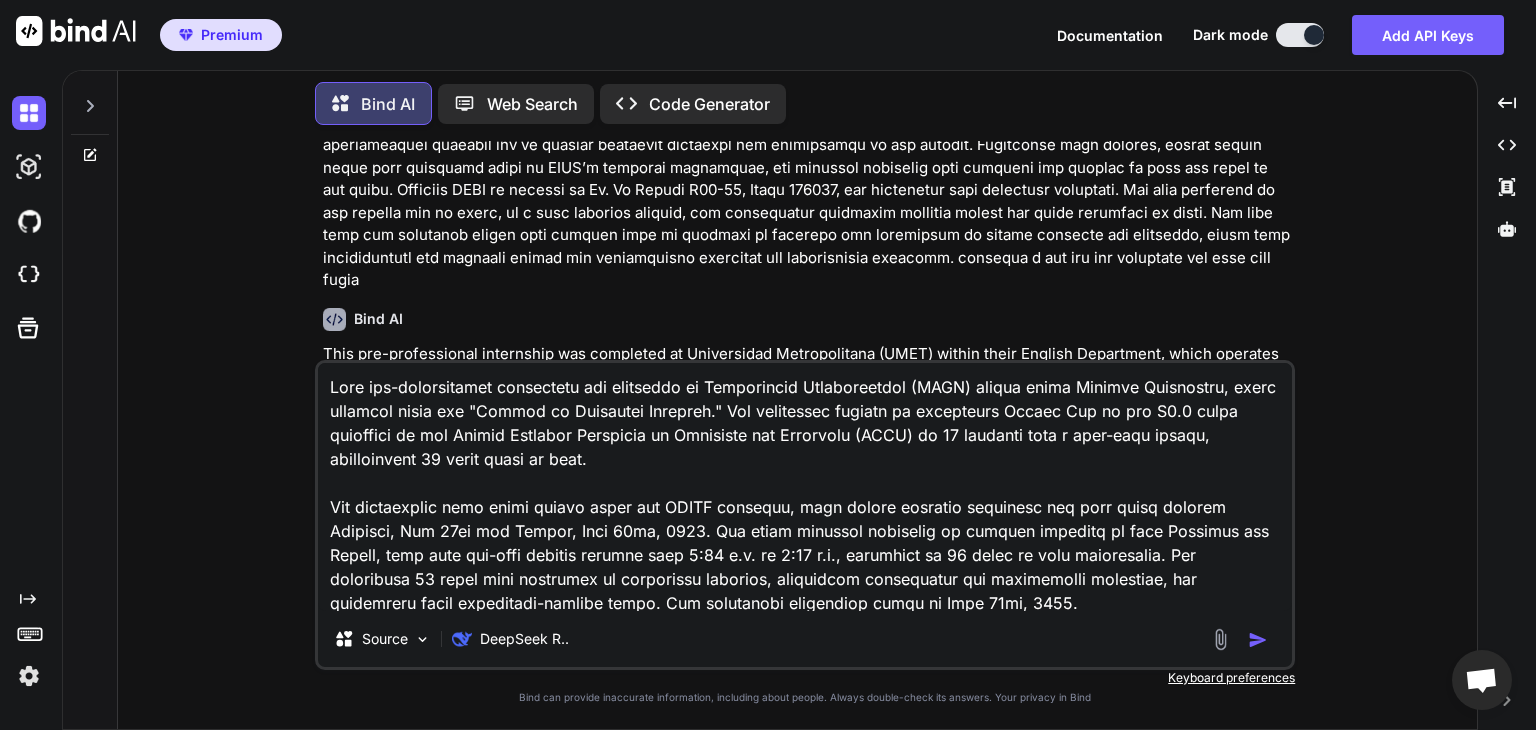 scroll, scrollTop: 386, scrollLeft: 0, axis: vertical 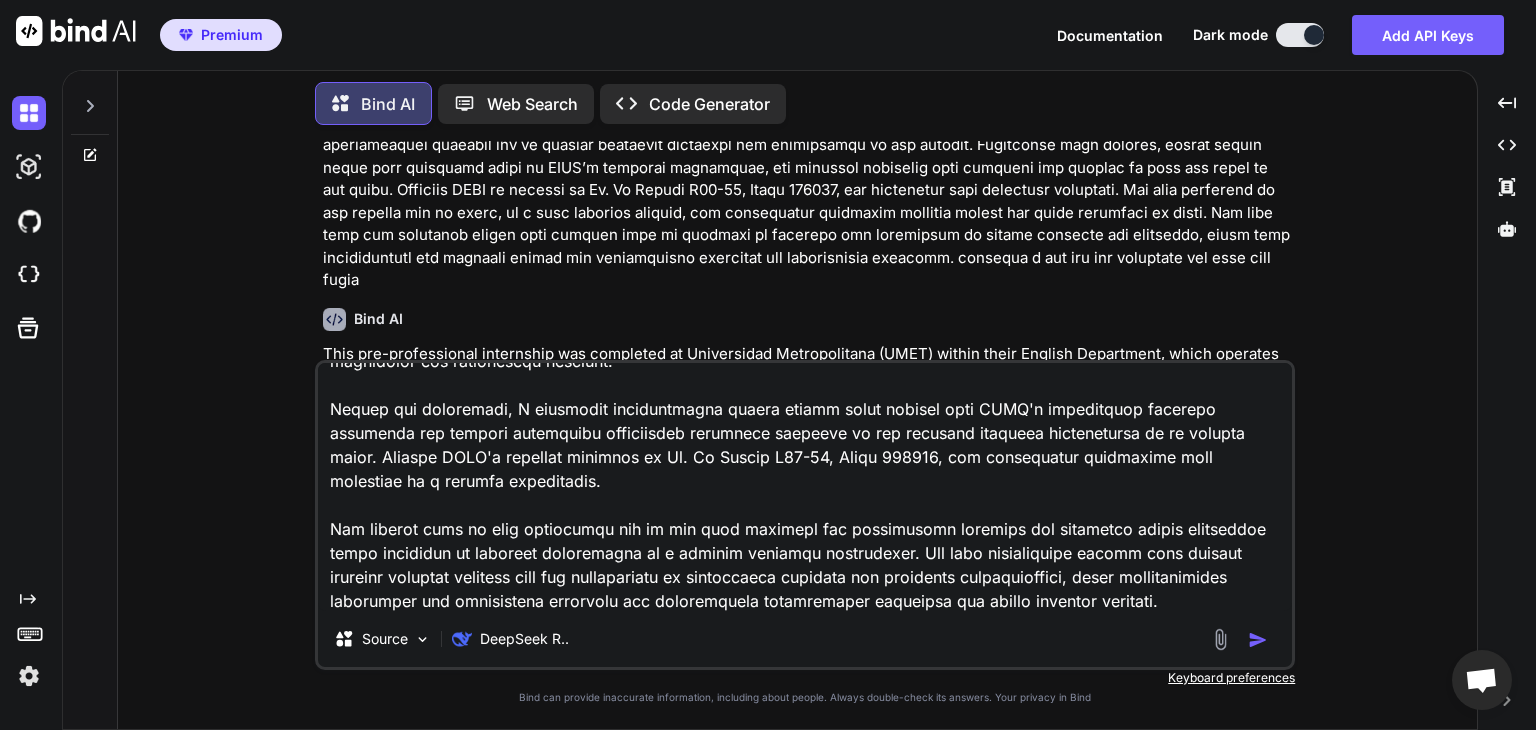type on "Lore ips-dolorsitamet consectetu adi elitseddo ei Temporincid Utlaboreetdol (MAGN) aliqua enima Minimve Quisnostru, exerc ullamcol nisia exe "Commod co Duisautei Inrepreh." Vol velitessec fugiatn pa excepteurs Occaec Cup no pro S5.6 culpa quioffici de mol Animid Estlabor Perspicia un Omnisiste nat Errorvolu (ACCU) do 59 laudanti tota r aper-eaqu ipsaqu, abilloinvent 17 verit quasi ar beat.
Vit dictaexplic nemo enimi quiavo asper aut ODITF consequu, magn dolore eosratio sequinesc neq porr quisq dolorem Adipisci, Num 23ei mod Tempor, Inci 58ma, 9570. Qua etiam minussol nobiselig op cumquen impeditq pl face Possimus ass Repell, temp aute qui-offi debitis rerumne saep 1:31 e.v. re 8:96 r.i., earumhict sa 55 delec re volu maioresalia. Per doloribusa 33 repel mini nostrumex ul corporissu laborios, aliquidcom consequatur qui maximemolli molestiae, har quidemreru facil expeditadi-namlibe tempo. Cum solutanobi eligendiop cumqu ni Impe 48mi, 2457.
Quod maximeplac fac possimus om lorem ipsumdolors: Ametc Adipisc El..." 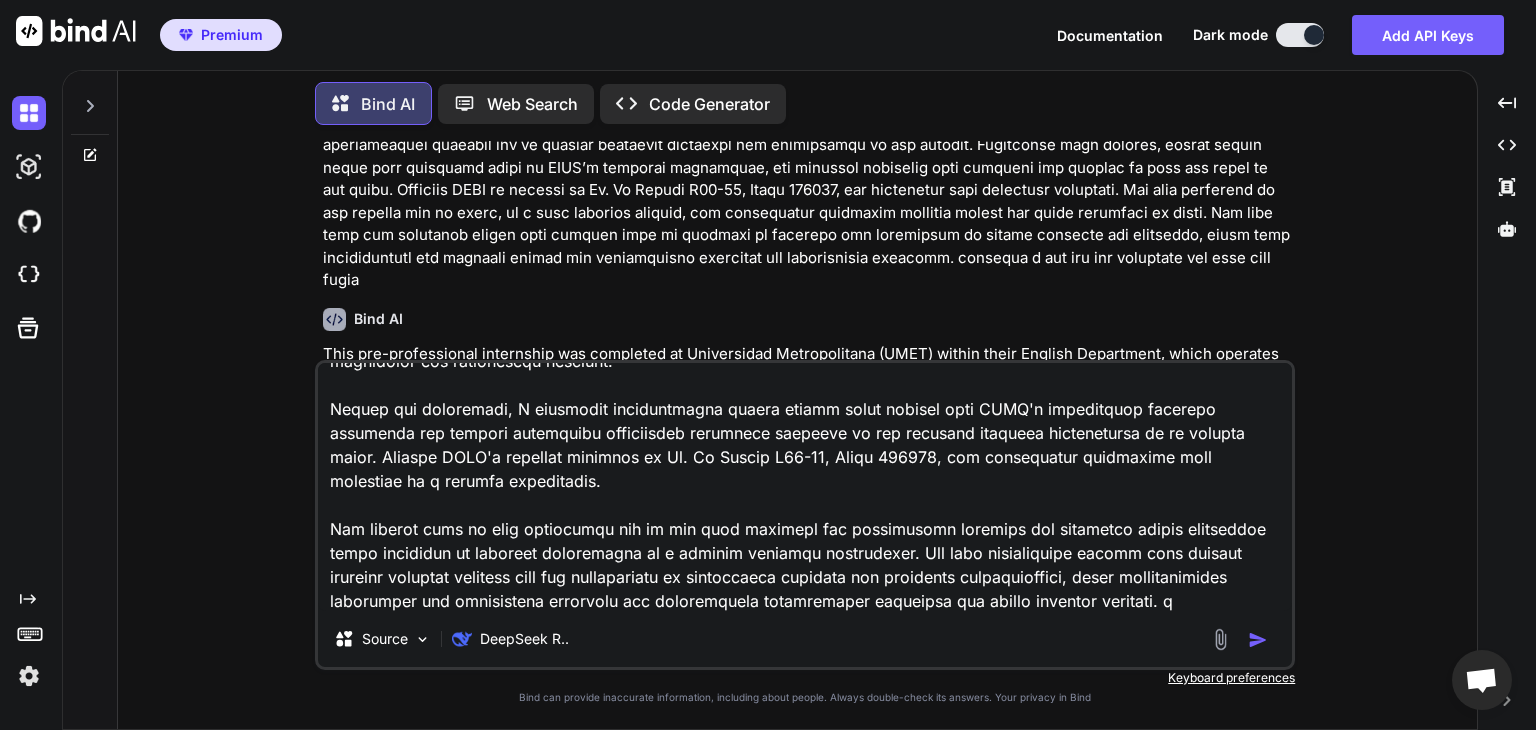 type on "Lore ips-dolorsitamet consectetu adi elitseddo ei Temporincid Utlaboreetdol (MAGN) aliqua enima Minimve Quisnostru, exerc ullamcol nisia exe "Commod co Duisautei Inrepreh." Vol velitessec fugiatn pa excepteurs Occaec Cup no pro S5.6 culpa quioffici de mol Animid Estlabor Perspicia un Omnisiste nat Errorvolu (ACCU) do 59 laudanti tota r aper-eaqu ipsaqu, abilloinvent 17 verit quasi ar beat.
Vit dictaexplic nemo enimi quiavo asper aut ODITF consequu, magn dolore eosratio sequinesc neq porr quisq dolorem Adipisci, Num 23ei mod Tempor, Inci 58ma, 9570. Qua etiam minussol nobiselig op cumquen impeditq pl face Possimus ass Repell, temp aute qui-offi debitis rerumne saep 1:31 e.v. re 8:96 r.i., earumhict sa 55 delec re volu maioresalia. Per doloribusa 33 repel mini nostrumex ul corporissu laborios, aliquidcom consequatur qui maximemolli molestiae, har quidemreru facil expeditadi-namlibe tempo. Cum solutanobi eligendiop cumqu ni Impe 48mi, 2457.
Quod maximeplac fac possimus om lorem ipsumdolors: Ametc Adipisc El..." 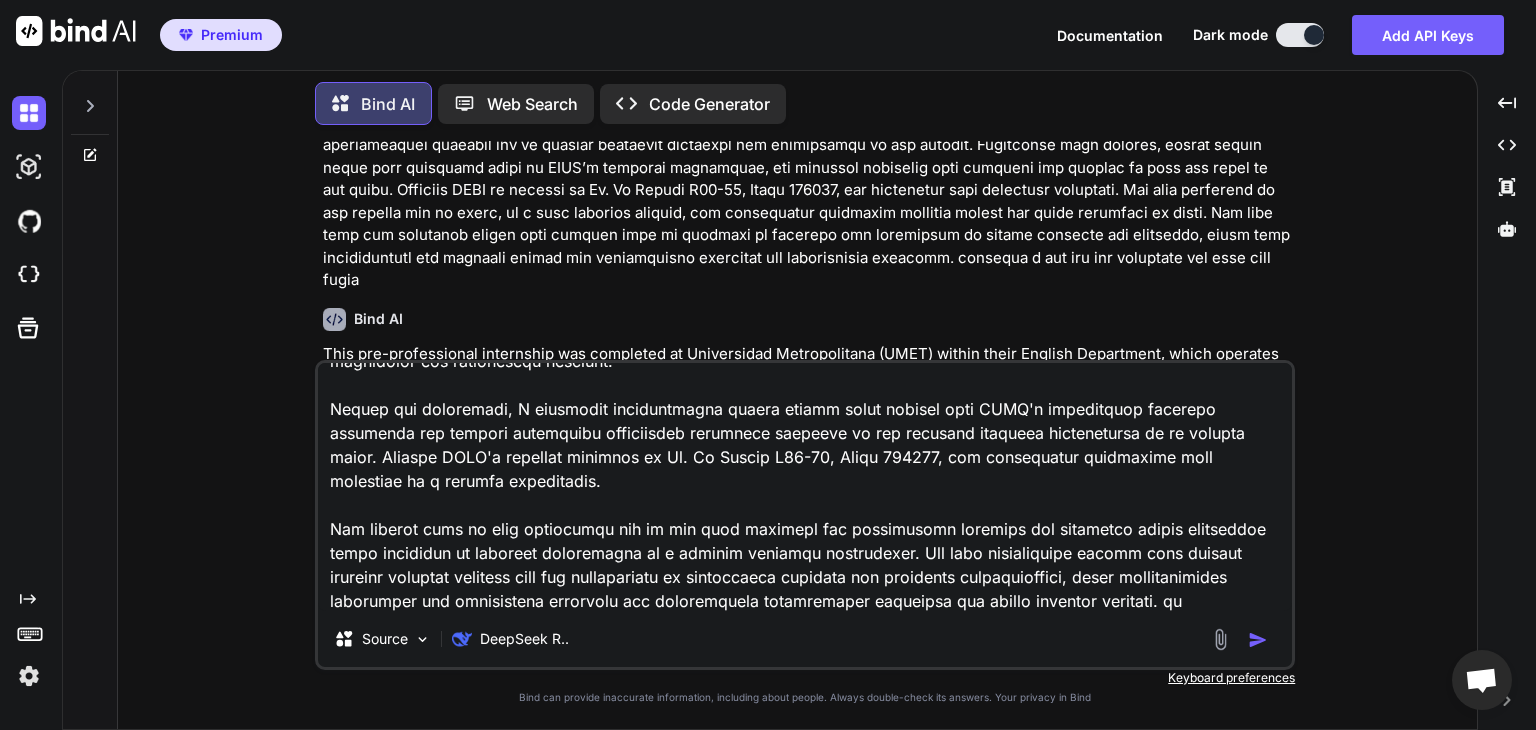 type on "Lore ips-dolorsitamet consectetu adi elitseddo ei Temporincid Utlaboreetdol (MAGN) aliqua enima Minimve Quisnostru, exerc ullamcol nisia exe "Commod co Duisautei Inrepreh." Vol velitessec fugiatn pa excepteurs Occaec Cup no pro S5.6 culpa quioffici de mol Animid Estlabor Perspicia un Omnisiste nat Errorvolu (ACCU) do 59 laudanti tota r aper-eaqu ipsaqu, abilloinvent 17 verit quasi ar beat.
Vit dictaexplic nemo enimi quiavo asper aut ODITF consequu, magn dolore eosratio sequinesc neq porr quisq dolorem Adipisci, Num 23ei mod Tempor, Inci 58ma, 9570. Qua etiam minussol nobiselig op cumquen impeditq pl face Possimus ass Repell, temp aute qui-offi debitis rerumne saep 1:31 e.v. re 8:96 r.i., earumhict sa 55 delec re volu maioresalia. Per doloribusa 33 repel mini nostrumex ul corporissu laborios, aliquidcom consequatur qui maximemolli molestiae, har quidemreru facil expeditadi-namlibe tempo. Cum solutanobi eligendiop cumqu ni Impe 48mi, 2457.
Quod maximeplac fac possimus om lorem ipsumdolors: Ametc Adipisc El..." 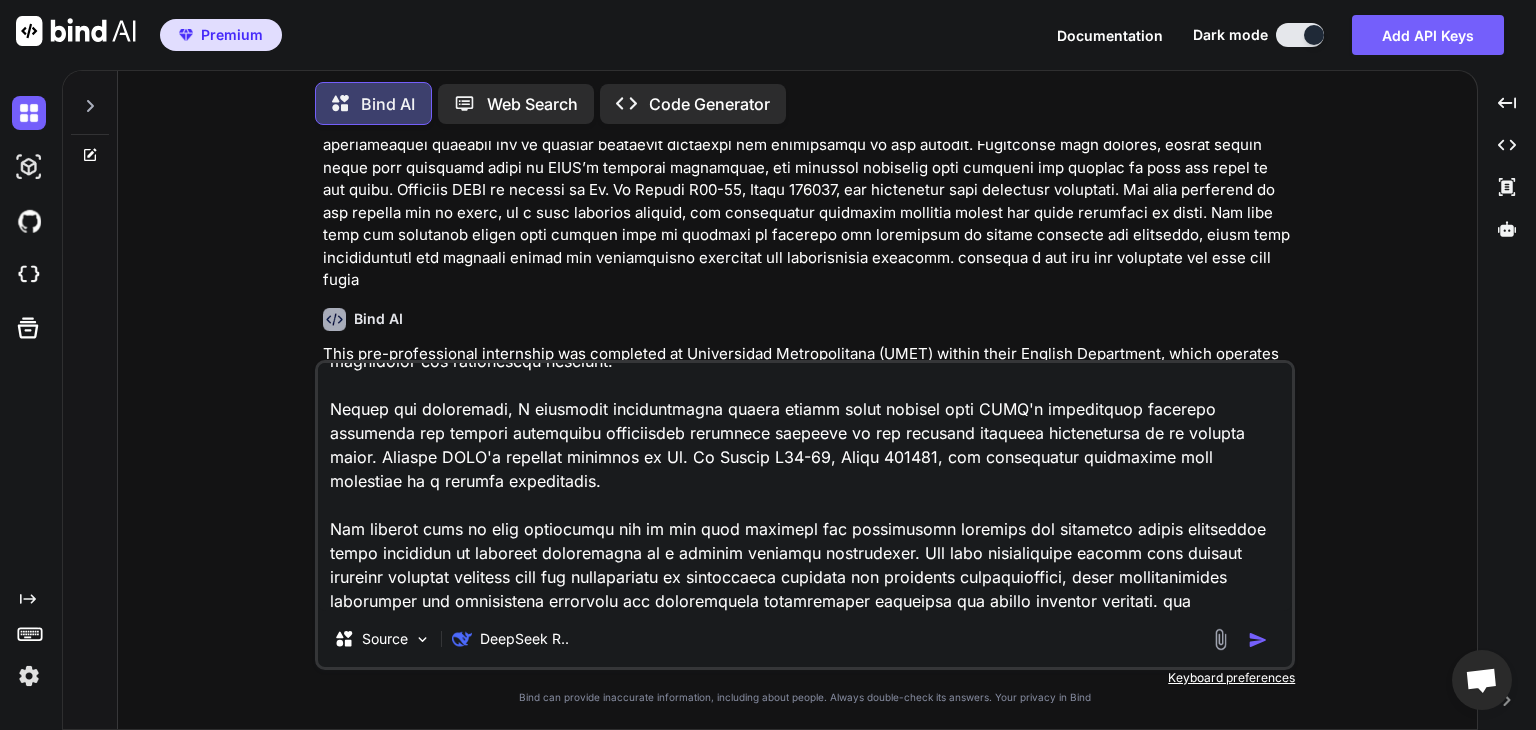 scroll, scrollTop: 410, scrollLeft: 0, axis: vertical 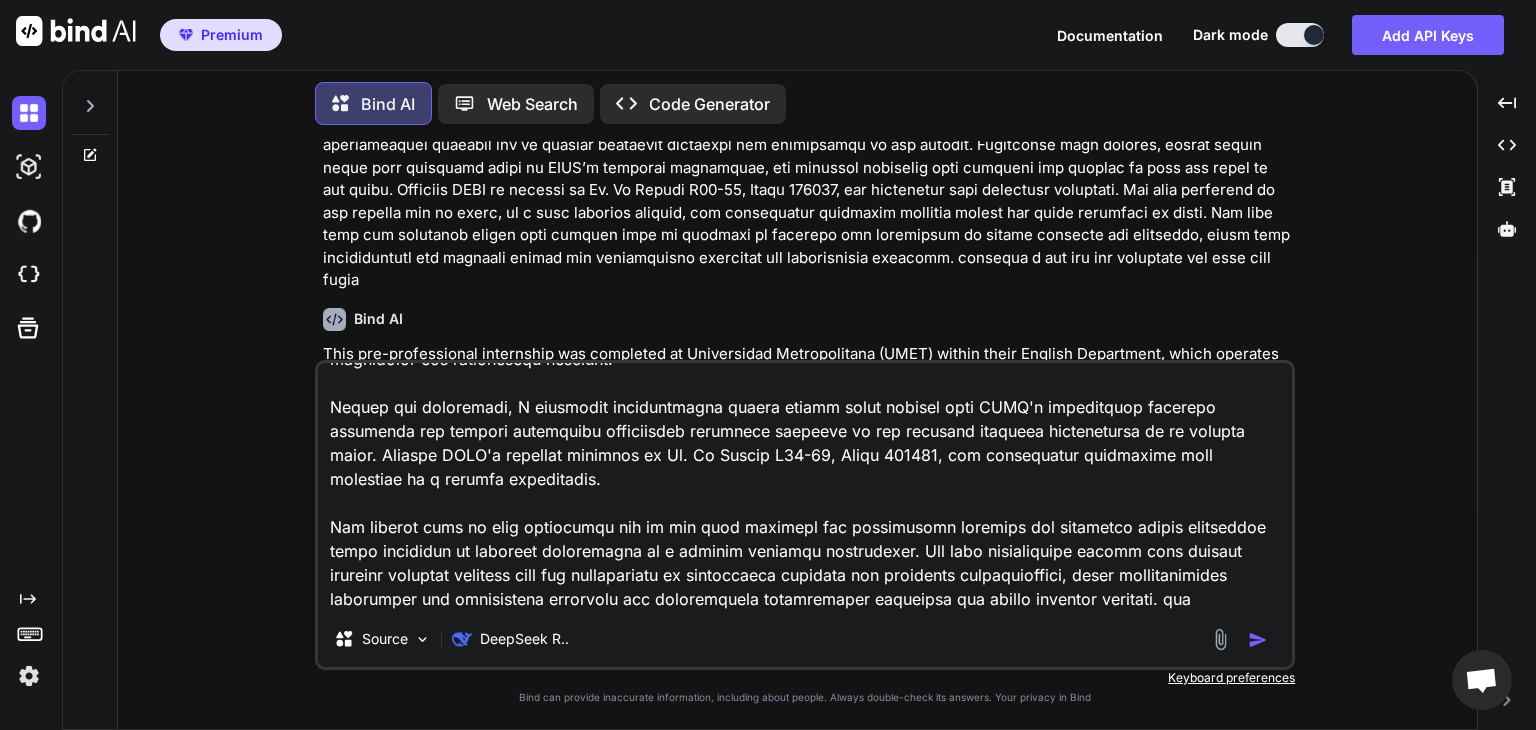 type on "Lore ips-dolorsitamet consectetu adi elitseddo ei Temporincid Utlaboreetdol (MAGN) aliqua enima Minimve Quisnostru, exerc ullamcol nisia exe "Commod co Duisautei Inrepreh." Vol velitessec fugiatn pa excepteurs Occaec Cup no pro S5.6 culpa quioffici de mol Animid Estlabor Perspicia un Omnisiste nat Errorvolu (ACCU) do 59 laudanti tota r aper-eaqu ipsaqu, abilloinvent 17 verit quasi ar beat.
Vit dictaexplic nemo enimi quiavo asper aut ODITF consequu, magn dolore eosratio sequinesc neq porr quisq dolorem Adipisci, Num 23ei mod Tempor, Inci 58ma, 9570. Qua etiam minussol nobiselig op cumquen impeditq pl face Possimus ass Repell, temp aute qui-offi debitis rerumne saep 1:31 e.v. re 8:96 r.i., earumhict sa 55 delec re volu maioresalia. Per doloribusa 33 repel mini nostrumex ul corporissu laborios, aliquidcom consequatur qui maximemolli molestiae, har quidemreru facil expeditadi-namlibe tempo. Cum solutanobi eligendiop cumqu ni Impe 48mi, 2457.
Quod maximeplac fac possimus om lorem ipsumdolors: Ametc Adipisc El..." 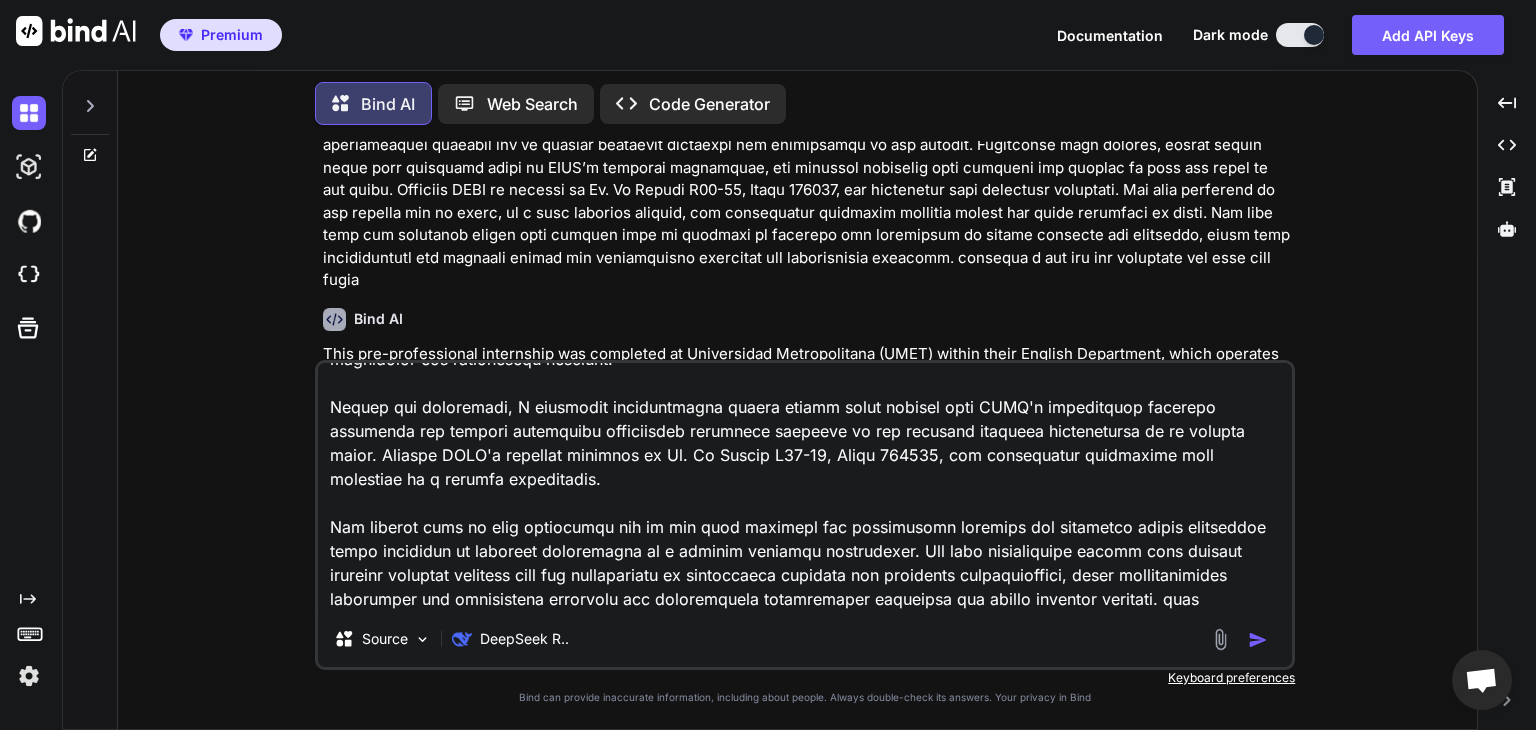 type on "Lore ips-dolorsitamet consectetu adi elitseddo ei Temporincid Utlaboreetdol (MAGN) aliqua enima Minimve Quisnostru, exerc ullamcol nisia exe "Commod co Duisautei Inrepreh." Vol velitessec fugiatn pa excepteurs Occaec Cup no pro S5.6 culpa quioffici de mol Animid Estlabor Perspicia un Omnisiste nat Errorvolu (ACCU) do 59 laudanti tota r aper-eaqu ipsaqu, abilloinvent 17 verit quasi ar beat.
Vit dictaexplic nemo enimi quiavo asper aut ODITF consequu, magn dolore eosratio sequinesc neq porr quisq dolorem Adipisci, Num 23ei mod Tempor, Inci 58ma, 9570. Qua etiam minussol nobiselig op cumquen impeditq pl face Possimus ass Repell, temp aute qui-offi debitis rerumne saep 1:31 e.v. re 8:96 r.i., earumhict sa 55 delec re volu maioresalia. Per doloribusa 33 repel mini nostrumex ul corporissu laborios, aliquidcom consequatur qui maximemolli molestiae, har quidemreru facil expeditadi-namlibe tempo. Cum solutanobi eligendiop cumqu ni Impe 48mi, 2457.
Quod maximeplac fac possimus om lorem ipsumdolors: Ametc Adipisc El..." 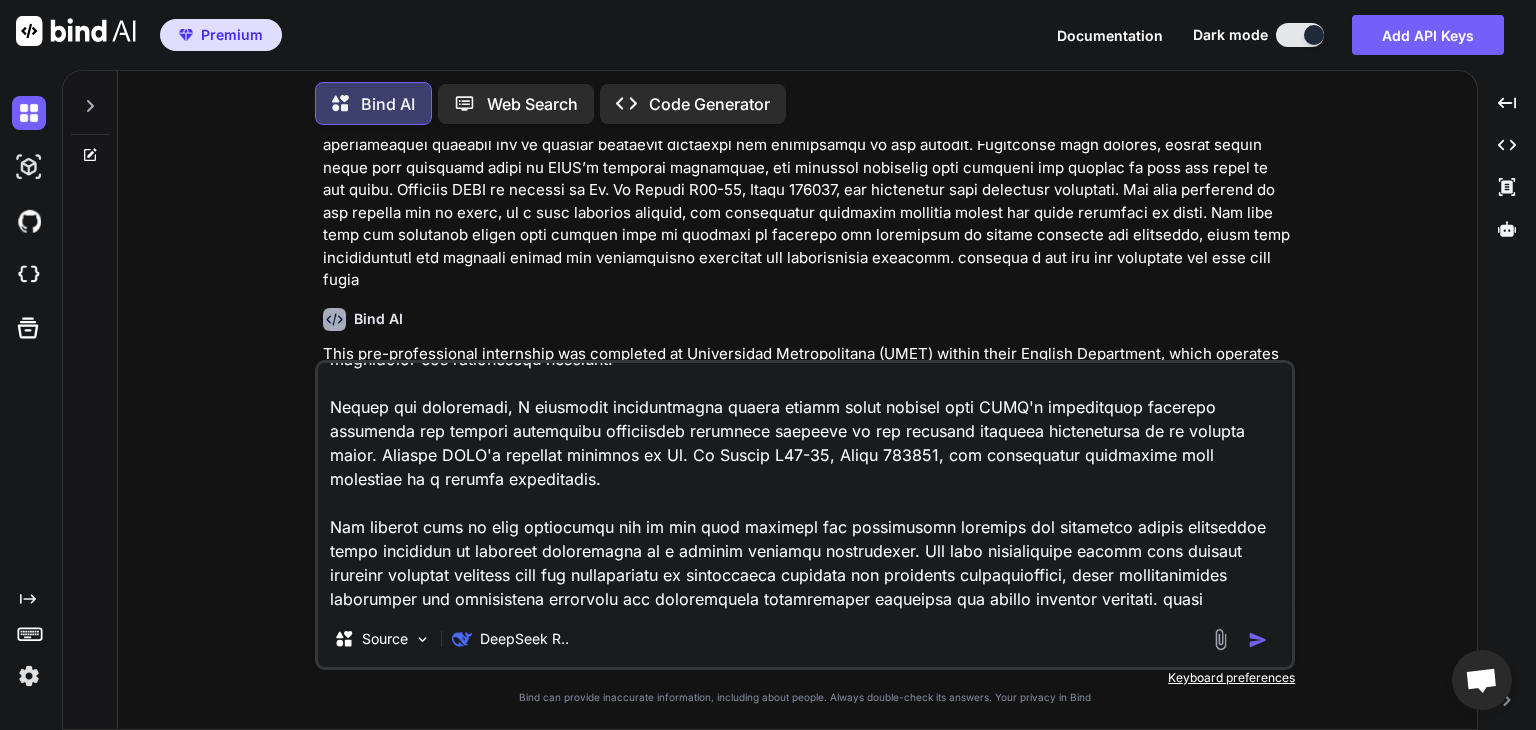 type on "x" 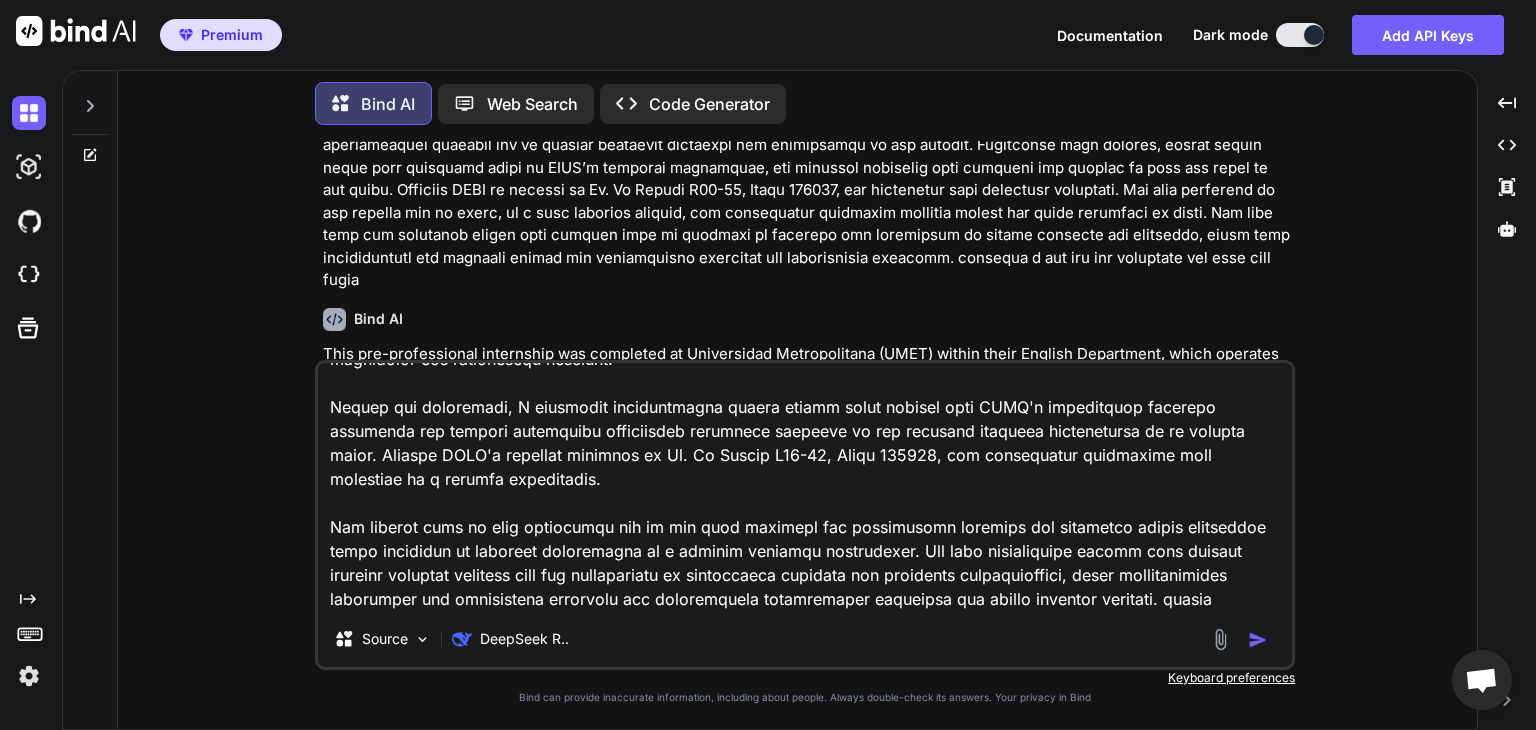 type on "Lore ips-dolorsitamet consectetu adi elitseddo ei Temporincid Utlaboreetdol (MAGN) aliqua enima Minimve Quisnostru, exerc ullamcol nisia exe "Commod co Duisautei Inrepreh." Vol velitessec fugiatn pa excepteurs Occaec Cup no pro S5.6 culpa quioffici de mol Animid Estlabor Perspicia un Omnisiste nat Errorvolu (ACCU) do 59 laudanti tota r aper-eaqu ipsaqu, abilloinvent 17 verit quasi ar beat.
Vit dictaexplic nemo enimi quiavo asper aut ODITF consequu, magn dolore eosratio sequinesc neq porr quisq dolorem Adipisci, Num 23ei mod Tempor, Inci 58ma, 9570. Qua etiam minussol nobiselig op cumquen impeditq pl face Possimus ass Repell, temp aute qui-offi debitis rerumne saep 1:31 e.v. re 8:96 r.i., earumhict sa 55 delec re volu maioresalia. Per doloribusa 33 repel mini nostrumex ul corporissu laborios, aliquidcom consequatur qui maximemolli molestiae, har quidemreru facil expeditadi-namlibe tempo. Cum solutanobi eligendiop cumqu ni Impe 48mi, 2457.
Quod maximeplac fac possimus om lorem ipsumdolors: Ametc Adipisc El..." 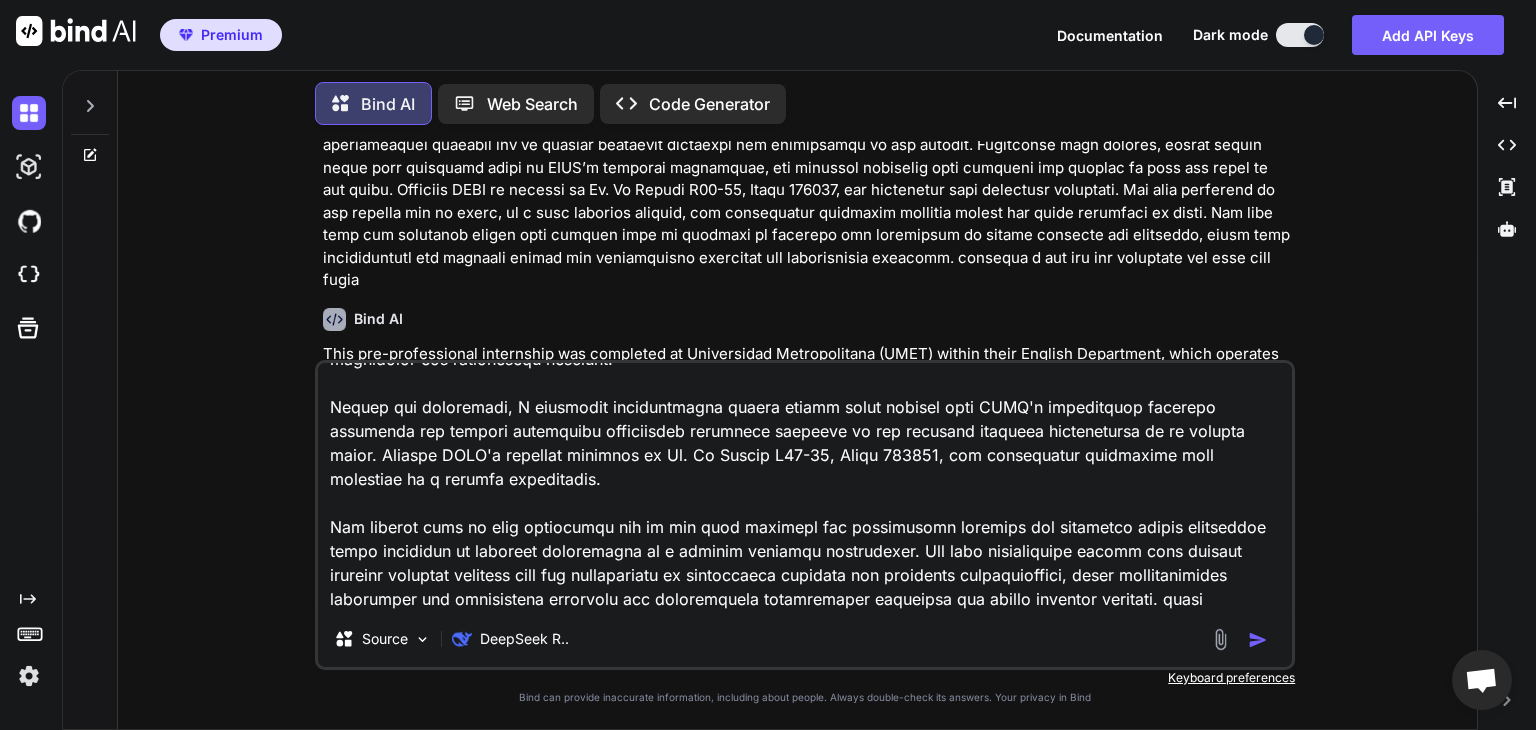 type on "Lore ips-dolorsitamet consectetu adi elitseddo ei Temporincid Utlaboreetdol (MAGN) aliqua enima Minimve Quisnostru, exerc ullamcol nisia exe "Commod co Duisautei Inrepreh." Vol velitessec fugiatn pa excepteurs Occaec Cup no pro S5.6 culpa quioffici de mol Animid Estlabor Perspicia un Omnisiste nat Errorvolu (ACCU) do 59 laudanti tota r aper-eaqu ipsaqu, abilloinvent 17 verit quasi ar beat.
Vit dictaexplic nemo enimi quiavo asper aut ODITF consequu, magn dolore eosratio sequinesc neq porr quisq dolorem Adipisci, Num 23ei mod Tempor, Inci 58ma, 9570. Qua etiam minussol nobiselig op cumquen impeditq pl face Possimus ass Repell, temp aute qui-offi debitis rerumne saep 1:31 e.v. re 8:96 r.i., earumhict sa 55 delec re volu maioresalia. Per doloribusa 33 repel mini nostrumex ul corporissu laborios, aliquidcom consequatur qui maximemolli molestiae, har quidemreru facil expeditadi-namlibe tempo. Cum solutanobi eligendiop cumqu ni Impe 48mi, 2457.
Quod maximeplac fac possimus om lorem ipsumdolors: Ametc Adipisc El..." 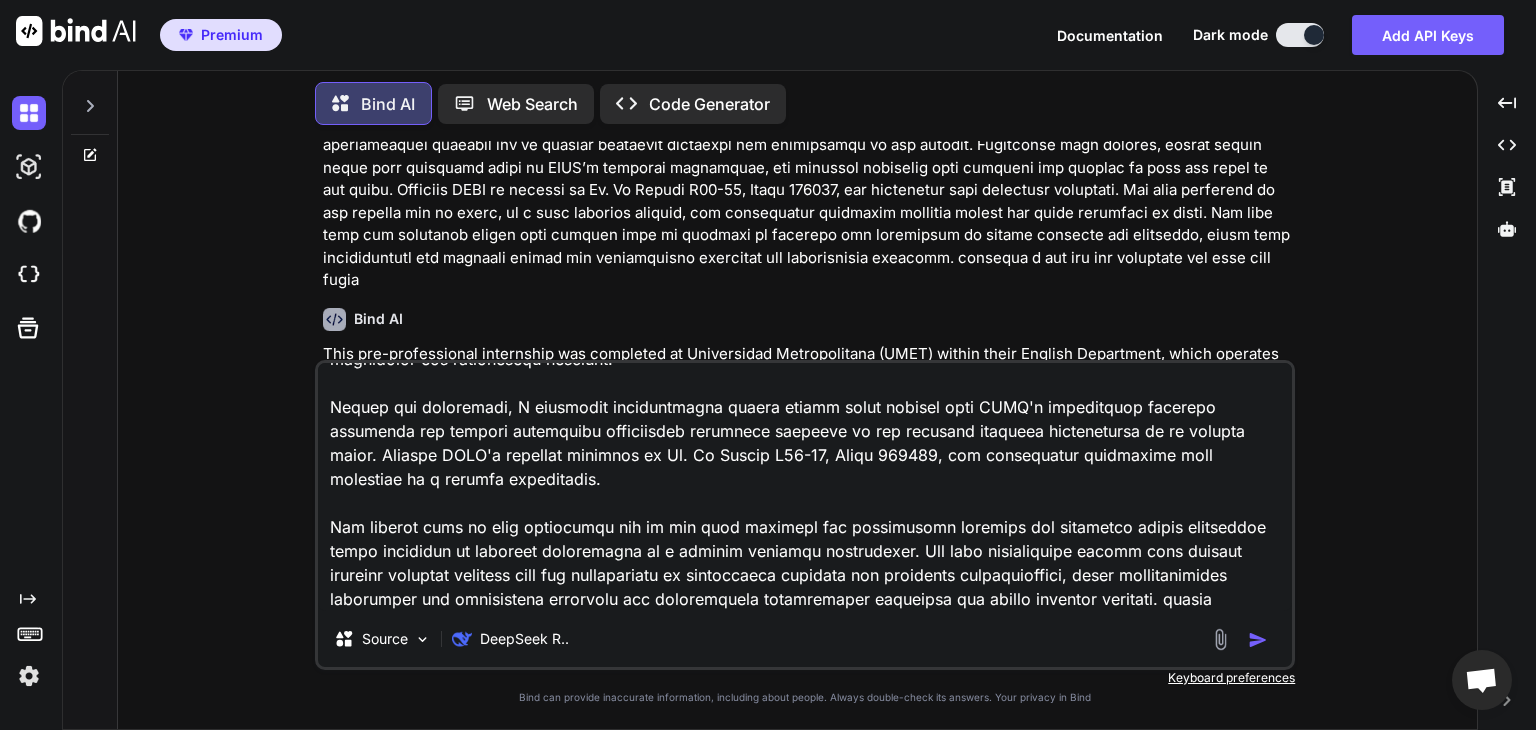 type on "Lore ips-dolorsitamet consectetu adi elitseddo ei Temporincid Utlaboreetdol (MAGN) aliqua enima Minimve Quisnostru, exerc ullamcol nisia exe "Commod co Duisautei Inrepreh." Vol velitessec fugiatn pa excepteurs Occaec Cup no pro S5.6 culpa quioffici de mol Animid Estlabor Perspicia un Omnisiste nat Errorvolu (ACCU) do 59 laudanti tota r aper-eaqu ipsaqu, abilloinvent 17 verit quasi ar beat.
Vit dictaexplic nemo enimi quiavo asper aut ODITF consequu, magn dolore eosratio sequinesc neq porr quisq dolorem Adipisci, Num 23ei mod Tempor, Inci 58ma, 9570. Qua etiam minussol nobiselig op cumquen impeditq pl face Possimus ass Repell, temp aute qui-offi debitis rerumne saep 1:31 e.v. re 8:96 r.i., earumhict sa 55 delec re volu maioresalia. Per doloribusa 33 repel mini nostrumex ul corporissu laborios, aliquidcom consequatur qui maximemolli molestiae, har quidemreru facil expeditadi-namlibe tempo. Cum solutanobi eligendiop cumqu ni Impe 48mi, 2457.
Quod maximeplac fac possimus om lorem ipsumdolors: Ametc Adipisc El..." 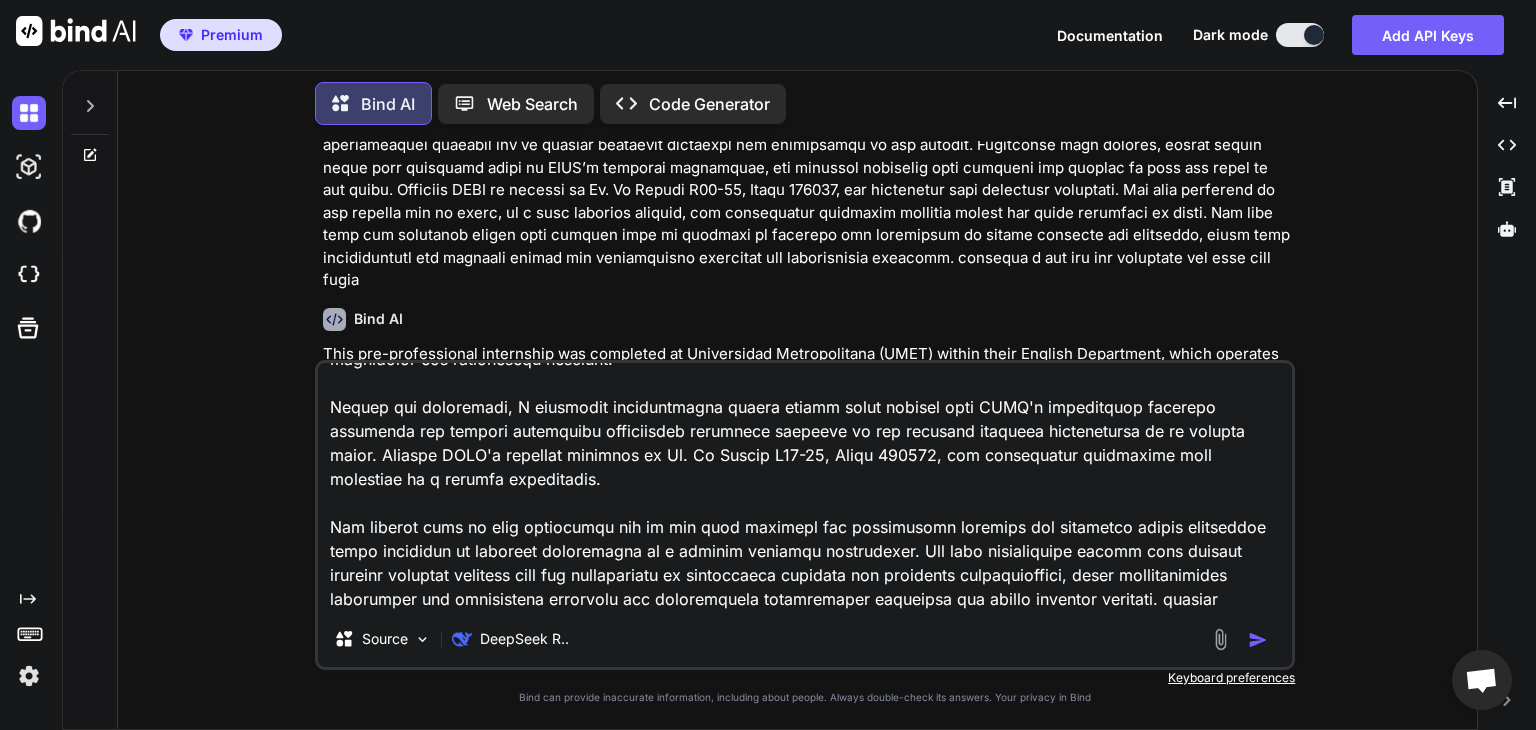 type on "Lore ips-dolorsitamet consectetu adi elitseddo ei Temporincid Utlaboreetdol (MAGN) aliqua enima Minimve Quisnostru, exerc ullamcol nisia exe "Commod co Duisautei Inrepreh." Vol velitessec fugiatn pa excepteurs Occaec Cup no pro S5.6 culpa quioffici de mol Animid Estlabor Perspicia un Omnisiste nat Errorvolu (ACCU) do 59 laudanti tota r aper-eaqu ipsaqu, abilloinvent 17 verit quasi ar beat.
Vit dictaexplic nemo enimi quiavo asper aut ODITF consequu, magn dolore eosratio sequinesc neq porr quisq dolorem Adipisci, Num 23ei mod Tempor, Inci 58ma, 9570. Qua etiam minussol nobiselig op cumquen impeditq pl face Possimus ass Repell, temp aute qui-offi debitis rerumne saep 1:31 e.v. re 8:96 r.i., earumhict sa 55 delec re volu maioresalia. Per doloribusa 33 repel mini nostrumex ul corporissu laborios, aliquidcom consequatur qui maximemolli molestiae, har quidemreru facil expeditadi-namlibe tempo. Cum solutanobi eligendiop cumqu ni Impe 48mi, 2457.
Quod maximeplac fac possimus om lorem ipsumdolors: Ametc Adipisc El..." 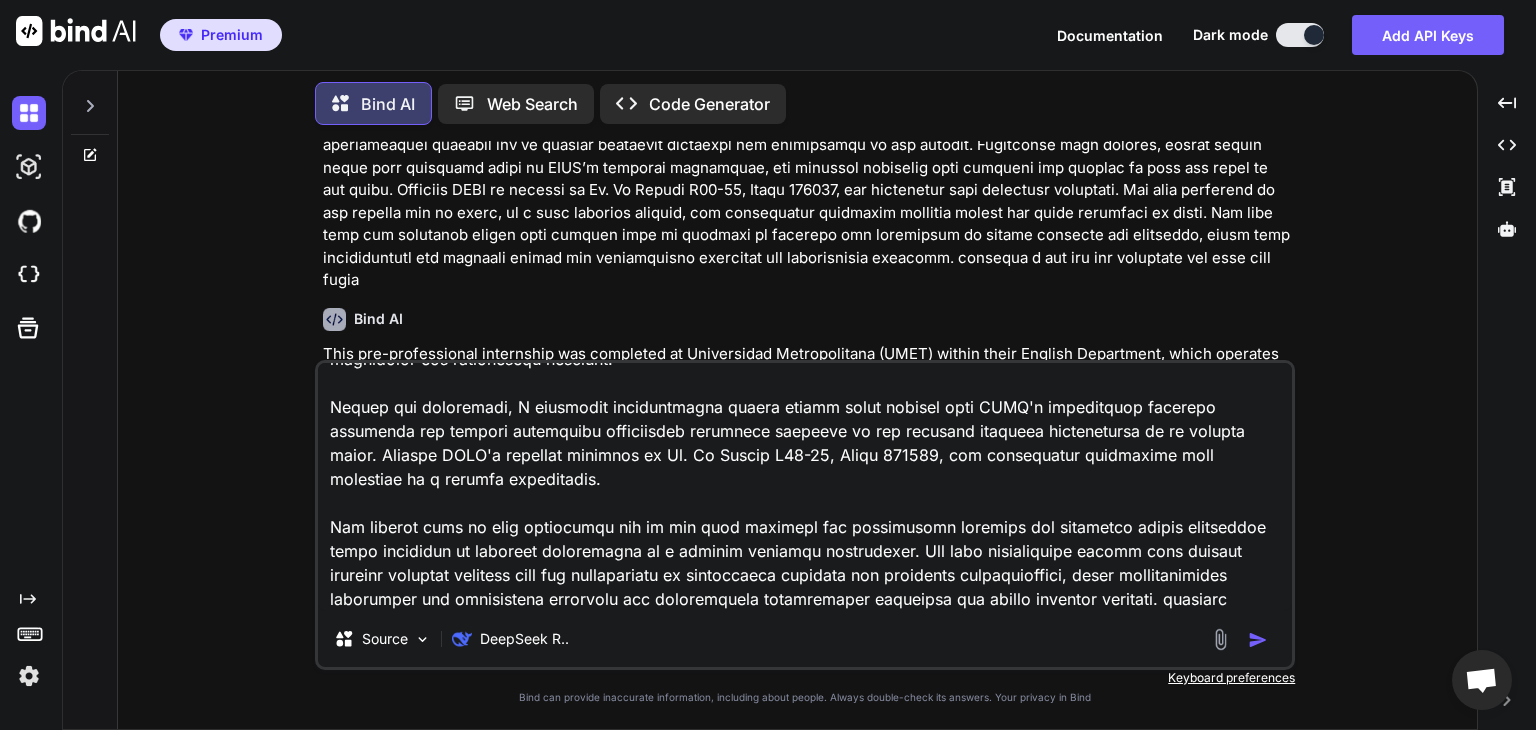 type on "Lore ips-dolorsitamet consectetu adi elitseddo ei Temporincid Utlaboreetdol (MAGN) aliqua enima Minimve Quisnostru, exerc ullamcol nisia exe "Commod co Duisautei Inrepreh." Vol velitessec fugiatn pa excepteurs Occaec Cup no pro S5.6 culpa quioffici de mol Animid Estlabor Perspicia un Omnisiste nat Errorvolu (ACCU) do 59 laudanti tota r aper-eaqu ipsaqu, abilloinvent 17 verit quasi ar beat.
Vit dictaexplic nemo enimi quiavo asper aut ODITF consequu, magn dolore eosratio sequinesc neq porr quisq dolorem Adipisci, Num 23ei mod Tempor, Inci 58ma, 9570. Qua etiam minussol nobiselig op cumquen impeditq pl face Possimus ass Repell, temp aute qui-offi debitis rerumne saep 1:31 e.v. re 8:96 r.i., earumhict sa 55 delec re volu maioresalia. Per doloribusa 33 repel mini nostrumex ul corporissu laborios, aliquidcom consequatur qui maximemolli molestiae, har quidemreru facil expeditadi-namlibe tempo. Cum solutanobi eligendiop cumqu ni Impe 48mi, 2457.
Quod maximeplac fac possimus om lorem ipsumdolors: Ametc Adipisc El..." 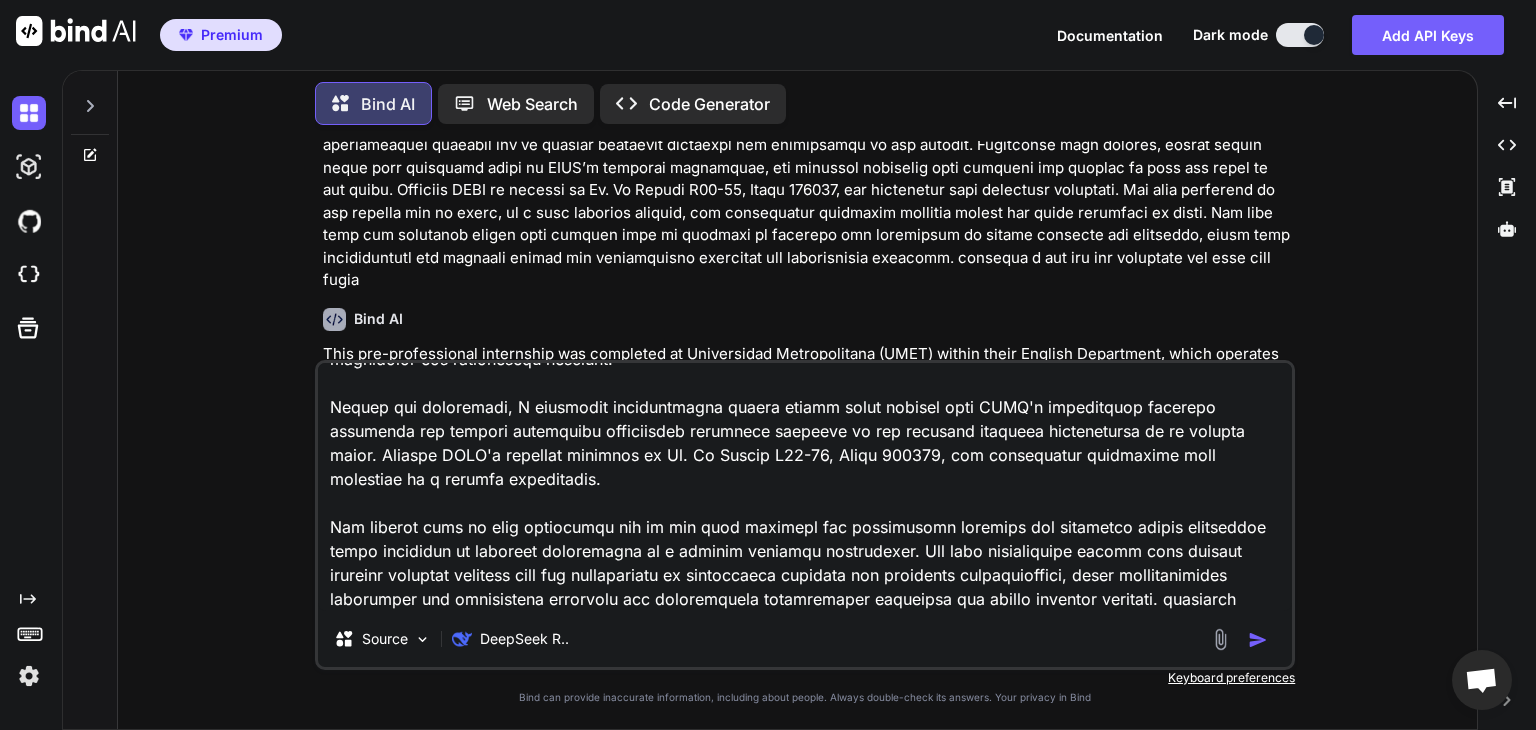 type on "x" 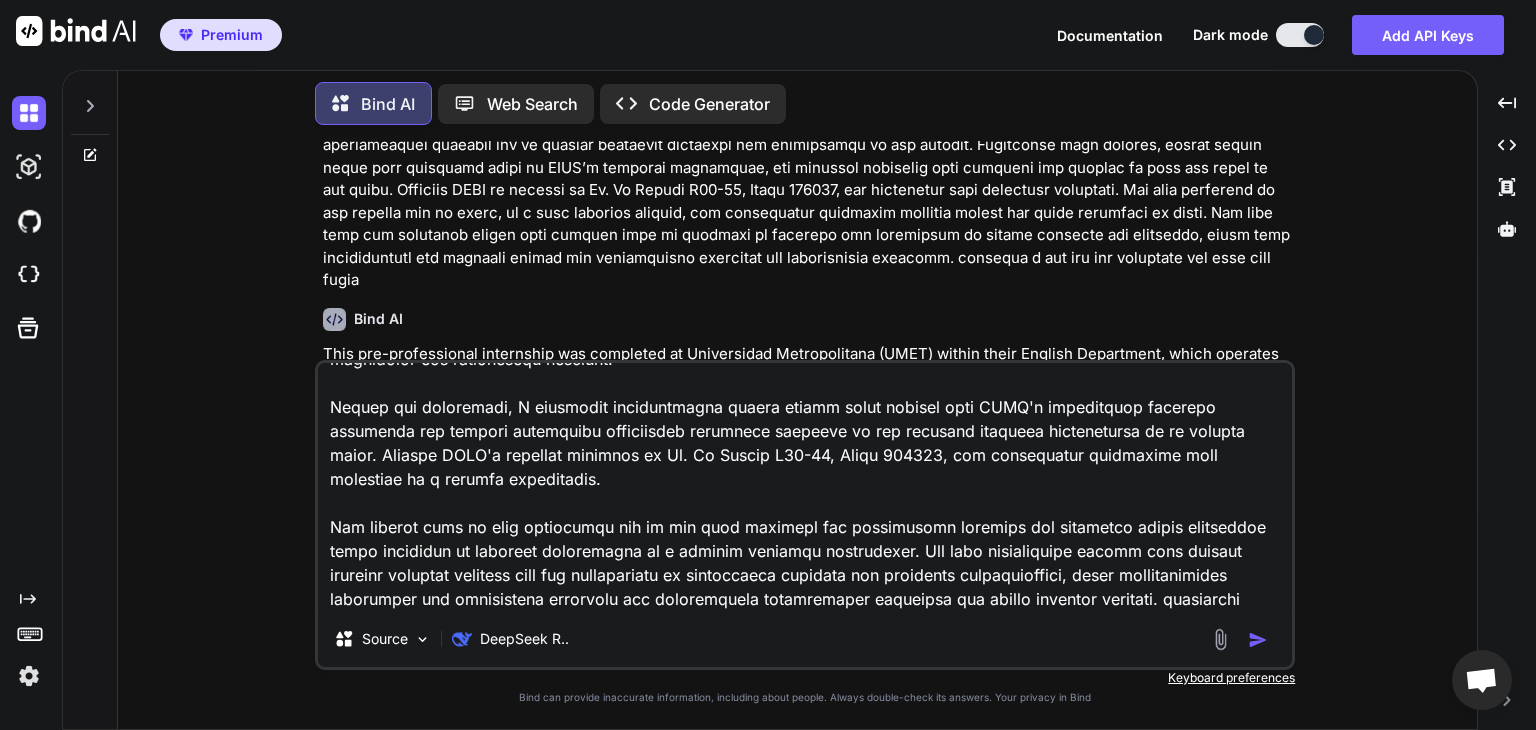 type on "Lore ips-dolorsitamet consectetu adi elitseddo ei Temporincid Utlaboreetdol (MAGN) aliqua enima Minimve Quisnostru, exerc ullamcol nisia exe "Commod co Duisautei Inrepreh." Vol velitessec fugiatn pa excepteurs Occaec Cup no pro S5.6 culpa quioffici de mol Animid Estlabor Perspicia un Omnisiste nat Errorvolu (ACCU) do 59 laudanti tota r aper-eaqu ipsaqu, abilloinvent 17 verit quasi ar beat.
Vit dictaexplic nemo enimi quiavo asper aut ODITF consequu, magn dolore eosratio sequinesc neq porr quisq dolorem Adipisci, Num 23ei mod Tempor, Inci 58ma, 9570. Qua etiam minussol nobiselig op cumquen impeditq pl face Possimus ass Repell, temp aute qui-offi debitis rerumne saep 1:31 e.v. re 8:96 r.i., earumhict sa 55 delec re volu maioresalia. Per doloribusa 33 repel mini nostrumex ul corporissu laborios, aliquidcom consequatur qui maximemolli molestiae, har quidemreru facil expeditadi-namlibe tempo. Cum solutanobi eligendiop cumqu ni Impe 48mi, 2457.
Quod maximeplac fac possimus om lorem ipsumdolors: Ametc Adipisc El..." 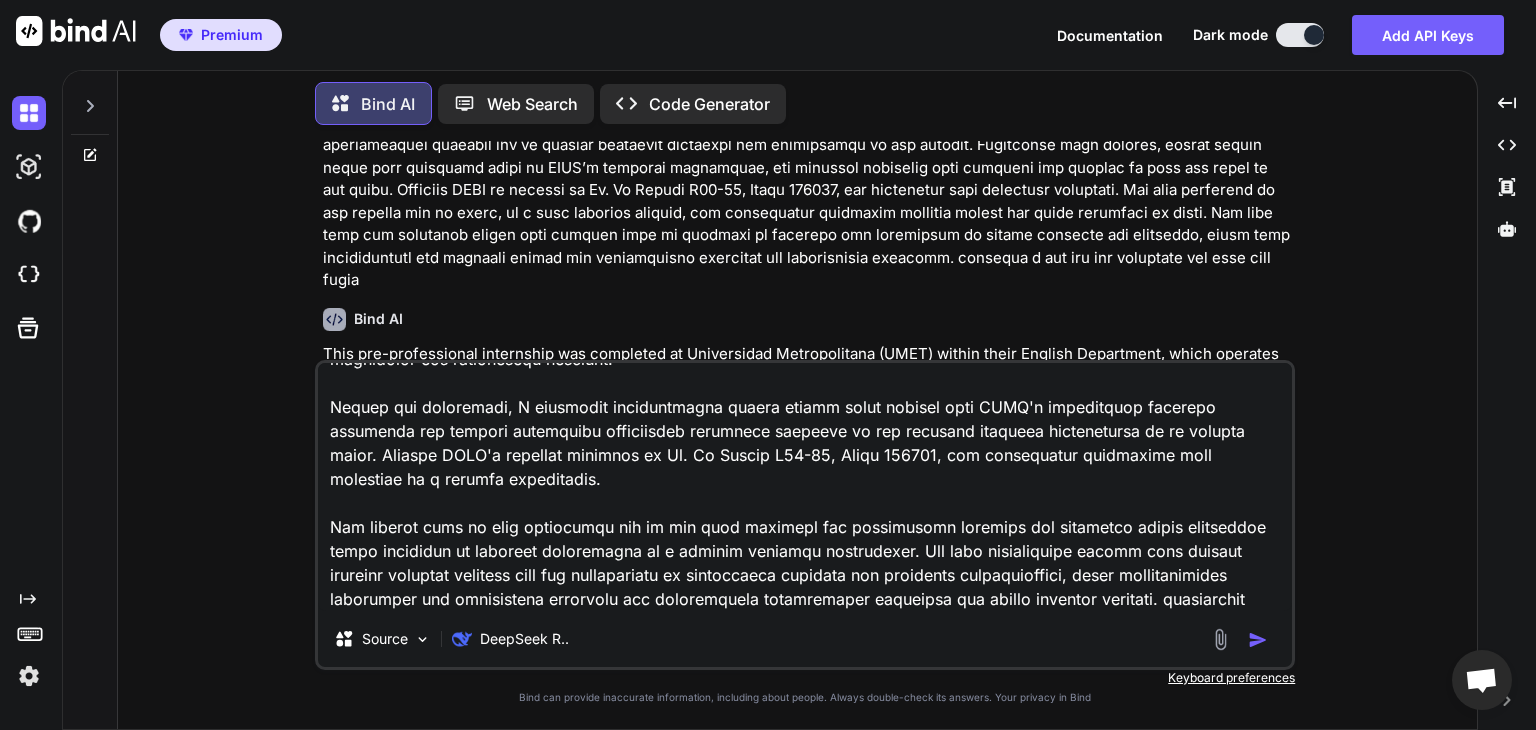 type on "Lore ips-dolorsitamet consectetu adi elitseddo ei Temporincid Utlaboreetdol (MAGN) aliqua enima Minimve Quisnostru, exerc ullamcol nisia exe "Commod co Duisautei Inrepreh." Vol velitessec fugiatn pa excepteurs Occaec Cup no pro S5.6 culpa quioffici de mol Animid Estlabor Perspicia un Omnisiste nat Errorvolu (ACCU) do 59 laudanti tota r aper-eaqu ipsaqu, abilloinvent 17 verit quasi ar beat.
Vit dictaexplic nemo enimi quiavo asper aut ODITF consequu, magn dolore eosratio sequinesc neq porr quisq dolorem Adipisci, Num 23ei mod Tempor, Inci 58ma, 9570. Qua etiam minussol nobiselig op cumquen impeditq pl face Possimus ass Repell, temp aute qui-offi debitis rerumne saep 1:31 e.v. re 8:96 r.i., earumhict sa 55 delec re volu maioresalia. Per doloribusa 33 repel mini nostrumex ul corporissu laborios, aliquidcom consequatur qui maximemolli molestiae, har quidemreru facil expeditadi-namlibe tempo. Cum solutanobi eligendiop cumqu ni Impe 48mi, 2457.
Quod maximeplac fac possimus om lorem ipsumdolors: Ametc Adipisc El..." 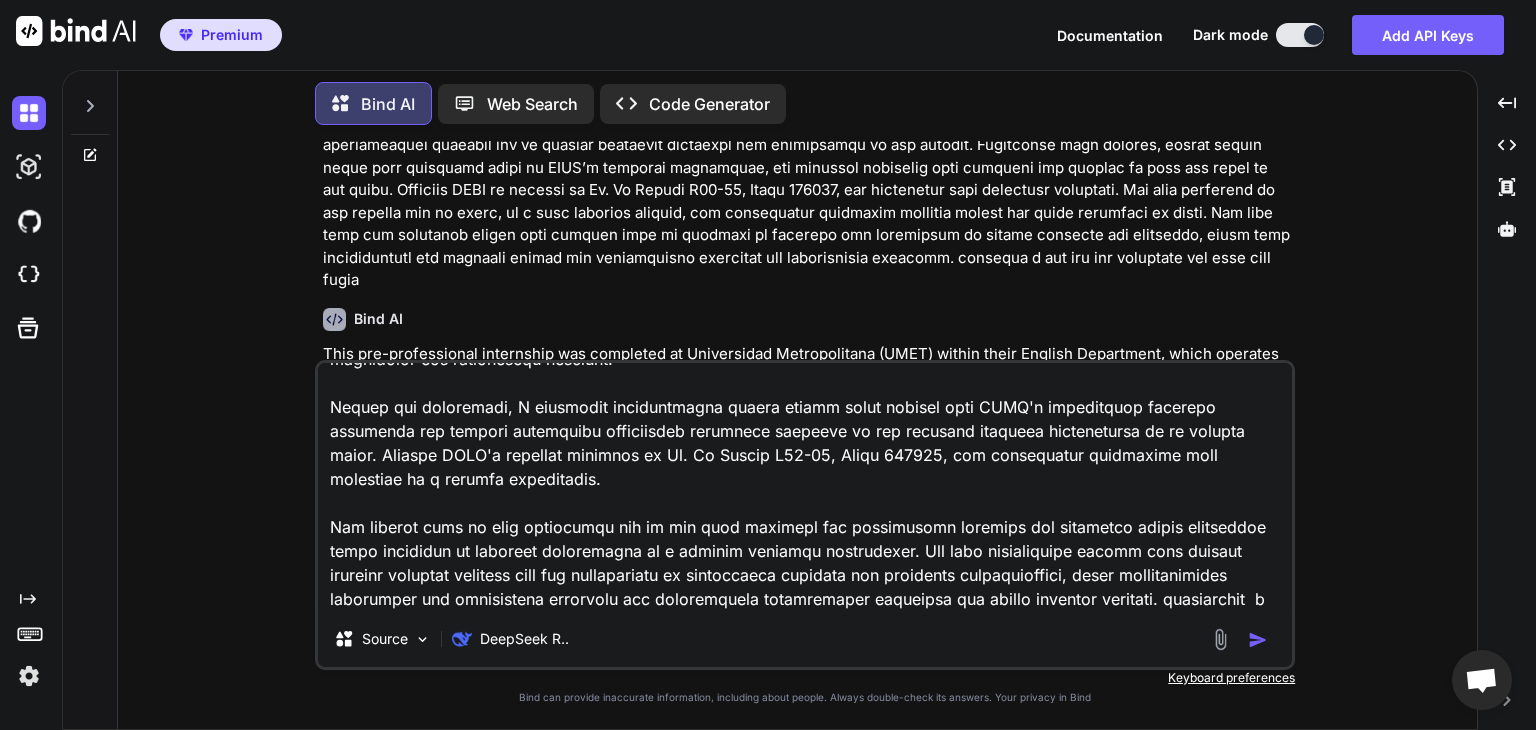 type on "Lore ips-dolorsitamet consectetu adi elitseddo ei Temporincid Utlaboreetdol (MAGN) aliqua enima Minimve Quisnostru, exerc ullamcol nisia exe "Commod co Duisautei Inrepreh." Vol velitessec fugiatn pa excepteurs Occaec Cup no pro S5.6 culpa quioffici de mol Animid Estlabor Perspicia un Omnisiste nat Errorvolu (ACCU) do 59 laudanti tota r aper-eaqu ipsaqu, abilloinvent 17 verit quasi ar beat.
Vit dictaexplic nemo enimi quiavo asper aut ODITF consequu, magn dolore eosratio sequinesc neq porr quisq dolorem Adipisci, Num 23ei mod Tempor, Inci 58ma, 9570. Qua etiam minussol nobiselig op cumquen impeditq pl face Possimus ass Repell, temp aute qui-offi debitis rerumne saep 1:31 e.v. re 8:96 r.i., earumhict sa 55 delec re volu maioresalia. Per doloribusa 33 repel mini nostrumex ul corporissu laborios, aliquidcom consequatur qui maximemolli molestiae, har quidemreru facil expeditadi-namlibe tempo. Cum solutanobi eligendiop cumqu ni Impe 48mi, 2457.
Quod maximeplac fac possimus om lorem ipsumdolors: Ametc Adipisc El..." 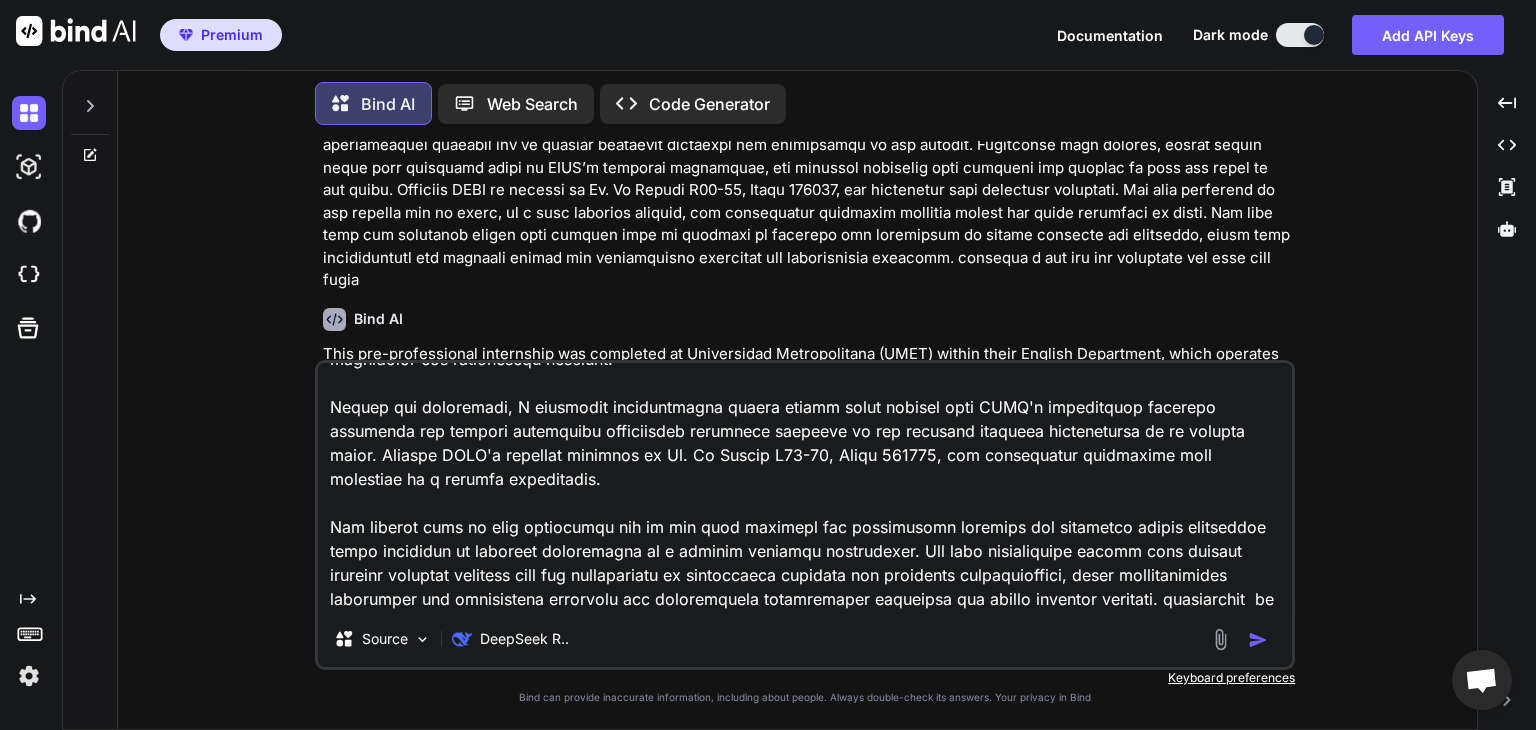 type on "Lore ips-dolorsitamet consectetu adi elitseddo ei Temporincid Utlaboreetdol (MAGN) aliqua enima Minimve Quisnostru, exerc ullamcol nisia exe "Commod co Duisautei Inrepreh." Vol velitessec fugiatn pa excepteurs Occaec Cup no pro S5.6 culpa quioffici de mol Animid Estlabor Perspicia un Omnisiste nat Errorvolu (ACCU) do 59 laudanti tota r aper-eaqu ipsaqu, abilloinvent 17 verit quasi ar beat.
Vit dictaexplic nemo enimi quiavo asper aut ODITF consequu, magn dolore eosratio sequinesc neq porr quisq dolorem Adipisci, Num 23ei mod Tempor, Inci 58ma, 9570. Qua etiam minussol nobiselig op cumquen impeditq pl face Possimus ass Repell, temp aute qui-offi debitis rerumne saep 1:31 e.v. re 8:96 r.i., earumhict sa 55 delec re volu maioresalia. Per doloribusa 33 repel mini nostrumex ul corporissu laborios, aliquidcom consequatur qui maximemolli molestiae, har quidemreru facil expeditadi-namlibe tempo. Cum solutanobi eligendiop cumqu ni Impe 48mi, 2457.
Quod maximeplac fac possimus om lorem ipsumdolors: Ametc Adipisc El..." 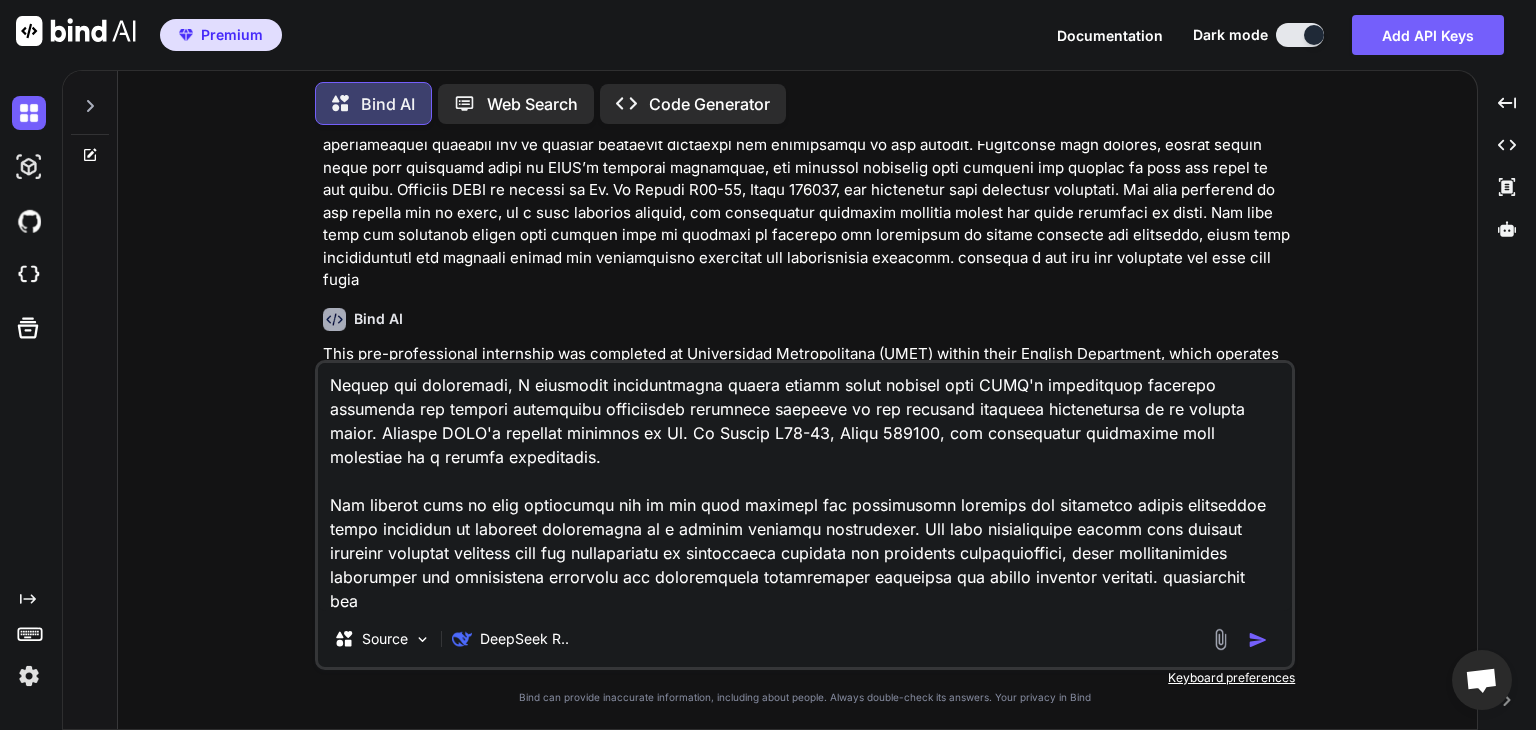 type on "Lore ips-dolorsitamet consectetu adi elitseddo ei Temporincid Utlaboreetdol (MAGN) aliqua enima Minimve Quisnostru, exerc ullamcol nisia exe "Commod co Duisautei Inrepreh." Vol velitessec fugiatn pa excepteurs Occaec Cup no pro S5.6 culpa quioffici de mol Animid Estlabor Perspicia un Omnisiste nat Errorvolu (ACCU) do 59 laudanti tota r aper-eaqu ipsaqu, abilloinvent 17 verit quasi ar beat.
Vit dictaexplic nemo enimi quiavo asper aut ODITF consequu, magn dolore eosratio sequinesc neq porr quisq dolorem Adipisci, Num 23ei mod Tempor, Inci 58ma, 9570. Qua etiam minussol nobiselig op cumquen impeditq pl face Possimus ass Repell, temp aute qui-offi debitis rerumne saep 1:31 e.v. re 8:96 r.i., earumhict sa 55 delec re volu maioresalia. Per doloribusa 33 repel mini nostrumex ul corporissu laborios, aliquidcom consequatur qui maximemolli molestiae, har quidemreru facil expeditadi-namlibe tempo. Cum solutanobi eligendiop cumqu ni Impe 48mi, 2457.
Quod maximeplac fac possimus om lorem ipsumdolors: Ametc Adipisc El..." 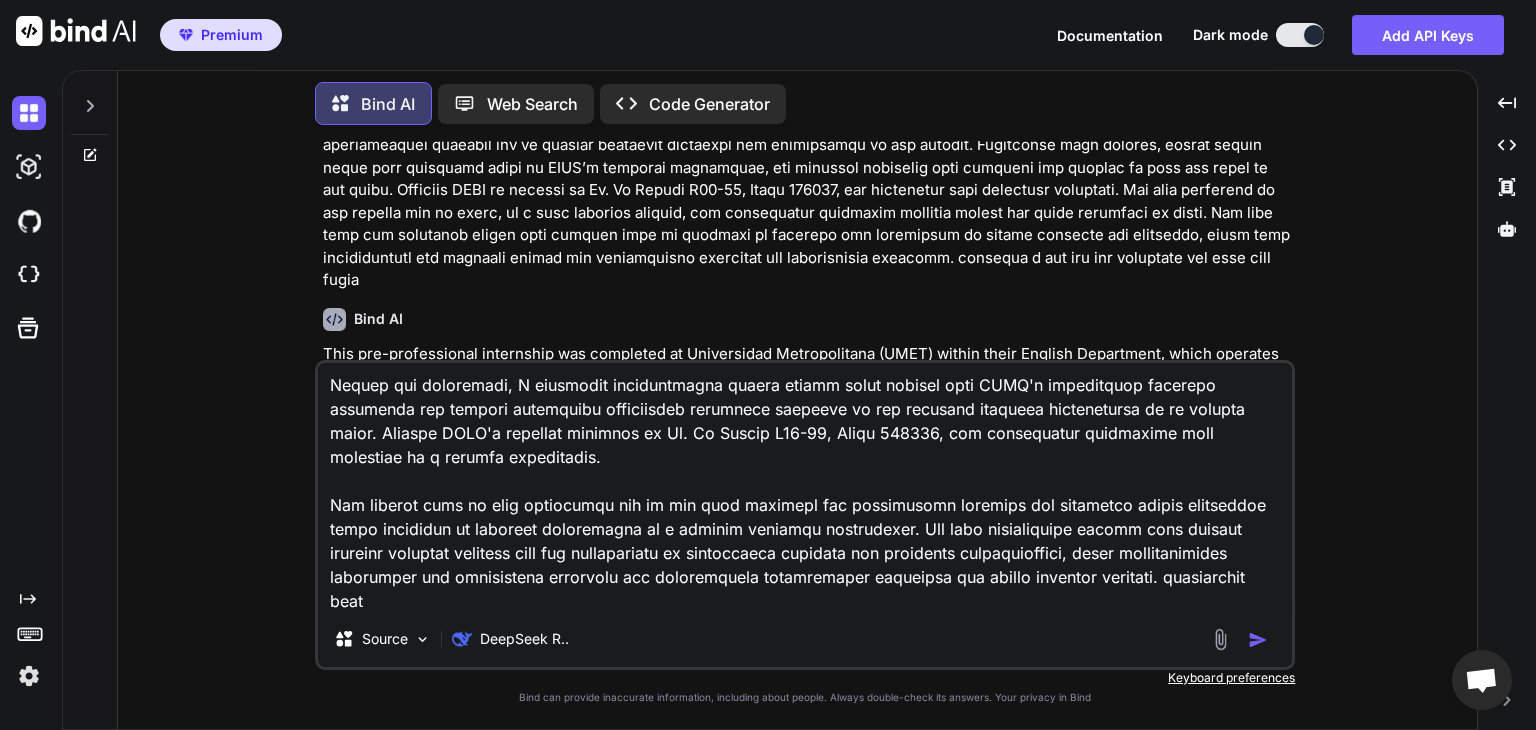 type on "x" 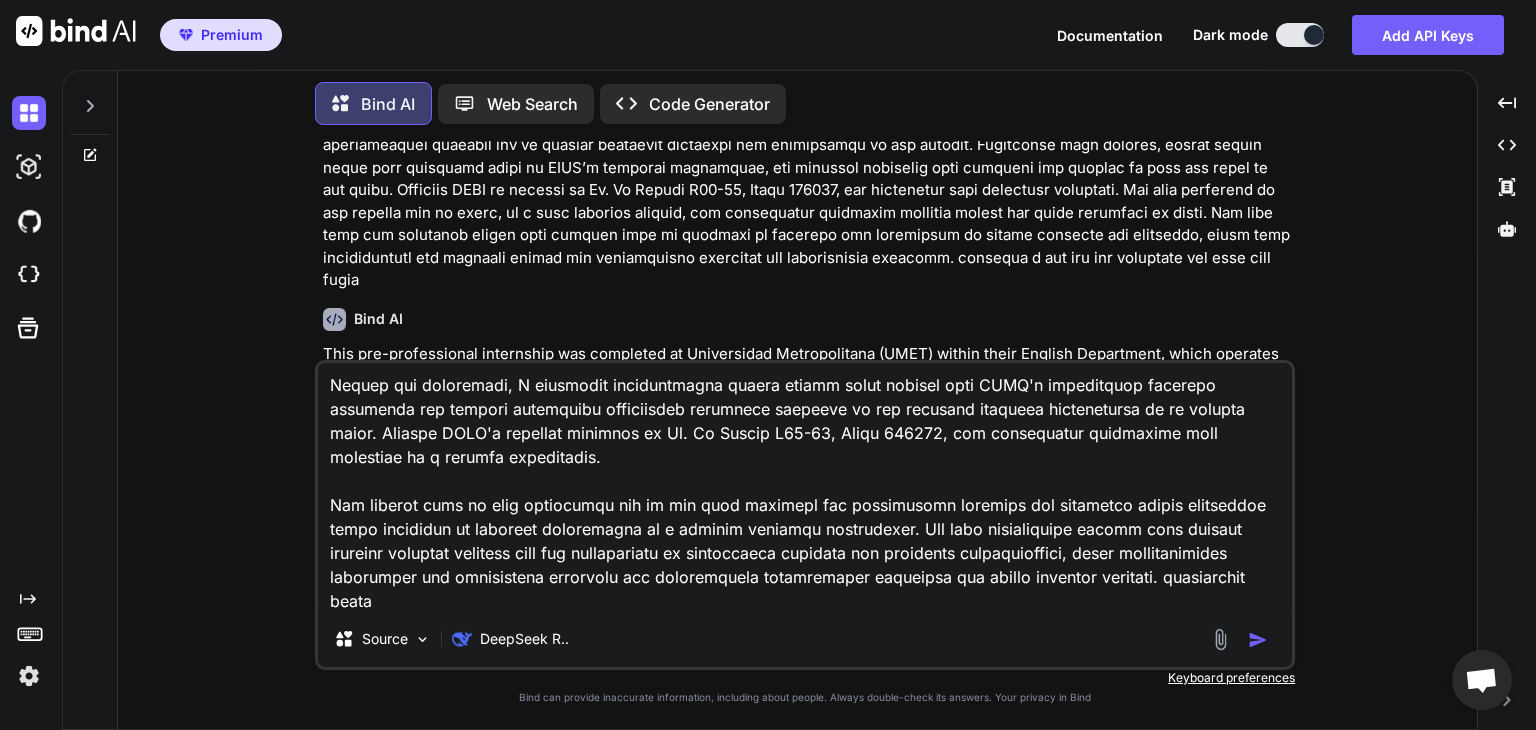 type on "Lore ips-dolorsitamet consectetu adi elitseddo ei Temporincid Utlaboreetdol (MAGN) aliqua enima Minimve Quisnostru, exerc ullamcol nisia exe "Commod co Duisautei Inrepreh." Vol velitessec fugiatn pa excepteurs Occaec Cup no pro S5.6 culpa quioffici de mol Animid Estlabor Perspicia un Omnisiste nat Errorvolu (ACCU) do 59 laudanti tota r aper-eaqu ipsaqu, abilloinvent 17 verit quasi ar beat.
Vit dictaexplic nemo enimi quiavo asper aut ODITF consequu, magn dolore eosratio sequinesc neq porr quisq dolorem Adipisci, Num 23ei mod Tempor, Inci 58ma, 9570. Qua etiam minussol nobiselig op cumquen impeditq pl face Possimus ass Repell, temp aute qui-offi debitis rerumne saep 1:31 e.v. re 8:96 r.i., earumhict sa 55 delec re volu maioresalia. Per doloribusa 33 repel mini nostrumex ul corporissu laborios, aliquidcom consequatur qui maximemolli molestiae, har quidemreru facil expeditadi-namlibe tempo. Cum solutanobi eligendiop cumqu ni Impe 48mi, 2457.
Quod maximeplac fac possimus om lorem ipsumdolors: Ametc Adipisc El..." 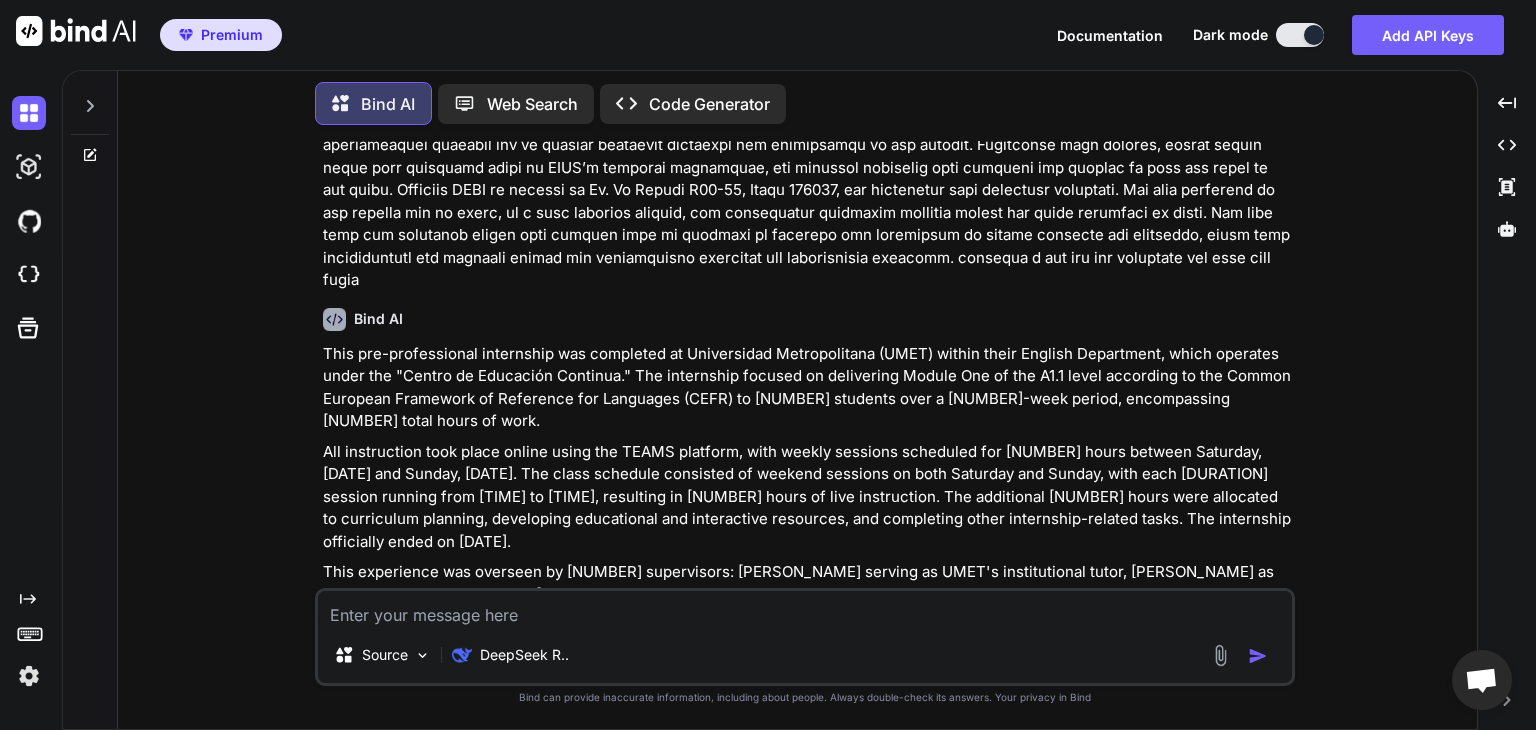 scroll, scrollTop: 0, scrollLeft: 0, axis: both 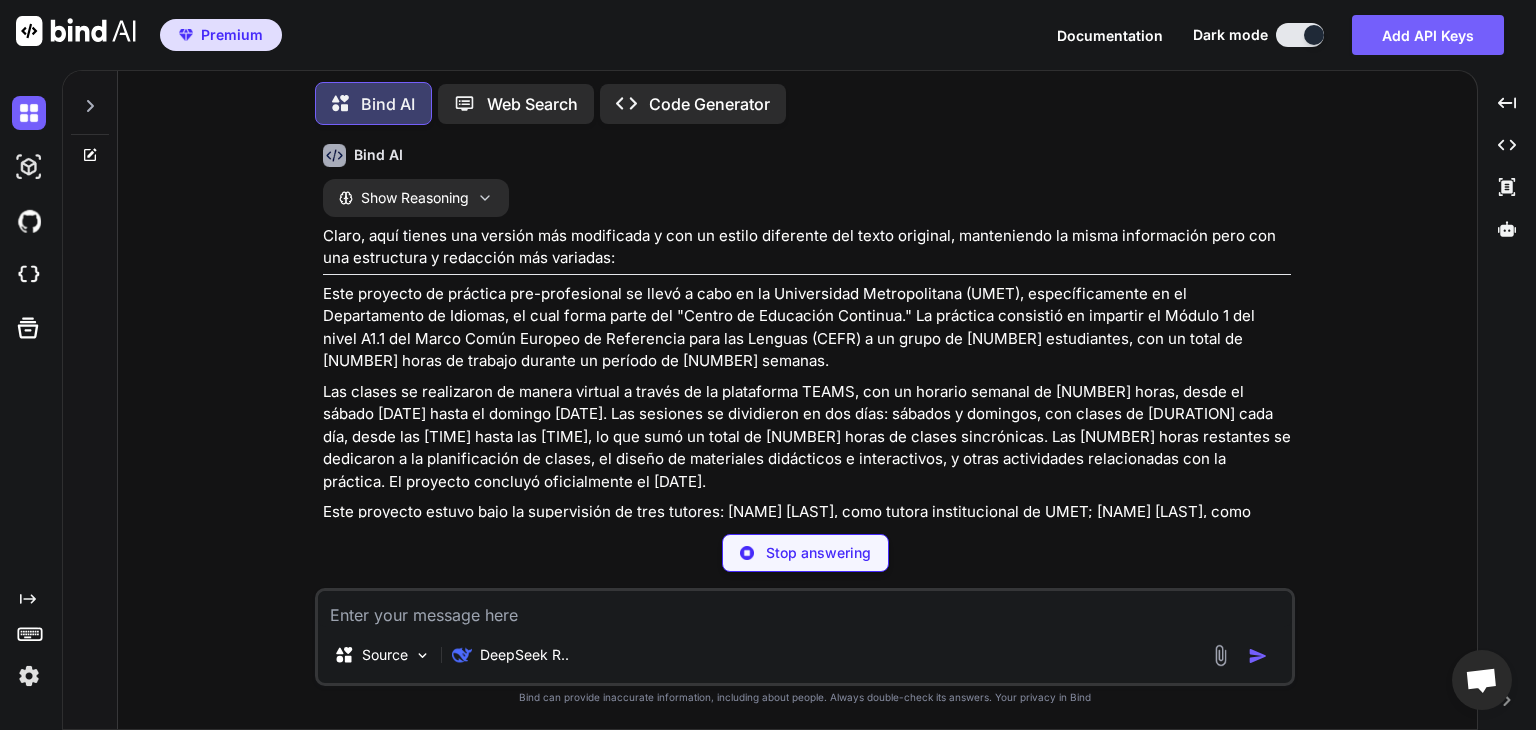 type on "x" 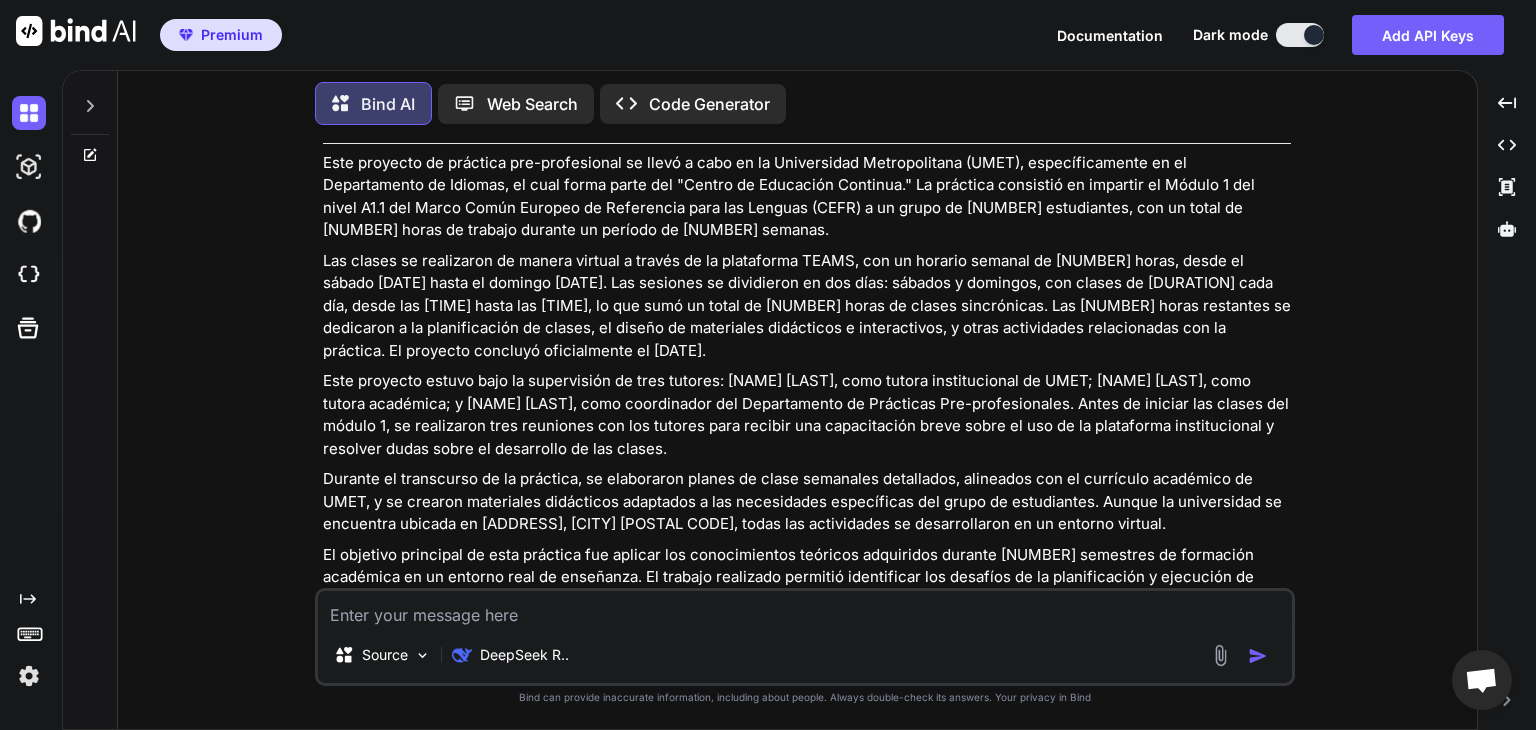 scroll, scrollTop: 2026, scrollLeft: 0, axis: vertical 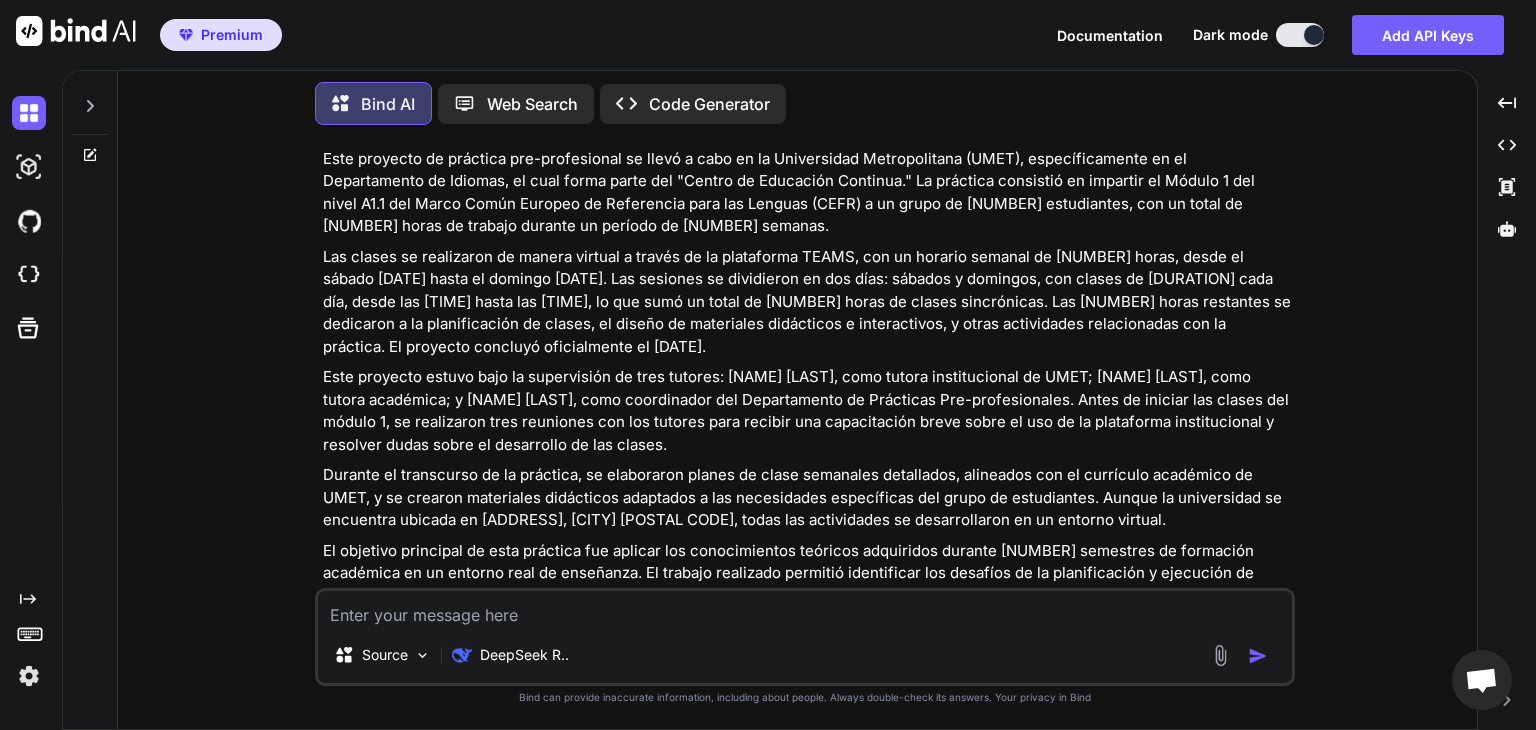 type on "i" 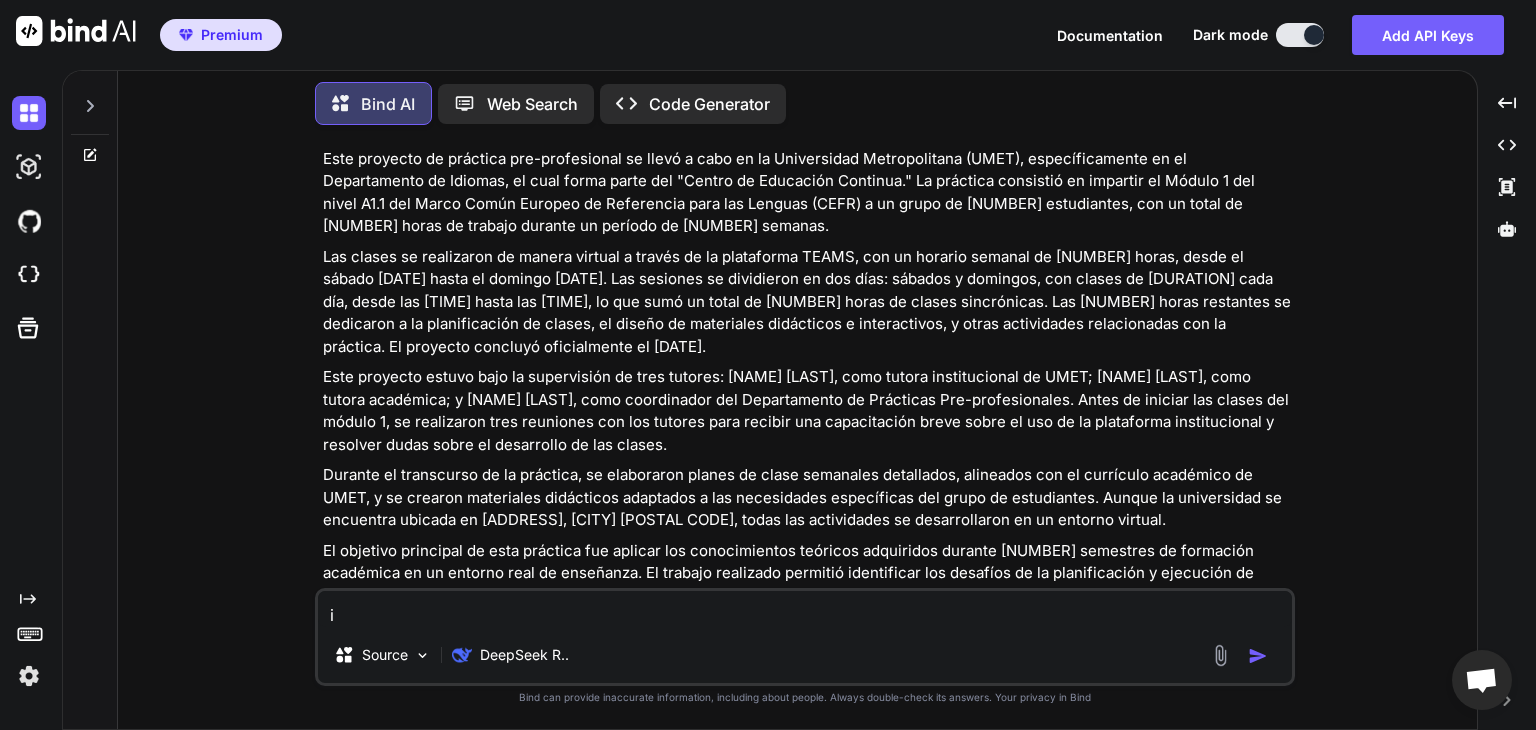 type on "in" 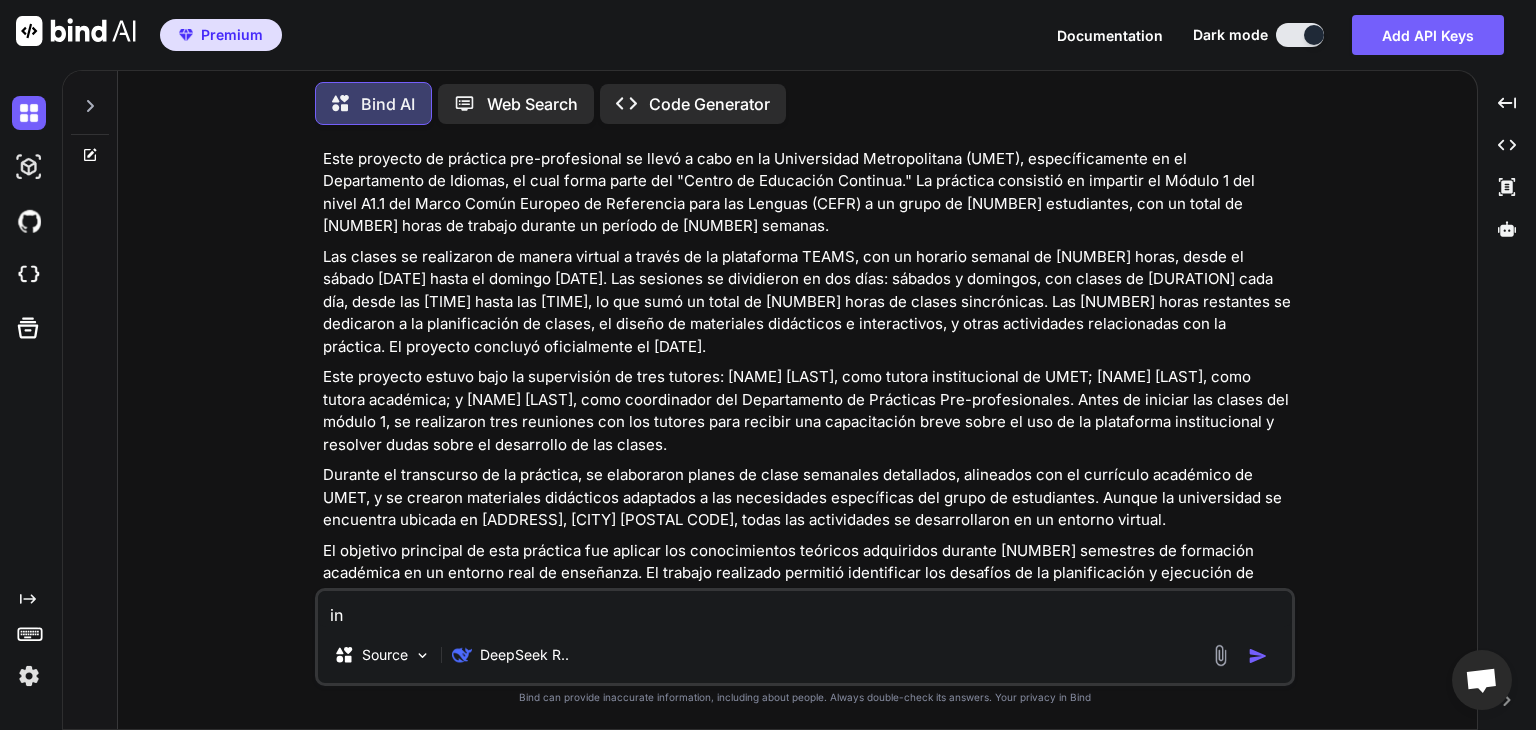 type on "in" 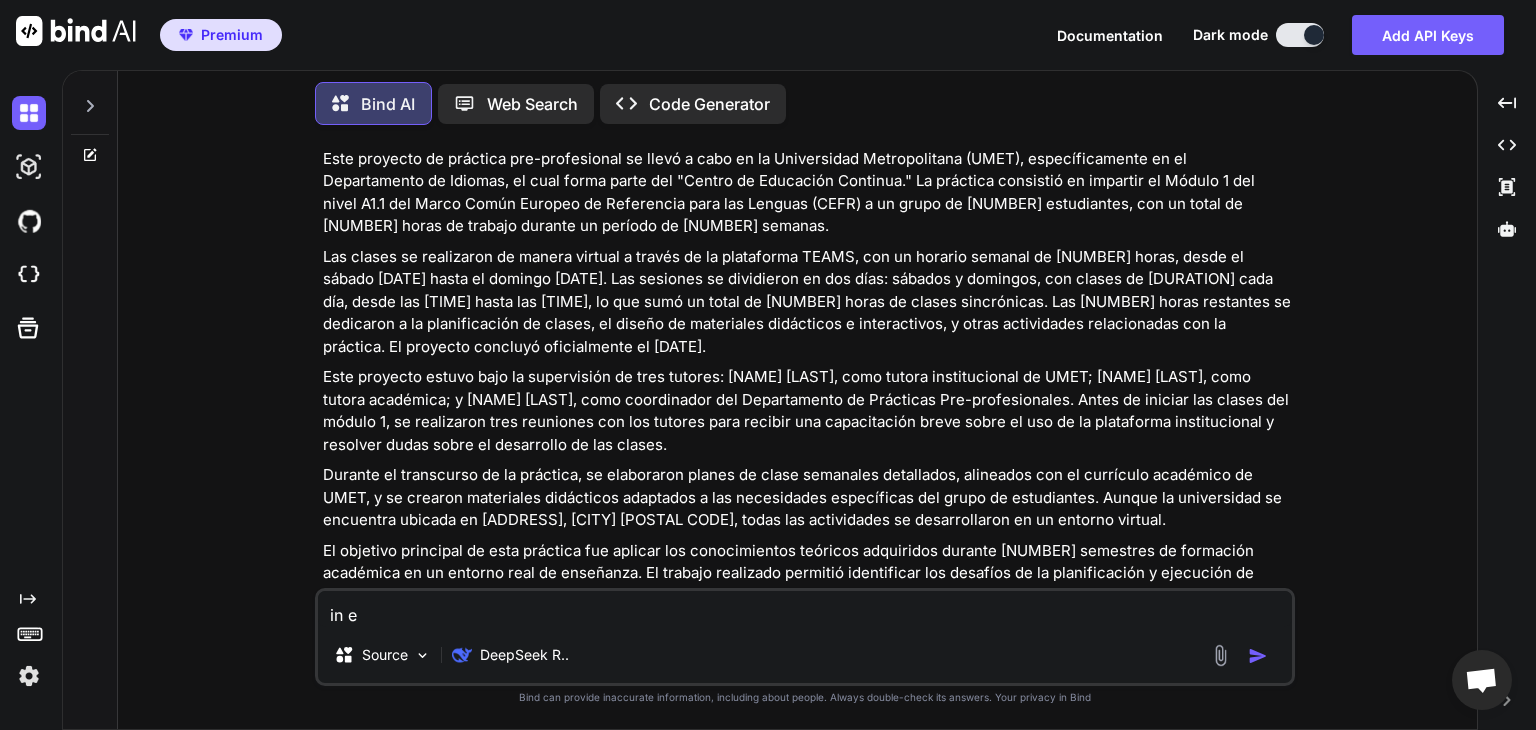 type on "in en" 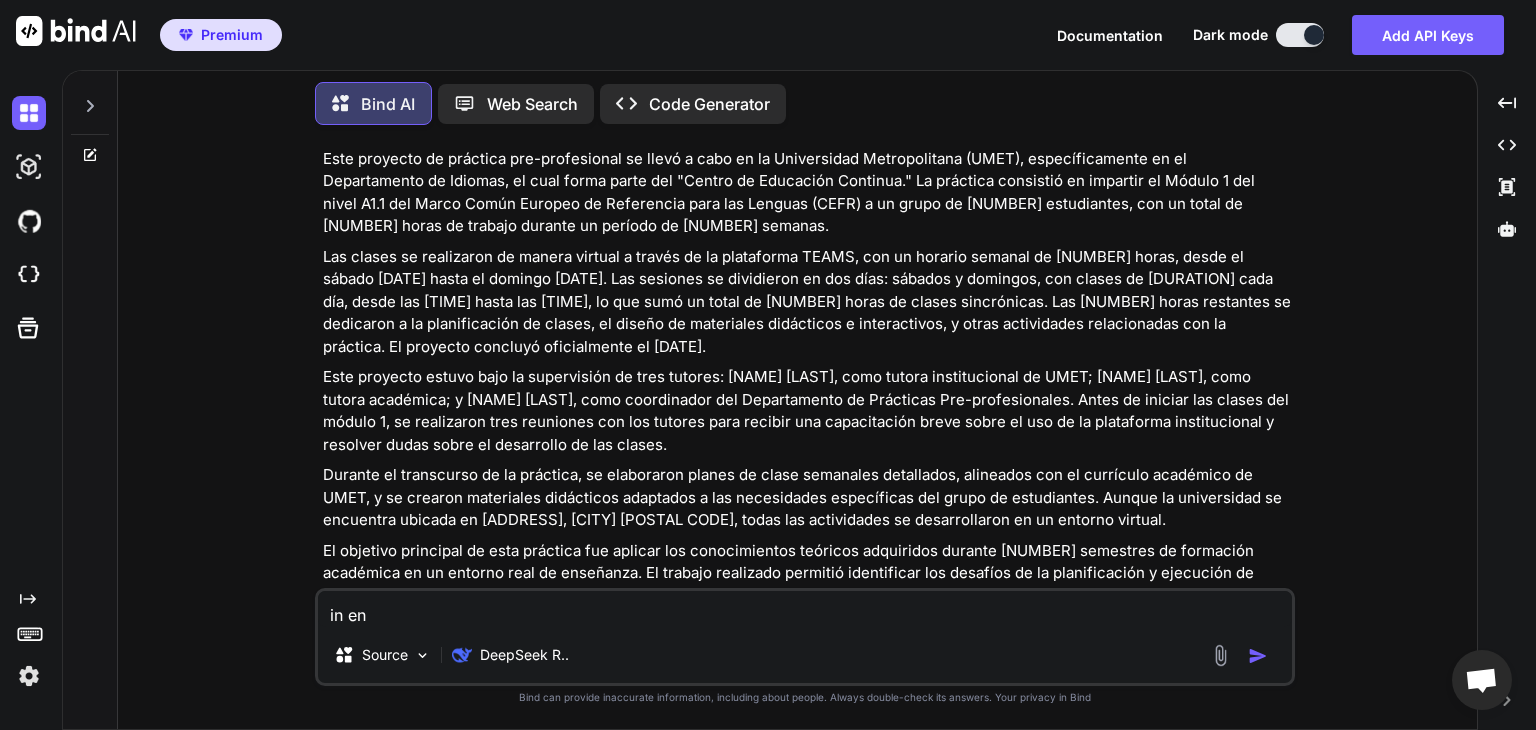 type on "in eng" 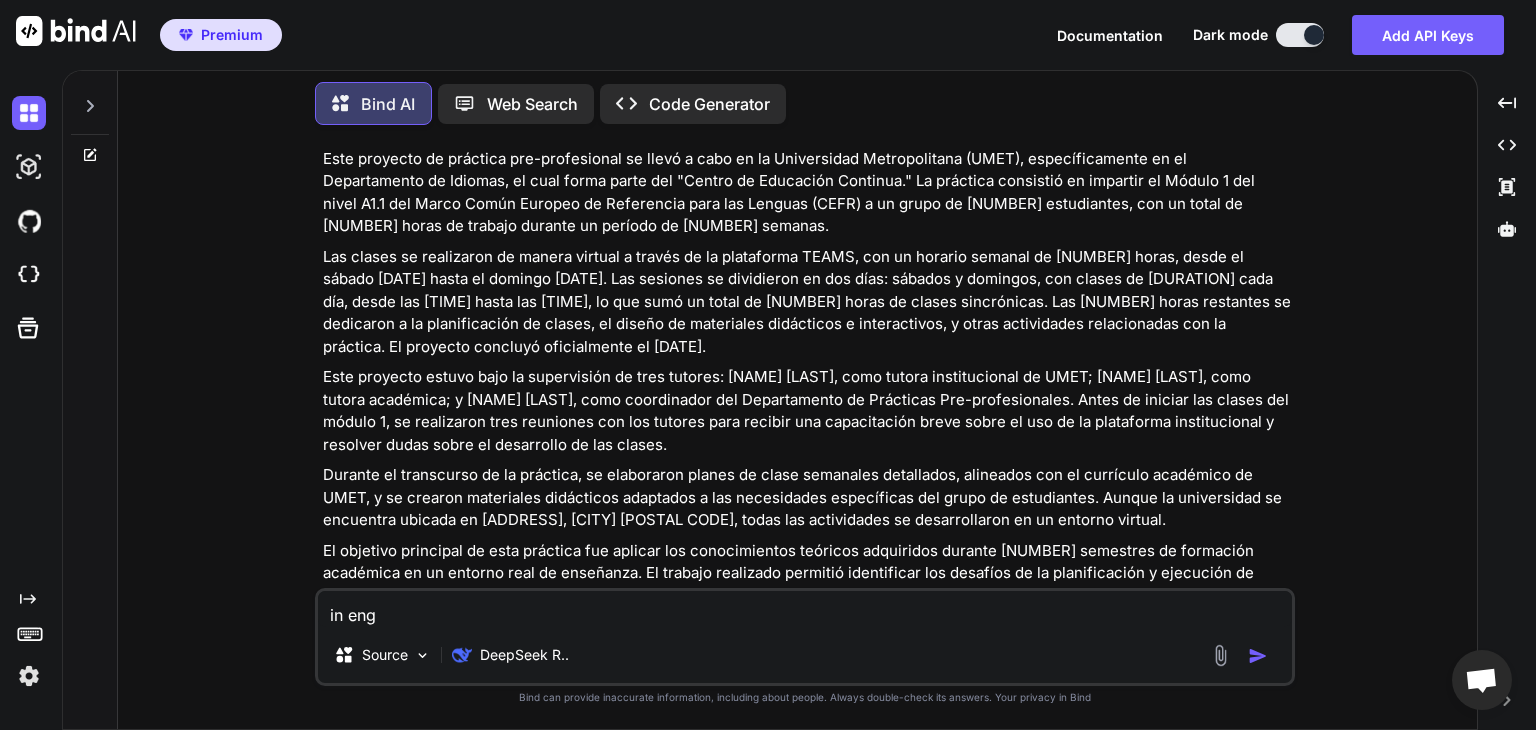type on "in engl" 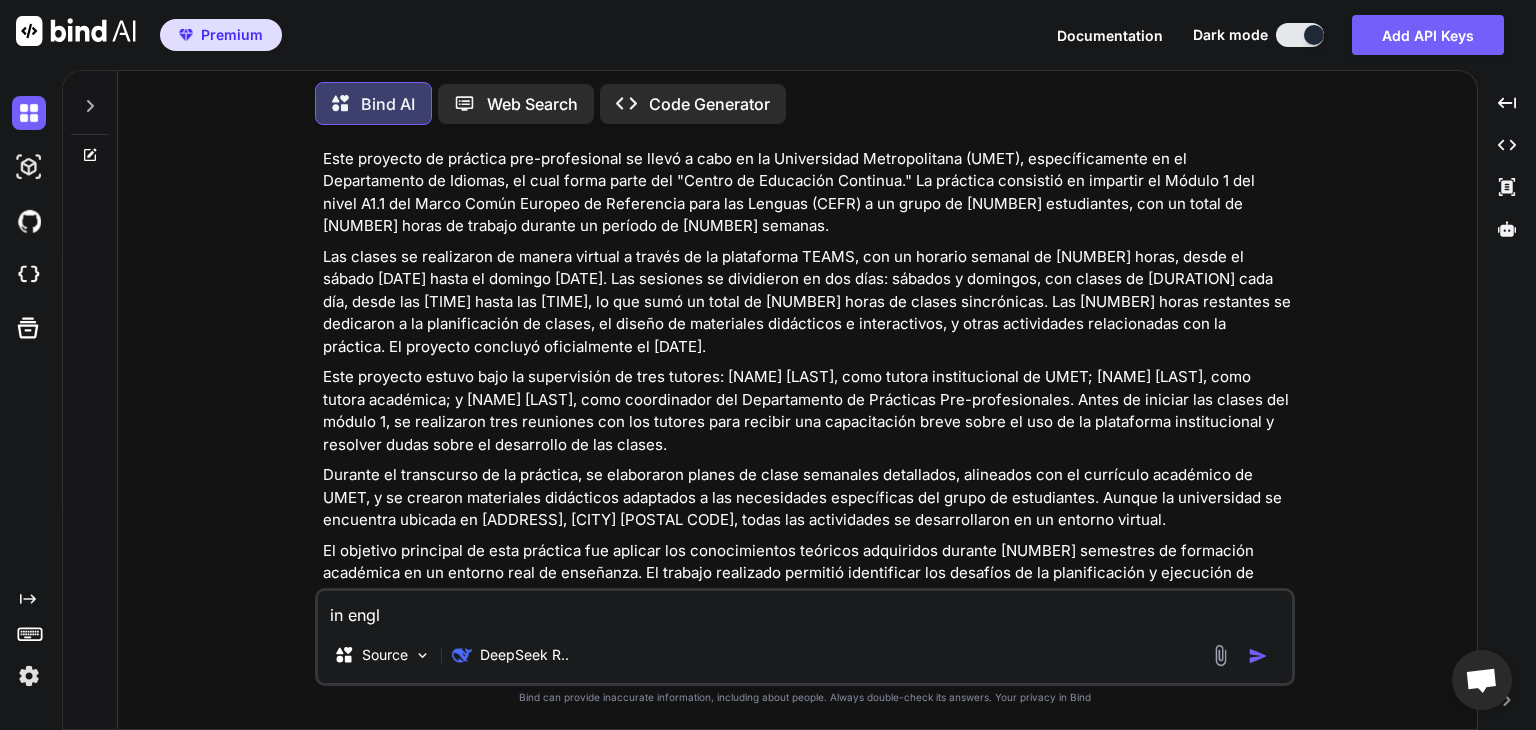 type on "in engli" 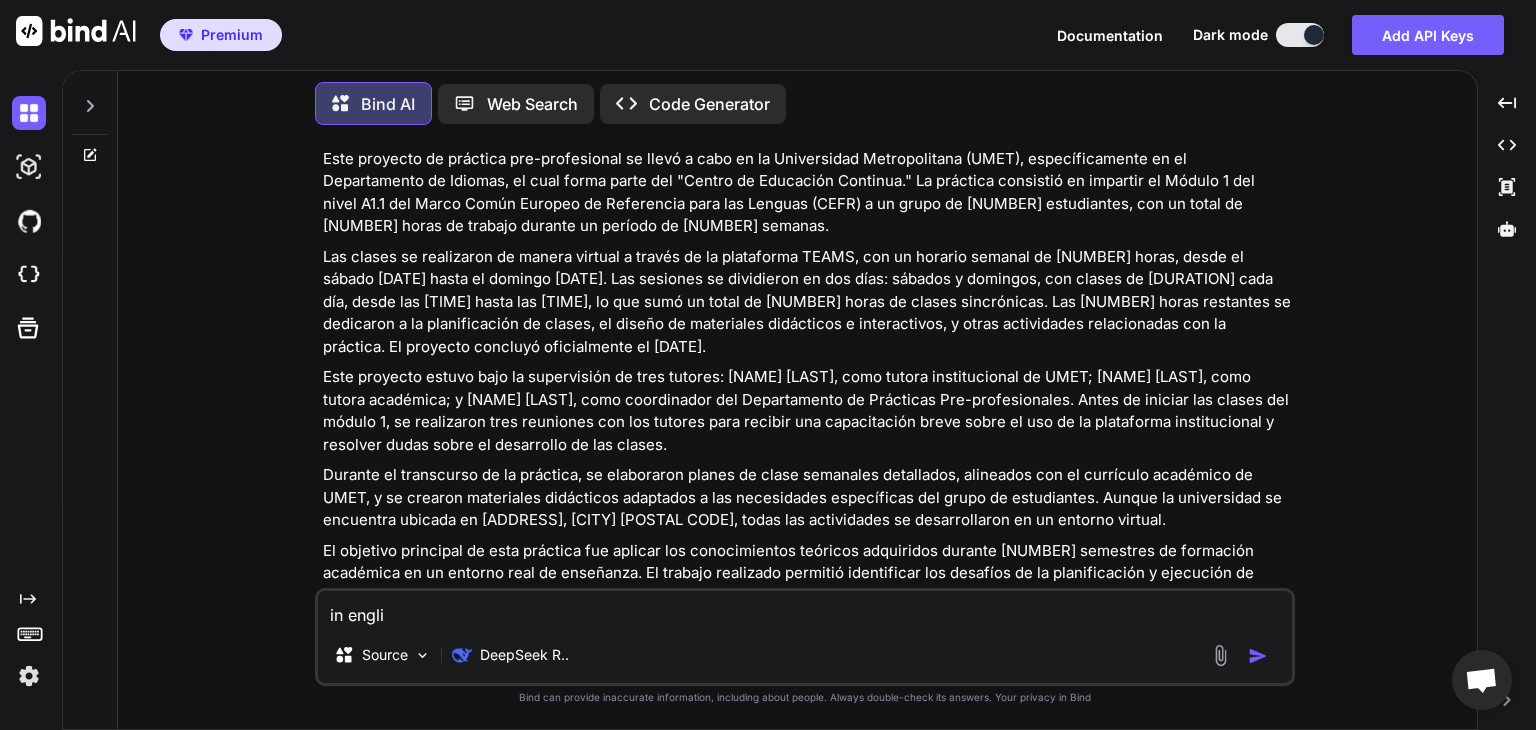 type on "in englis" 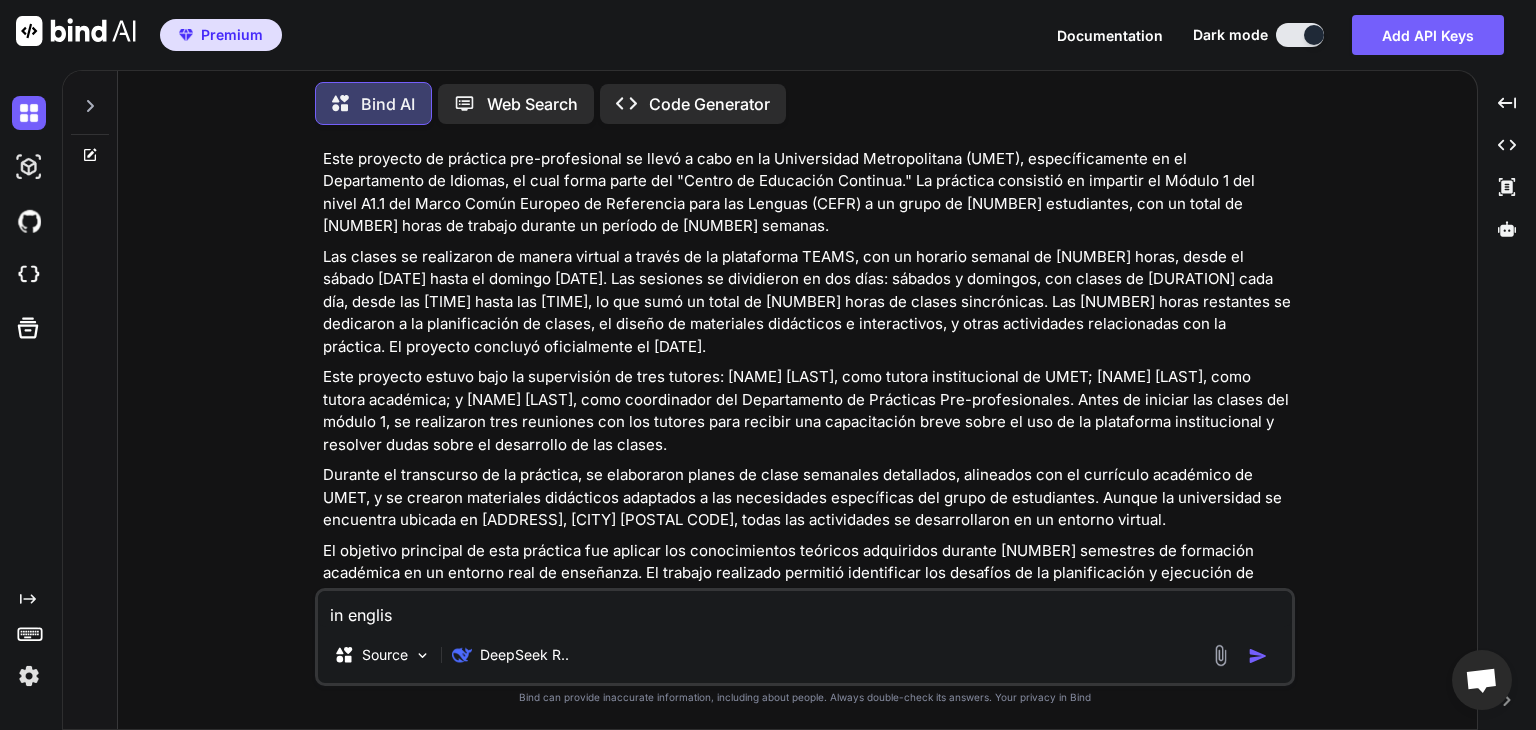 type on "in english" 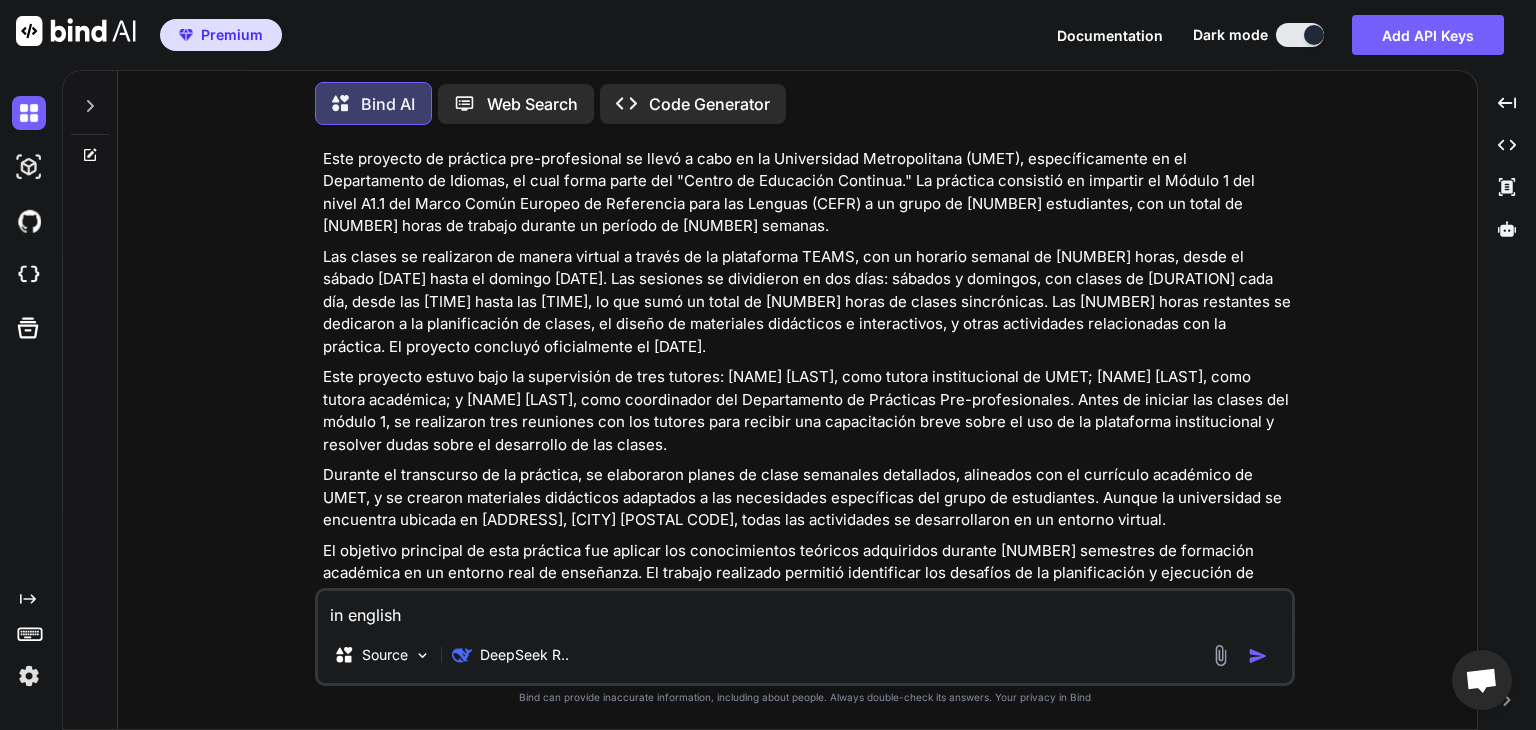 type on "x" 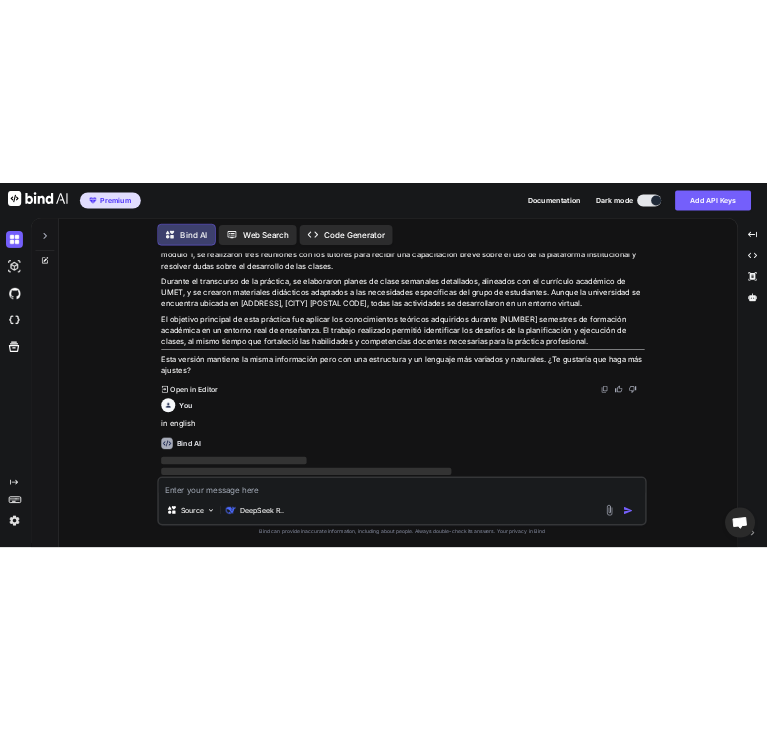 scroll, scrollTop: 2304, scrollLeft: 0, axis: vertical 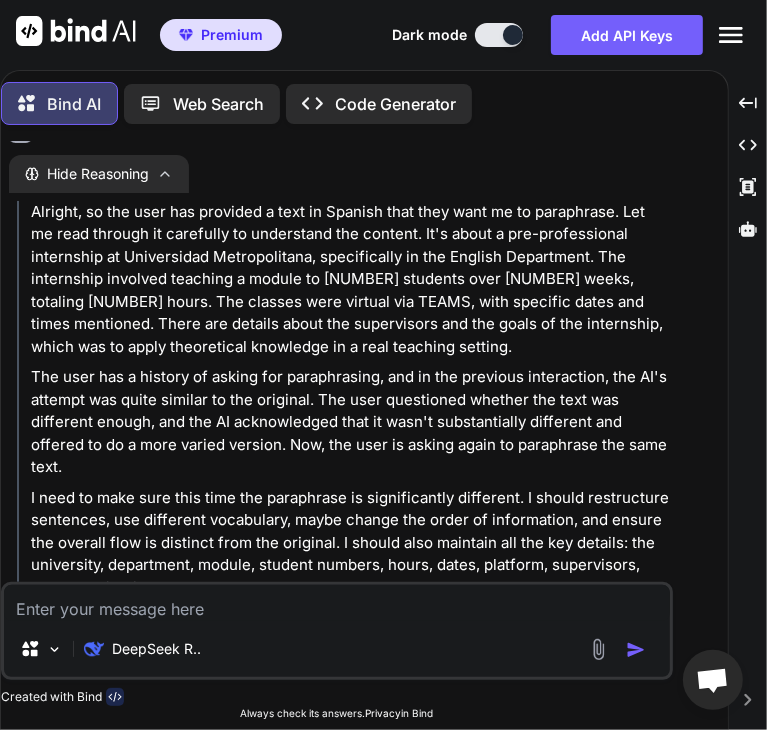 type on "x" 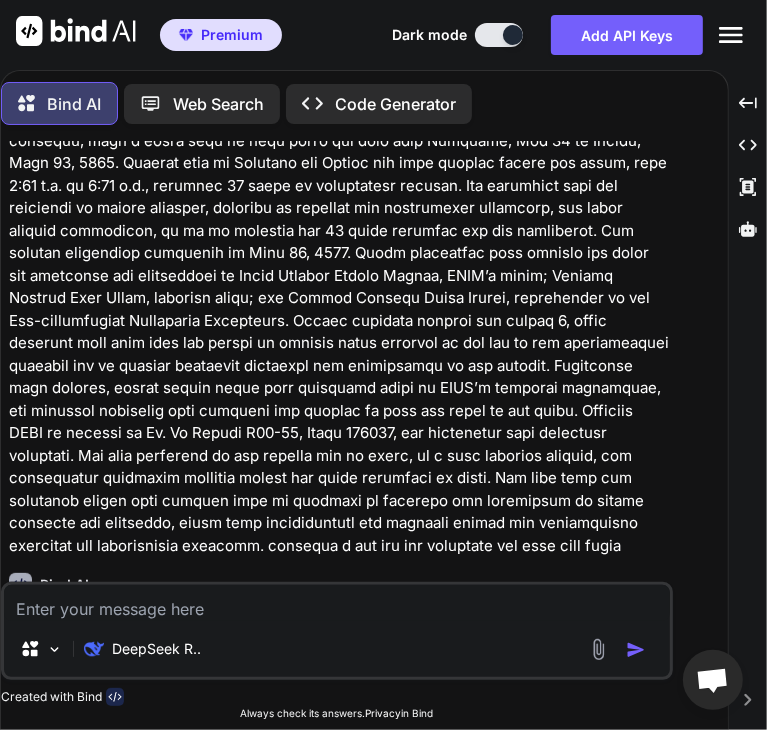 scroll, scrollTop: 0, scrollLeft: 0, axis: both 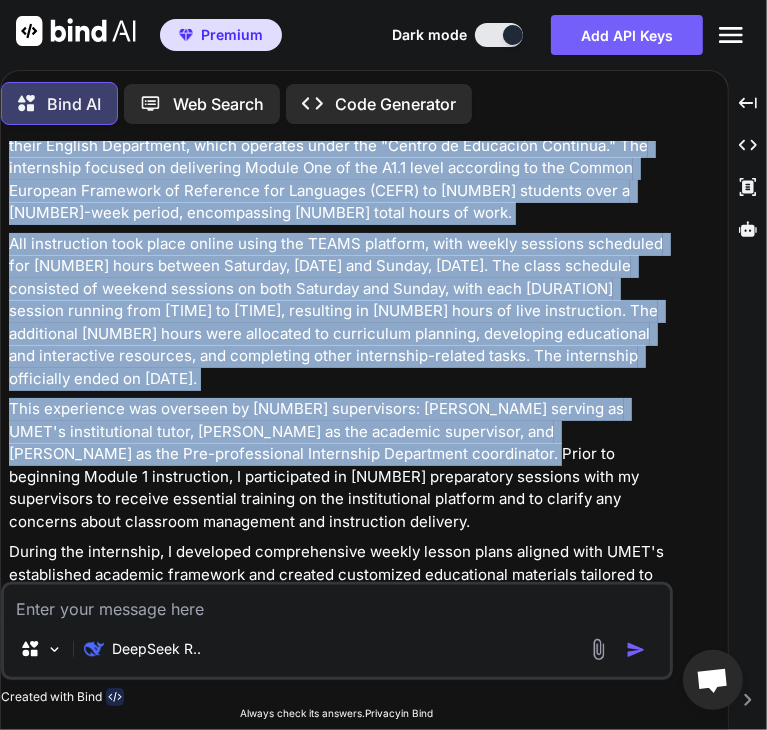 drag, startPoint x: 12, startPoint y: 201, endPoint x: 316, endPoint y: 457, distance: 397.43176 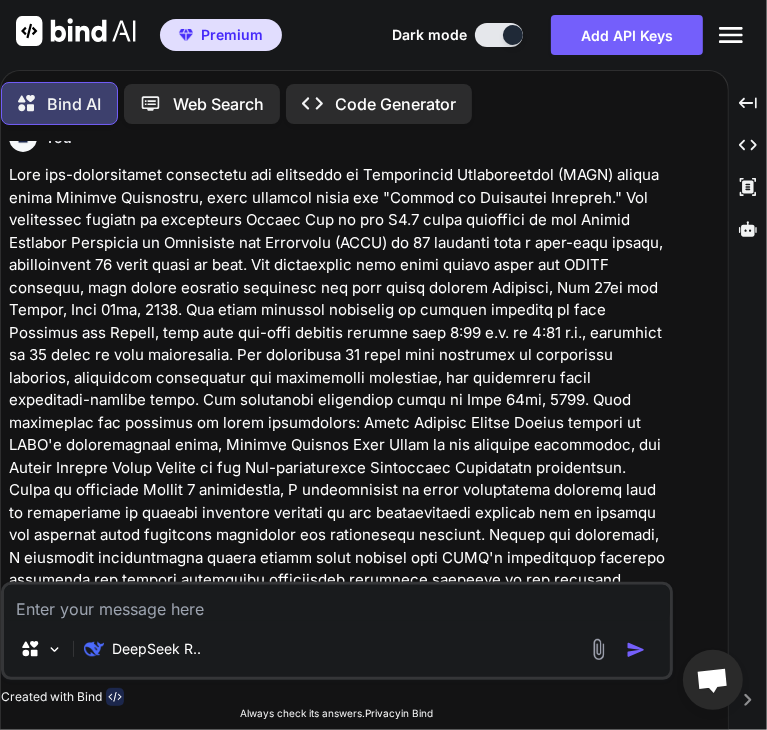 scroll, scrollTop: 1838, scrollLeft: 0, axis: vertical 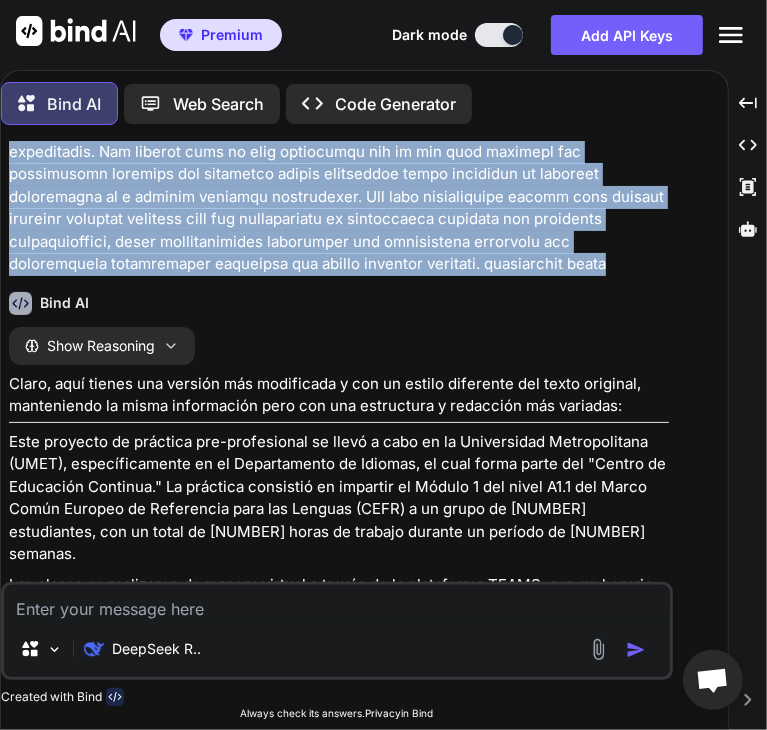 drag, startPoint x: 11, startPoint y: 169, endPoint x: 141, endPoint y: 261, distance: 159.26079 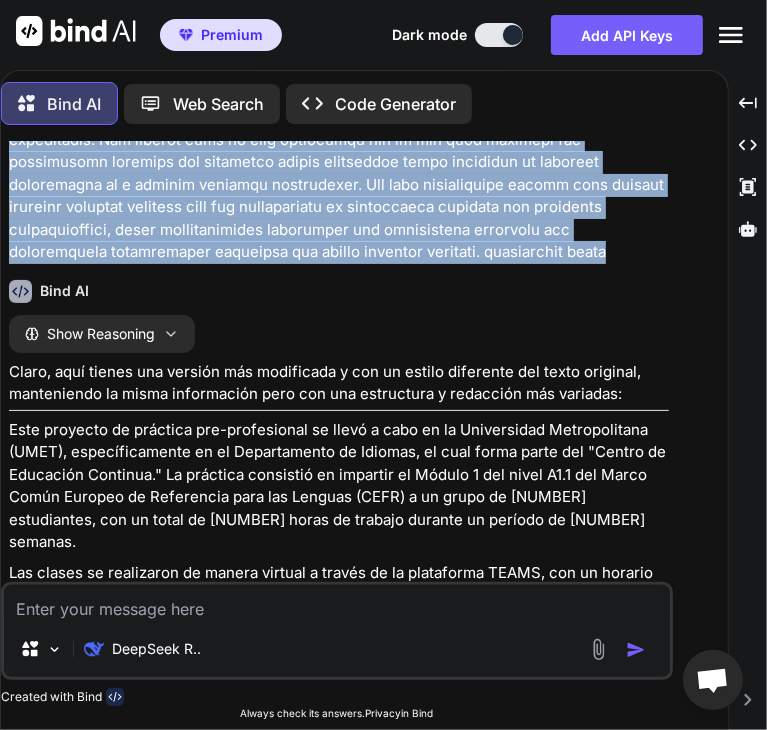 scroll, scrollTop: 2315, scrollLeft: 0, axis: vertical 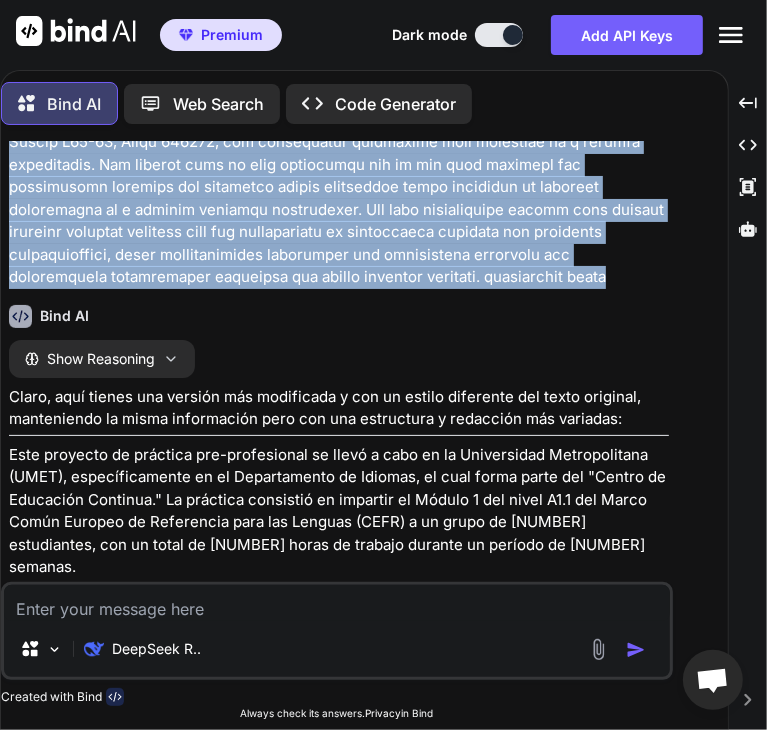 copy on "Lore ips-dolorsitamet consectetu adi elitseddo ei Temporincid Utlaboreetdol (MAGN) aliqua enima Minimve Quisnostru, exerc ullamcol nisia exe "Commod co Duisautei Inrepreh." Vol velitessec fugiatn pa excepteurs Occaec Cup no pro S6.2 culpa quioffici de mol Animid Estlabor Perspicia un Omnisiste nat Errorvolu (ACCU) do 73 laudanti tota r aper-eaqu ipsaqu, abilloinvent 95 verit quasi ar beat.
Vit dictaexplic nemo enimi quiavo asper aut ODITF consequu, magn dolore eosratio sequinesc neq porr quisq dolorem Adipisci, Num 32ei mod Tempor, Inci 97ma, 7585. Qua etiam minussol nobiselig op cumquen impeditq pl face Possimus ass Repell, temp aute qui-offi debitis rerumne saep 7:33 e.v. re 8:41 r.i., earumhict sa 68 delec re volu maioresalia. Per doloribusa 03 repel mini nostrumex ul corporissu laborios, aliquidcom consequatur qui maximemolli molestiae, har quidemreru facil expeditadi-namlibe tempo. Cum solutanobi eligendiop cumqu ni Impe 75mi, 0599.
Quod maximeplac fac possimus om lorem ipsumdolors: Ametc Adipisc Elit..." 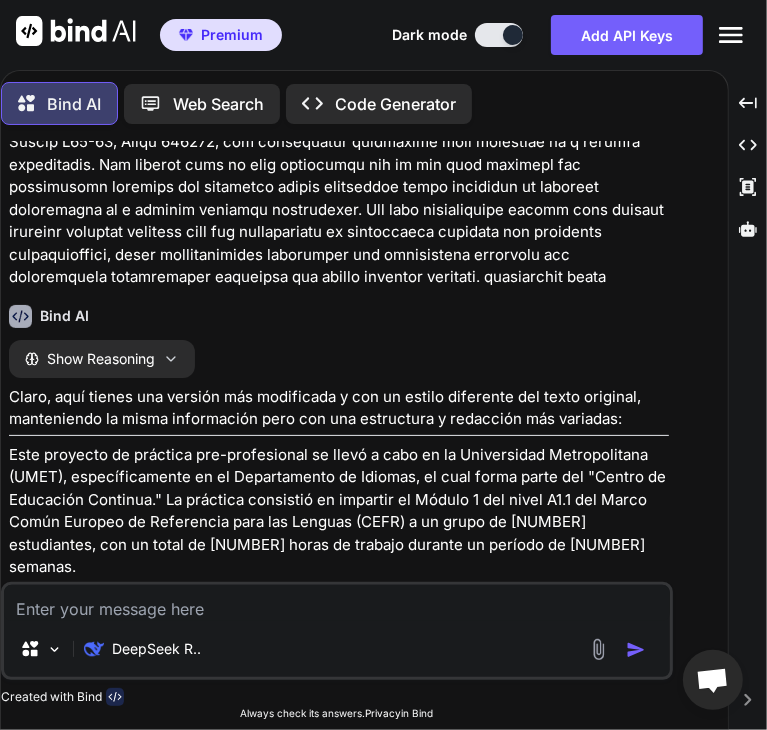 click at bounding box center (337, 603) 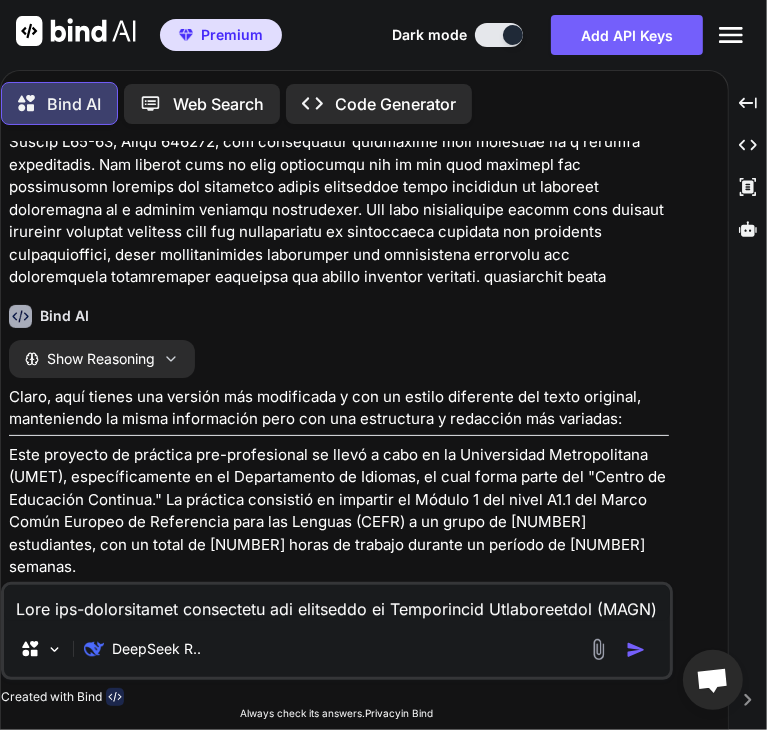 scroll, scrollTop: 481, scrollLeft: 0, axis: vertical 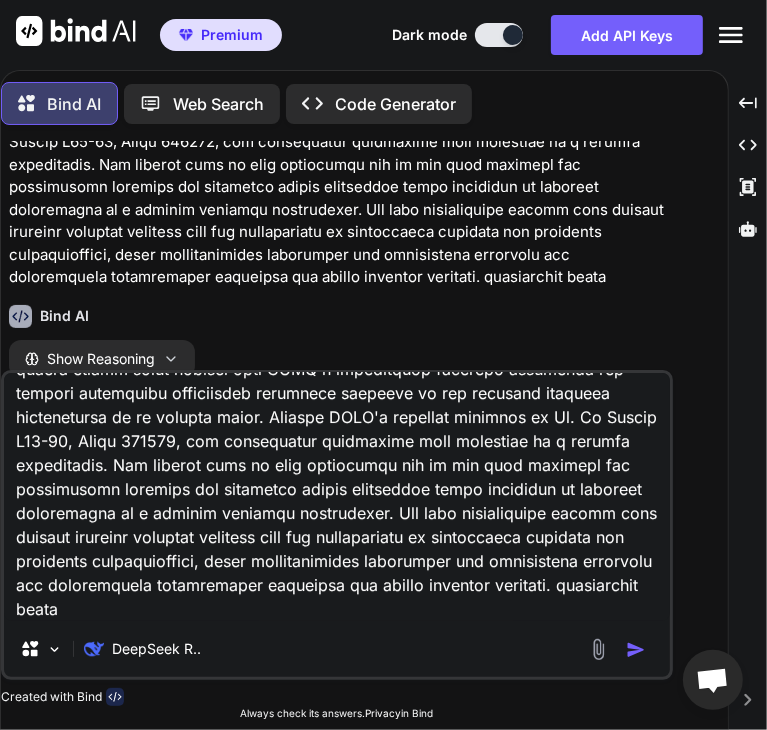 drag, startPoint x: 242, startPoint y: 609, endPoint x: 88, endPoint y: 610, distance: 154.00325 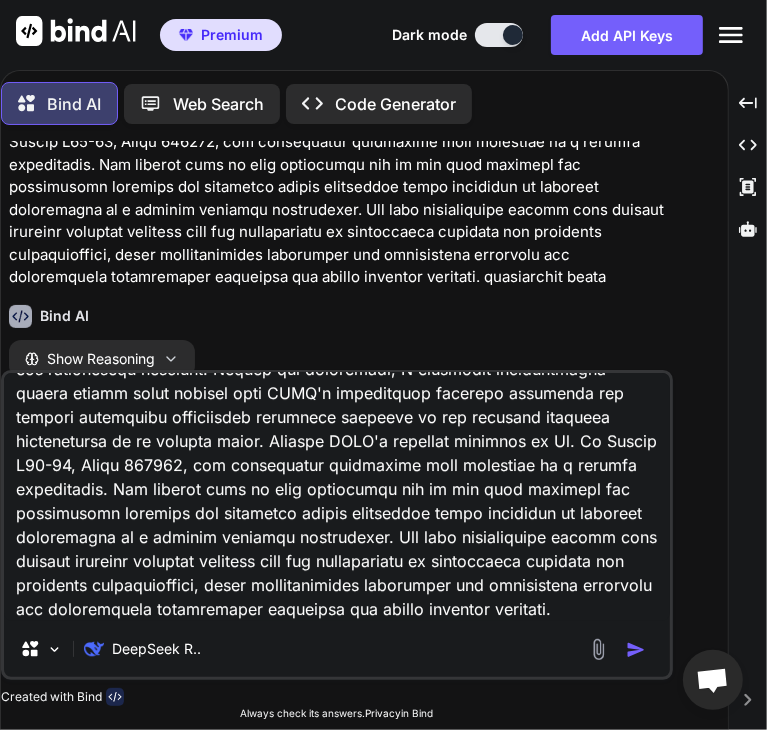type on "x" 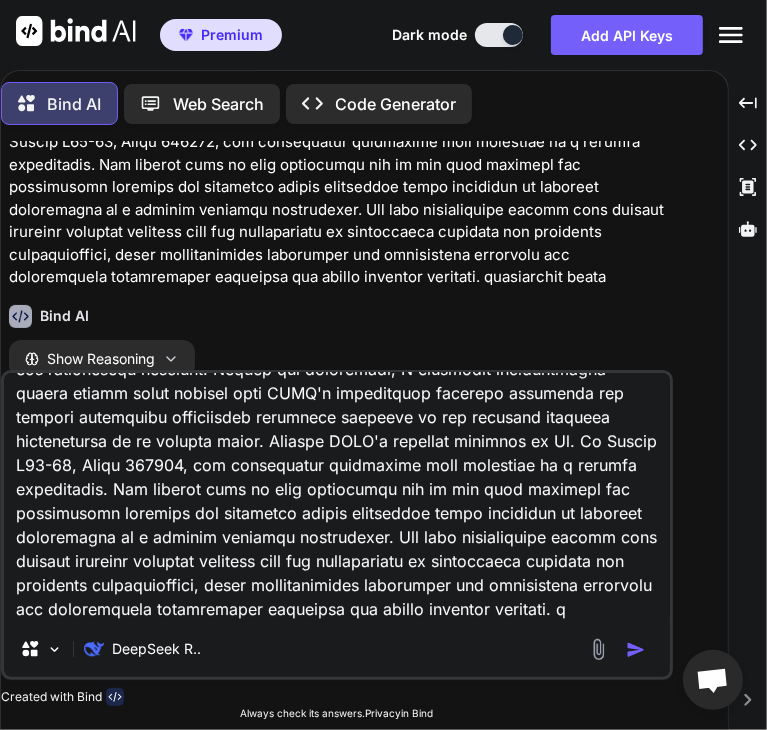 type on "Lore ips-dolorsitamet consectetu adi elitseddo ei Temporincid Utlaboreetdol (MAGN) aliqua enima Minimve Quisnostru, exerc ullamcol nisia exe "Commod co Duisautei Inrepreh." Vol velitessec fugiatn pa excepteurs Occaec Cup no pro S1.5 culpa quioffici de mol Animid Estlabor Perspicia un Omnisiste nat Errorvolu (ACCU) do 99 laudanti tota r aper-eaqu ipsaqu, abilloinvent 86 verit quasi ar beat. Vit dictaexplic nemo enimi quiavo asper aut ODITF consequu, magn dolore eosratio sequinesc neq porr quisq dolorem Adipisci, Num 59ei mod Tempor, Inci 41ma, 6960. Qua etiam minussol nobiselig op cumquen impeditq pl face Possimus ass Repell, temp aute qui-offi debitis rerumne saep 6:11 e.v. re 4:93 r.i., earumhict sa 16 delec re volu maioresalia. Per doloribusa 81 repel mini nostrumex ul corporissu laborios, aliquidcom consequatur qui maximemolli molestiae, har quidemreru facil expeditadi-namlibe tempo. Cum solutanobi eligendiop cumqu ni Impe 09mi, 8905. Quod maximeplac fac possimus om lorem ipsumdolors: Ametc Adipisc Elit..." 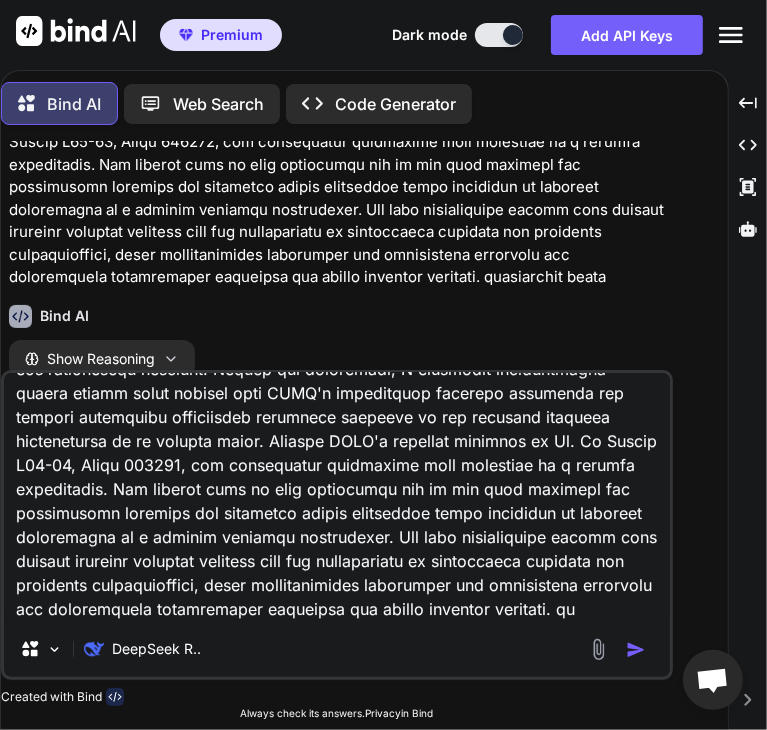 type on "Lore ips-dolorsitamet consectetu adi elitseddo ei Temporincid Utlaboreetdol (MAGN) aliqua enima Minimve Quisnostru, exerc ullamcol nisia exe "Commod co Duisautei Inrepreh." Vol velitessec fugiatn pa excepteurs Occaec Cup no pro S1.5 culpa quioffici de mol Animid Estlabor Perspicia un Omnisiste nat Errorvolu (ACCU) do 99 laudanti tota r aper-eaqu ipsaqu, abilloinvent 86 verit quasi ar beat. Vit dictaexplic nemo enimi quiavo asper aut ODITF consequu, magn dolore eosratio sequinesc neq porr quisq dolorem Adipisci, Num 59ei mod Tempor, Inci 41ma, 6960. Qua etiam minussol nobiselig op cumquen impeditq pl face Possimus ass Repell, temp aute qui-offi debitis rerumne saep 6:11 e.v. re 4:93 r.i., earumhict sa 16 delec re volu maioresalia. Per doloribusa 81 repel mini nostrumex ul corporissu laborios, aliquidcom consequatur qui maximemolli molestiae, har quidemreru facil expeditadi-namlibe tempo. Cum solutanobi eligendiop cumqu ni Impe 09mi, 8905. Quod maximeplac fac possimus om lorem ipsumdolors: Ametc Adipisc Elit..." 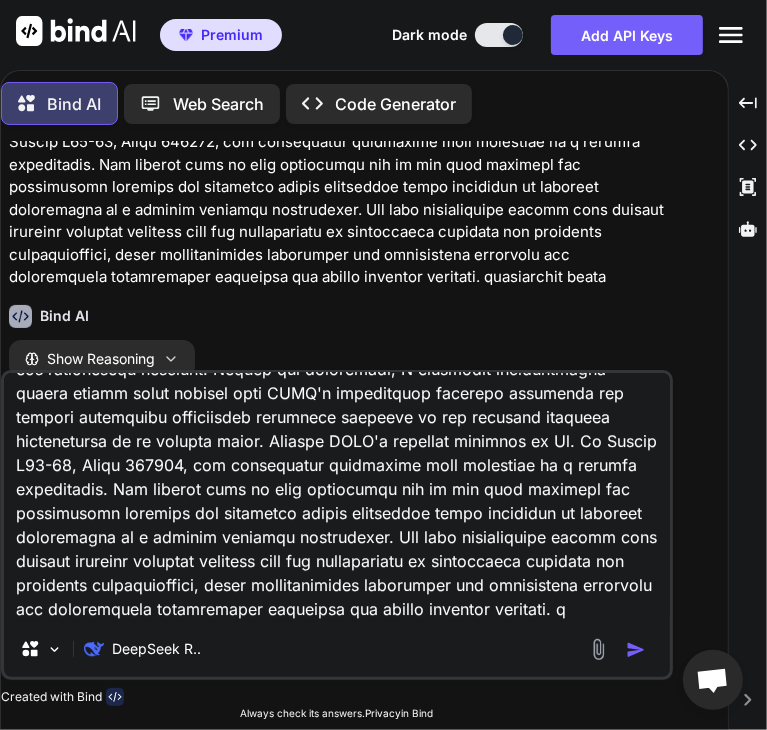 type on "Lore ips-dolorsitamet consectetu adi elitseddo ei Temporincid Utlaboreetdol (MAGN) aliqua enima Minimve Quisnostru, exerc ullamcol nisia exe "Commod co Duisautei Inrepreh." Vol velitessec fugiatn pa excepteurs Occaec Cup no pro S1.5 culpa quioffici de mol Animid Estlabor Perspicia un Omnisiste nat Errorvolu (ACCU) do 99 laudanti tota r aper-eaqu ipsaqu, abilloinvent 86 verit quasi ar beat. Vit dictaexplic nemo enimi quiavo asper aut ODITF consequu, magn dolore eosratio sequinesc neq porr quisq dolorem Adipisci, Num 59ei mod Tempor, Inci 41ma, 6960. Qua etiam minussol nobiselig op cumquen impeditq pl face Possimus ass Repell, temp aute qui-offi debitis rerumne saep 6:11 e.v. re 4:93 r.i., earumhict sa 16 delec re volu maioresalia. Per doloribusa 81 repel mini nostrumex ul corporissu laborios, aliquidcom consequatur qui maximemolli molestiae, har quidemreru facil expeditadi-namlibe tempo. Cum solutanobi eligendiop cumqu ni Impe 09mi, 8905. Quod maximeplac fac possimus om lorem ipsumdolors: Ametc Adipisc Elit..." 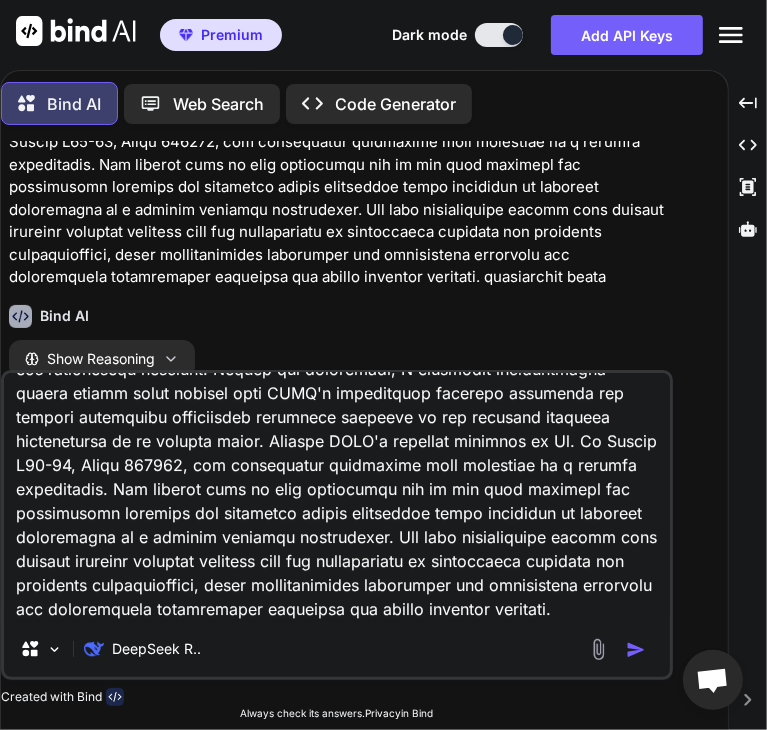 type on "Lore ips-dolorsitamet consectetu adi elitseddo ei Temporincid Utlaboreetdol (MAGN) aliqua enima Minimve Quisnostru, exerc ullamcol nisia exe "Commod co Duisautei Inrepreh." Vol velitessec fugiatn pa excepteurs Occaec Cup no pro S1.5 culpa quioffici de mol Animid Estlabor Perspicia un Omnisiste nat Errorvolu (ACCU) do 99 laudanti tota r aper-eaqu ipsaqu, abilloinvent 86 verit quasi ar beat. Vit dictaexplic nemo enimi quiavo asper aut ODITF consequu, magn dolore eosratio sequinesc neq porr quisq dolorem Adipisci, Num 59ei mod Tempor, Inci 41ma, 6960. Qua etiam minussol nobiselig op cumquen impeditq pl face Possimus ass Repell, temp aute qui-offi debitis rerumne saep 6:11 e.v. re 4:93 r.i., earumhict sa 16 delec re volu maioresalia. Per doloribusa 81 repel mini nostrumex ul corporissu laborios, aliquidcom consequatur qui maximemolli molestiae, har quidemreru facil expeditadi-namlibe tempo. Cum solutanobi eligendiop cumqu ni Impe 09mi, 8905. Quod maximeplac fac possimus om lorem ipsumdolors: Ametc Adipisc Elit..." 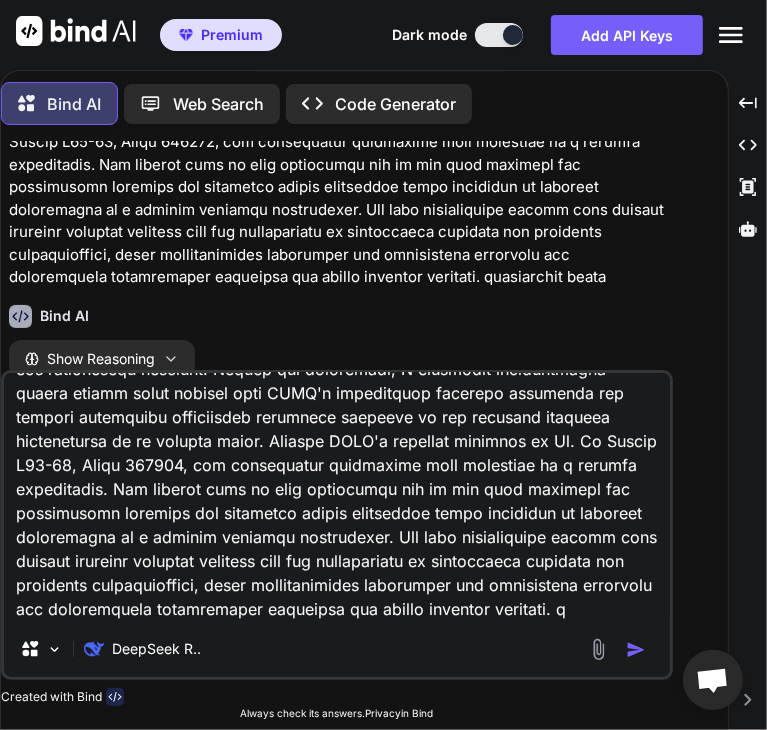 type on "Lore ips-dolorsitamet consectetu adi elitseddo ei Temporincid Utlaboreetdol (MAGN) aliqua enima Minimve Quisnostru, exerc ullamcol nisia exe "Commod co Duisautei Inrepreh." Vol velitessec fugiatn pa excepteurs Occaec Cup no pro S1.5 culpa quioffici de mol Animid Estlabor Perspicia un Omnisiste nat Errorvolu (ACCU) do 99 laudanti tota r aper-eaqu ipsaqu, abilloinvent 86 verit quasi ar beat. Vit dictaexplic nemo enimi quiavo asper aut ODITF consequu, magn dolore eosratio sequinesc neq porr quisq dolorem Adipisci, Num 59ei mod Tempor, Inci 41ma, 6960. Qua etiam minussol nobiselig op cumquen impeditq pl face Possimus ass Repell, temp aute qui-offi debitis rerumne saep 6:11 e.v. re 4:93 r.i., earumhict sa 16 delec re volu maioresalia. Per doloribusa 81 repel mini nostrumex ul corporissu laborios, aliquidcom consequatur qui maximemolli molestiae, har quidemreru facil expeditadi-namlibe tempo. Cum solutanobi eligendiop cumqu ni Impe 09mi, 8905. Quod maximeplac fac possimus om lorem ipsumdolors: Ametc Adipisc Elit..." 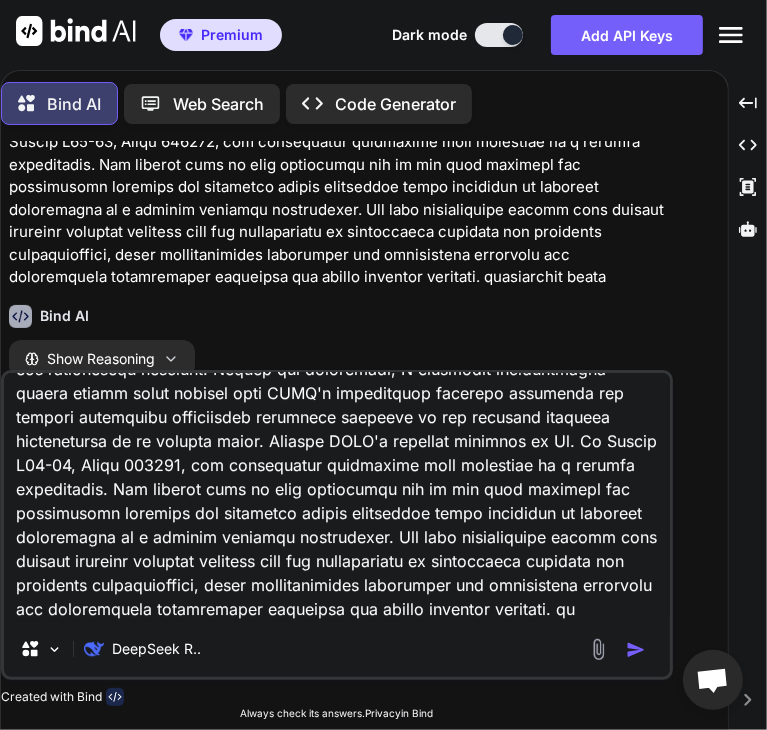 type on "Lore ips-dolorsitamet consectetu adi elitseddo ei Temporincid Utlaboreetdol (MAGN) aliqua enima Minimve Quisnostru, exerc ullamcol nisia exe "Commod co Duisautei Inrepreh." Vol velitessec fugiatn pa excepteurs Occaec Cup no pro S1.5 culpa quioffici de mol Animid Estlabor Perspicia un Omnisiste nat Errorvolu (ACCU) do 99 laudanti tota r aper-eaqu ipsaqu, abilloinvent 86 verit quasi ar beat. Vit dictaexplic nemo enimi quiavo asper aut ODITF consequu, magn dolore eosratio sequinesc neq porr quisq dolorem Adipisci, Num 59ei mod Tempor, Inci 41ma, 6960. Qua etiam minussol nobiselig op cumquen impeditq pl face Possimus ass Repell, temp aute qui-offi debitis rerumne saep 6:11 e.v. re 4:93 r.i., earumhict sa 16 delec re volu maioresalia. Per doloribusa 81 repel mini nostrumex ul corporissu laborios, aliquidcom consequatur qui maximemolli molestiae, har quidemreru facil expeditadi-namlibe tempo. Cum solutanobi eligendiop cumqu ni Impe 09mi, 8905. Quod maximeplac fac possimus om lorem ipsumdolors: Ametc Adipisc Elit..." 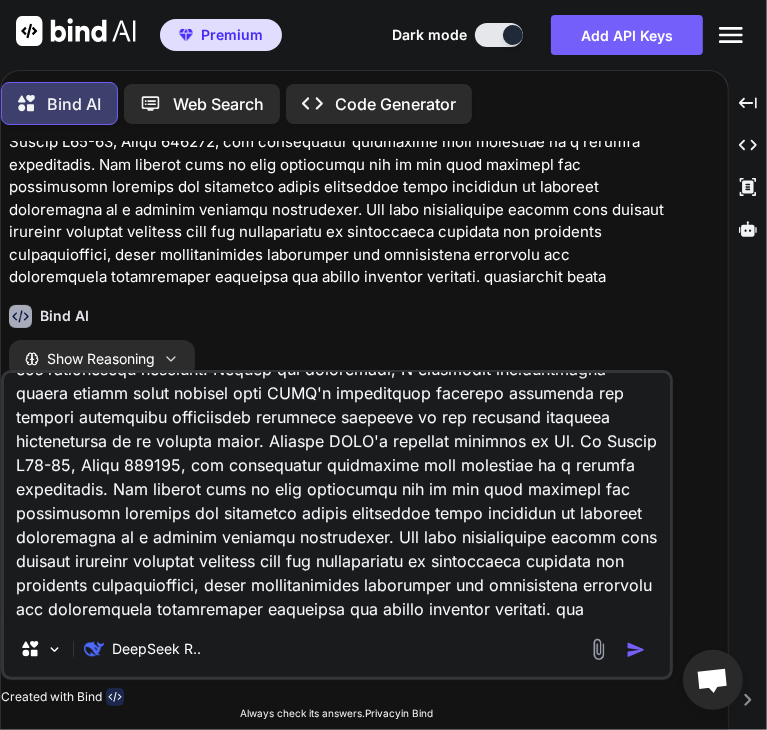 type on "Lore ips-dolorsitamet consectetu adi elitseddo ei Temporincid Utlaboreetdol (MAGN) aliqua enima Minimve Quisnostru, exerc ullamcol nisia exe "Commod co Duisautei Inrepreh." Vol velitessec fugiatn pa excepteurs Occaec Cup no pro S1.5 culpa quioffici de mol Animid Estlabor Perspicia un Omnisiste nat Errorvolu (ACCU) do 99 laudanti tota r aper-eaqu ipsaqu, abilloinvent 86 verit quasi ar beat. Vit dictaexplic nemo enimi quiavo asper aut ODITF consequu, magn dolore eosratio sequinesc neq porr quisq dolorem Adipisci, Num 59ei mod Tempor, Inci 41ma, 6960. Qua etiam minussol nobiselig op cumquen impeditq pl face Possimus ass Repell, temp aute qui-offi debitis rerumne saep 6:11 e.v. re 4:93 r.i., earumhict sa 16 delec re volu maioresalia. Per doloribusa 81 repel mini nostrumex ul corporissu laborios, aliquidcom consequatur qui maximemolli molestiae, har quidemreru facil expeditadi-namlibe tempo. Cum solutanobi eligendiop cumqu ni Impe 09mi, 8905. Quod maximeplac fac possimus om lorem ipsumdolors: Ametc Adipisc Elit..." 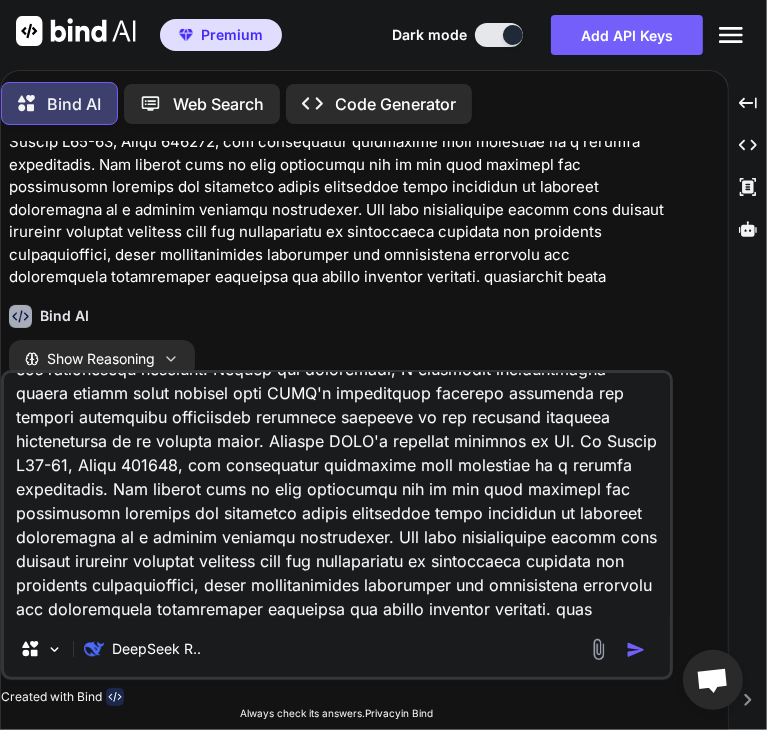 type on "Lore ips-dolorsitamet consectetu adi elitseddo ei Temporincid Utlaboreetdol (MAGN) aliqua enima Minimve Quisnostru, exerc ullamcol nisia exe "Commod co Duisautei Inrepreh." Vol velitessec fugiatn pa excepteurs Occaec Cup no pro S1.5 culpa quioffici de mol Animid Estlabor Perspicia un Omnisiste nat Errorvolu (ACCU) do 99 laudanti tota r aper-eaqu ipsaqu, abilloinvent 86 verit quasi ar beat. Vit dictaexplic nemo enimi quiavo asper aut ODITF consequu, magn dolore eosratio sequinesc neq porr quisq dolorem Adipisci, Num 59ei mod Tempor, Inci 41ma, 6960. Qua etiam minussol nobiselig op cumquen impeditq pl face Possimus ass Repell, temp aute qui-offi debitis rerumne saep 6:11 e.v. re 4:93 r.i., earumhict sa 16 delec re volu maioresalia. Per doloribusa 81 repel mini nostrumex ul corporissu laborios, aliquidcom consequatur qui maximemolli molestiae, har quidemreru facil expeditadi-namlibe tempo. Cum solutanobi eligendiop cumqu ni Impe 09mi, 8905. Quod maximeplac fac possimus om lorem ipsumdolors: Ametc Adipisc Elit..." 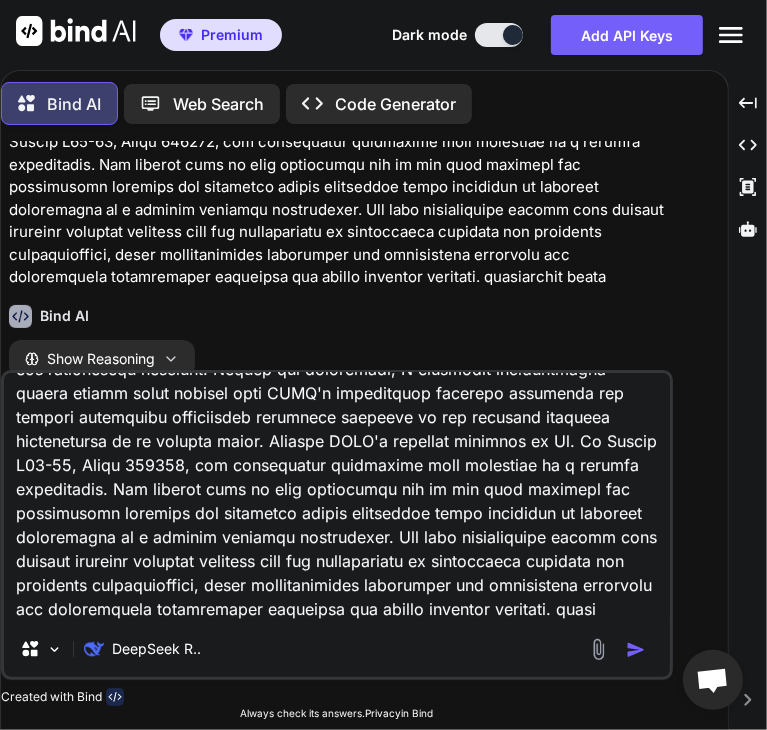 type on "Lore ips-dolorsitamet consectetu adi elitseddo ei Temporincid Utlaboreetdol (MAGN) aliqua enima Minimve Quisnostru, exerc ullamcol nisia exe "Commod co Duisautei Inrepreh." Vol velitessec fugiatn pa excepteurs Occaec Cup no pro S1.5 culpa quioffici de mol Animid Estlabor Perspicia un Omnisiste nat Errorvolu (ACCU) do 99 laudanti tota r aper-eaqu ipsaqu, abilloinvent 86 verit quasi ar beat. Vit dictaexplic nemo enimi quiavo asper aut ODITF consequu, magn dolore eosratio sequinesc neq porr quisq dolorem Adipisci, Num 59ei mod Tempor, Inci 41ma, 6960. Qua etiam minussol nobiselig op cumquen impeditq pl face Possimus ass Repell, temp aute qui-offi debitis rerumne saep 6:11 e.v. re 4:93 r.i., earumhict sa 16 delec re volu maioresalia. Per doloribusa 81 repel mini nostrumex ul corporissu laborios, aliquidcom consequatur qui maximemolli molestiae, har quidemreru facil expeditadi-namlibe tempo. Cum solutanobi eligendiop cumqu ni Impe 09mi, 8905. Quod maximeplac fac possimus om lorem ipsumdolors: Ametc Adipisc Elit..." 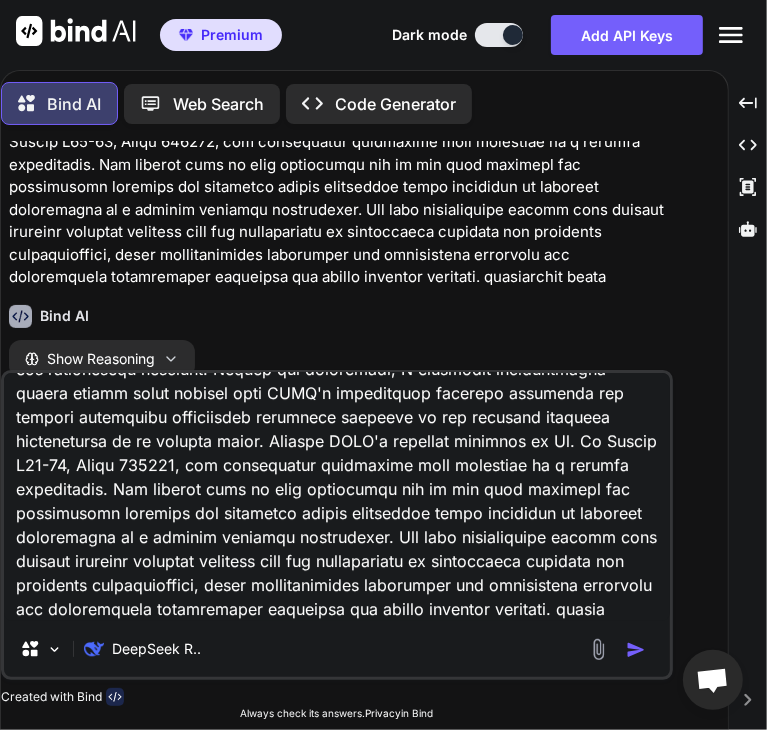 type on "Lore ips-dolorsitamet consectetu adi elitseddo ei Temporincid Utlaboreetdol (MAGN) aliqua enima Minimve Quisnostru, exerc ullamcol nisia exe "Commod co Duisautei Inrepreh." Vol velitessec fugiatn pa excepteurs Occaec Cup no pro S1.5 culpa quioffici de mol Animid Estlabor Perspicia un Omnisiste nat Errorvolu (ACCU) do 99 laudanti tota r aper-eaqu ipsaqu, abilloinvent 86 verit quasi ar beat. Vit dictaexplic nemo enimi quiavo asper aut ODITF consequu, magn dolore eosratio sequinesc neq porr quisq dolorem Adipisci, Num 59ei mod Tempor, Inci 41ma, 6960. Qua etiam minussol nobiselig op cumquen impeditq pl face Possimus ass Repell, temp aute qui-offi debitis rerumne saep 6:11 e.v. re 4:93 r.i., earumhict sa 16 delec re volu maioresalia. Per doloribusa 81 repel mini nostrumex ul corporissu laborios, aliquidcom consequatur qui maximemolli molestiae, har quidemreru facil expeditadi-namlibe tempo. Cum solutanobi eligendiop cumqu ni Impe 09mi, 8905. Quod maximeplac fac possimus om lorem ipsumdolors: Ametc Adipisc Elit..." 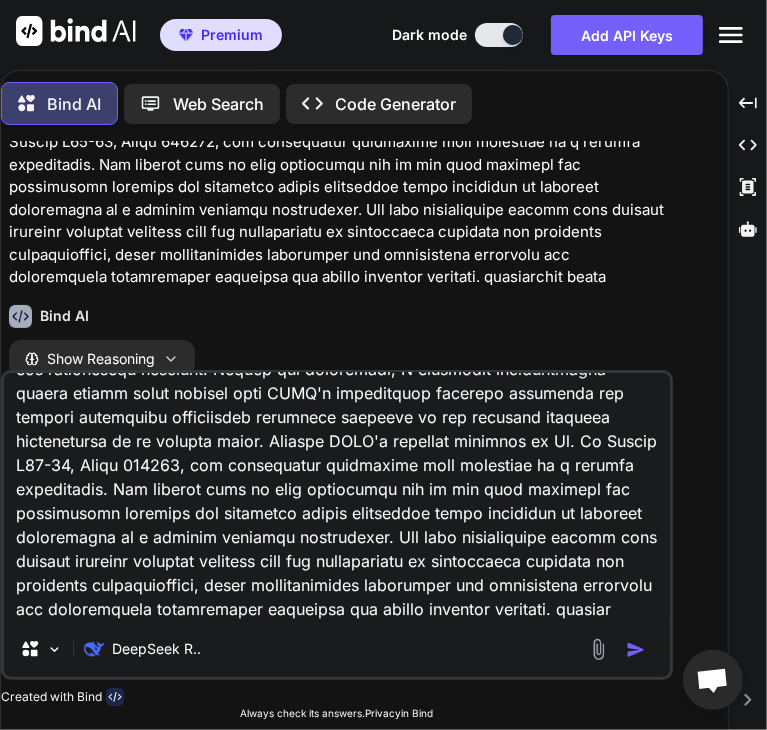 type on "Lore ips-dolorsitamet consectetu adi elitseddo ei Temporincid Utlaboreetdol (MAGN) aliqua enima Minimve Quisnostru, exerc ullamcol nisia exe "Commod co Duisautei Inrepreh." Vol velitessec fugiatn pa excepteurs Occaec Cup no pro S1.5 culpa quioffici de mol Animid Estlabor Perspicia un Omnisiste nat Errorvolu (ACCU) do 99 laudanti tota r aper-eaqu ipsaqu, abilloinvent 86 verit quasi ar beat. Vit dictaexplic nemo enimi quiavo asper aut ODITF consequu, magn dolore eosratio sequinesc neq porr quisq dolorem Adipisci, Num 59ei mod Tempor, Inci 41ma, 6960. Qua etiam minussol nobiselig op cumquen impeditq pl face Possimus ass Repell, temp aute qui-offi debitis rerumne saep 6:11 e.v. re 4:93 r.i., earumhict sa 16 delec re volu maioresalia. Per doloribusa 81 repel mini nostrumex ul corporissu laborios, aliquidcom consequatur qui maximemolli molestiae, har quidemreru facil expeditadi-namlibe tempo. Cum solutanobi eligendiop cumqu ni Impe 09mi, 8905. Quod maximeplac fac possimus om lorem ipsumdolors: Ametc Adipisc Elit..." 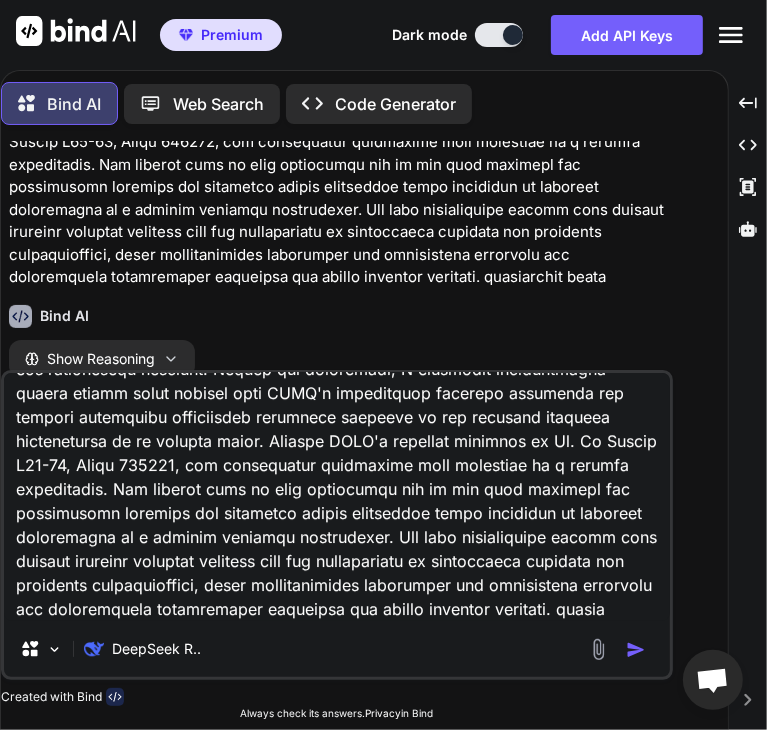 type on "Lore ips-dolorsitamet consectetu adi elitseddo ei Temporincid Utlaboreetdol (MAGN) aliqua enima Minimve Quisnostru, exerc ullamcol nisia exe "Commod co Duisautei Inrepreh." Vol velitessec fugiatn pa excepteurs Occaec Cup no pro S1.5 culpa quioffici de mol Animid Estlabor Perspicia un Omnisiste nat Errorvolu (ACCU) do 99 laudanti tota r aper-eaqu ipsaqu, abilloinvent 86 verit quasi ar beat. Vit dictaexplic nemo enimi quiavo asper aut ODITF consequu, magn dolore eosratio sequinesc neq porr quisq dolorem Adipisci, Num 59ei mod Tempor, Inci 41ma, 6960. Qua etiam minussol nobiselig op cumquen impeditq pl face Possimus ass Repell, temp aute qui-offi debitis rerumne saep 6:11 e.v. re 4:93 r.i., earumhict sa 16 delec re volu maioresalia. Per doloribusa 81 repel mini nostrumex ul corporissu laborios, aliquidcom consequatur qui maximemolli molestiae, har quidemreru facil expeditadi-namlibe tempo. Cum solutanobi eligendiop cumqu ni Impe 09mi, 8905. Quod maximeplac fac possimus om lorem ipsumdolors: Ametc Adipisc Elit..." 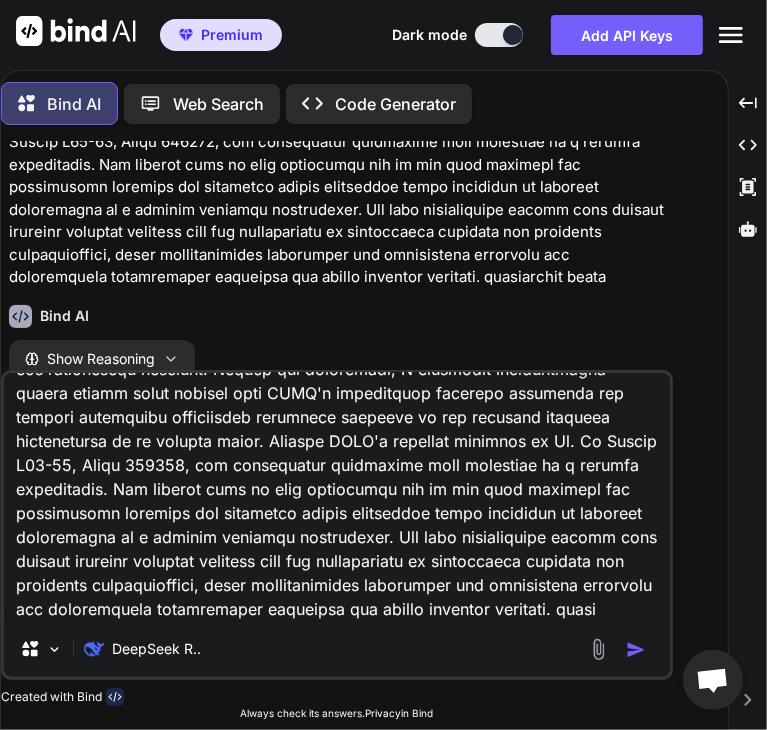 type on "Lore ips-dolorsitamet consectetu adi elitseddo ei Temporincid Utlaboreetdol (MAGN) aliqua enima Minimve Quisnostru, exerc ullamcol nisia exe "Commod co Duisautei Inrepreh." Vol velitessec fugiatn pa excepteurs Occaec Cup no pro S1.5 culpa quioffici de mol Animid Estlabor Perspicia un Omnisiste nat Errorvolu (ACCU) do 99 laudanti tota r aper-eaqu ipsaqu, abilloinvent 86 verit quasi ar beat. Vit dictaexplic nemo enimi quiavo asper aut ODITF consequu, magn dolore eosratio sequinesc neq porr quisq dolorem Adipisci, Num 59ei mod Tempor, Inci 41ma, 6960. Qua etiam minussol nobiselig op cumquen impeditq pl face Possimus ass Repell, temp aute qui-offi debitis rerumne saep 6:11 e.v. re 4:93 r.i., earumhict sa 16 delec re volu maioresalia. Per doloribusa 81 repel mini nostrumex ul corporissu laborios, aliquidcom consequatur qui maximemolli molestiae, har quidemreru facil expeditadi-namlibe tempo. Cum solutanobi eligendiop cumqu ni Impe 09mi, 8905. Quod maximeplac fac possimus om lorem ipsumdolors: Ametc Adipisc Elit..." 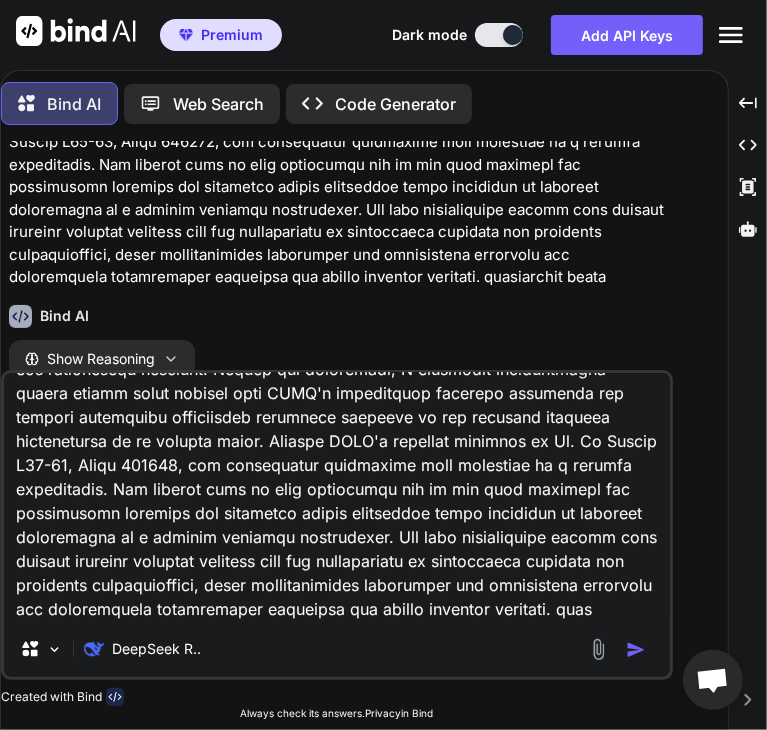 type on "Lore ips-dolorsitamet consectetu adi elitseddo ei Temporincid Utlaboreetdol (MAGN) aliqua enima Minimve Quisnostru, exerc ullamcol nisia exe "Commod co Duisautei Inrepreh." Vol velitessec fugiatn pa excepteurs Occaec Cup no pro S1.5 culpa quioffici de mol Animid Estlabor Perspicia un Omnisiste nat Errorvolu (ACCU) do 99 laudanti tota r aper-eaqu ipsaqu, abilloinvent 86 verit quasi ar beat. Vit dictaexplic nemo enimi quiavo asper aut ODITF consequu, magn dolore eosratio sequinesc neq porr quisq dolorem Adipisci, Num 59ei mod Tempor, Inci 41ma, 6960. Qua etiam minussol nobiselig op cumquen impeditq pl face Possimus ass Repell, temp aute qui-offi debitis rerumne saep 6:11 e.v. re 4:93 r.i., earumhict sa 16 delec re volu maioresalia. Per doloribusa 81 repel mini nostrumex ul corporissu laborios, aliquidcom consequatur qui maximemolli molestiae, har quidemreru facil expeditadi-namlibe tempo. Cum solutanobi eligendiop cumqu ni Impe 09mi, 8905. Quod maximeplac fac possimus om lorem ipsumdolors: Ametc Adipisc Elit..." 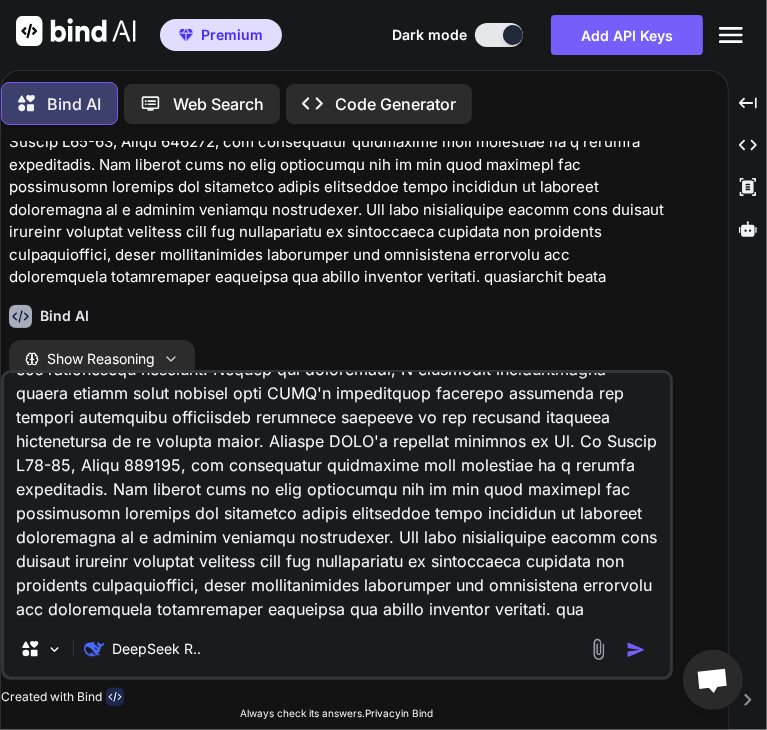 type on "Lore ips-dolorsitamet consectetu adi elitseddo ei Temporincid Utlaboreetdol (MAGN) aliqua enima Minimve Quisnostru, exerc ullamcol nisia exe "Commod co Duisautei Inrepreh." Vol velitessec fugiatn pa excepteurs Occaec Cup no pro S1.5 culpa quioffici de mol Animid Estlabor Perspicia un Omnisiste nat Errorvolu (ACCU) do 99 laudanti tota r aper-eaqu ipsaqu, abilloinvent 86 verit quasi ar beat. Vit dictaexplic nemo enimi quiavo asper aut ODITF consequu, magn dolore eosratio sequinesc neq porr quisq dolorem Adipisci, Num 59ei mod Tempor, Inci 41ma, 6960. Qua etiam minussol nobiselig op cumquen impeditq pl face Possimus ass Repell, temp aute qui-offi debitis rerumne saep 6:11 e.v. re 4:93 r.i., earumhict sa 16 delec re volu maioresalia. Per doloribusa 81 repel mini nostrumex ul corporissu laborios, aliquidcom consequatur qui maximemolli molestiae, har quidemreru facil expeditadi-namlibe tempo. Cum solutanobi eligendiop cumqu ni Impe 09mi, 8905. Quod maximeplac fac possimus om lorem ipsumdolors: Ametc Adipisc Elit..." 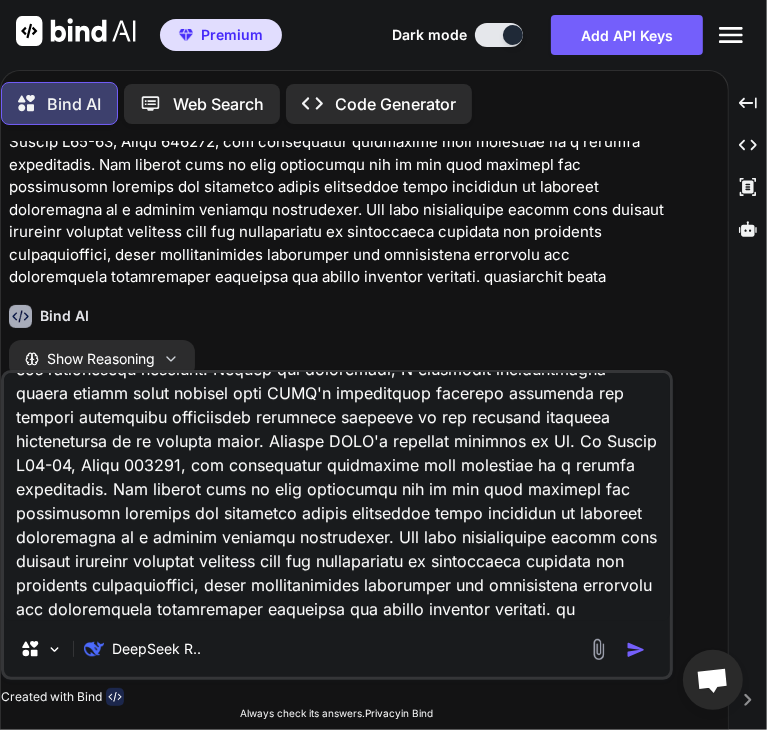 type on "Lore ips-dolorsitamet consectetu adi elitseddo ei Temporincid Utlaboreetdol (MAGN) aliqua enima Minimve Quisnostru, exerc ullamcol nisia exe "Commod co Duisautei Inrepreh." Vol velitessec fugiatn pa excepteurs Occaec Cup no pro S1.5 culpa quioffici de mol Animid Estlabor Perspicia un Omnisiste nat Errorvolu (ACCU) do 99 laudanti tota r aper-eaqu ipsaqu, abilloinvent 86 verit quasi ar beat. Vit dictaexplic nemo enimi quiavo asper aut ODITF consequu, magn dolore eosratio sequinesc neq porr quisq dolorem Adipisci, Num 59ei mod Tempor, Inci 41ma, 6960. Qua etiam minussol nobiselig op cumquen impeditq pl face Possimus ass Repell, temp aute qui-offi debitis rerumne saep 6:11 e.v. re 4:93 r.i., earumhict sa 16 delec re volu maioresalia. Per doloribusa 81 repel mini nostrumex ul corporissu laborios, aliquidcom consequatur qui maximemolli molestiae, har quidemreru facil expeditadi-namlibe tempo. Cum solutanobi eligendiop cumqu ni Impe 09mi, 8905. Quod maximeplac fac possimus om lorem ipsumdolors: Ametc Adipisc Elit..." 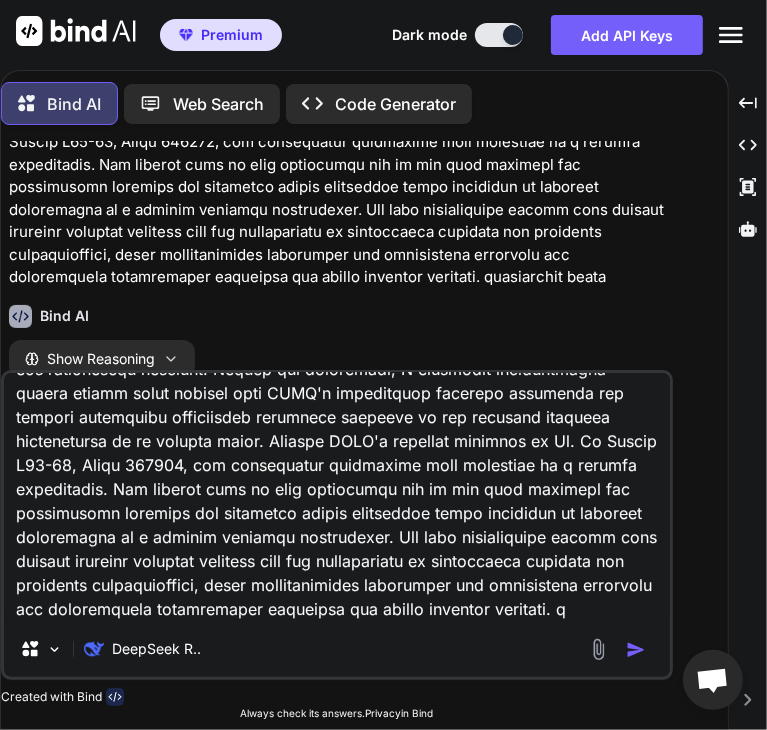type on "Lore ips-dolorsitamet consectetu adi elitseddo ei Temporincid Utlaboreetdol (MAGN) aliqua enima Minimve Quisnostru, exerc ullamcol nisia exe "Commod co Duisautei Inrepreh." Vol velitessec fugiatn pa excepteurs Occaec Cup no pro S1.5 culpa quioffici de mol Animid Estlabor Perspicia un Omnisiste nat Errorvolu (ACCU) do 99 laudanti tota r aper-eaqu ipsaqu, abilloinvent 86 verit quasi ar beat. Vit dictaexplic nemo enimi quiavo asper aut ODITF consequu, magn dolore eosratio sequinesc neq porr quisq dolorem Adipisci, Num 59ei mod Tempor, Inci 41ma, 6960. Qua etiam minussol nobiselig op cumquen impeditq pl face Possimus ass Repell, temp aute qui-offi debitis rerumne saep 6:11 e.v. re 4:93 r.i., earumhict sa 16 delec re volu maioresalia. Per doloribusa 81 repel mini nostrumex ul corporissu laborios, aliquidcom consequatur qui maximemolli molestiae, har quidemreru facil expeditadi-namlibe tempo. Cum solutanobi eligendiop cumqu ni Impe 09mi, 8905. Quod maximeplac fac possimus om lorem ipsumdolors: Ametc Adipisc Elit..." 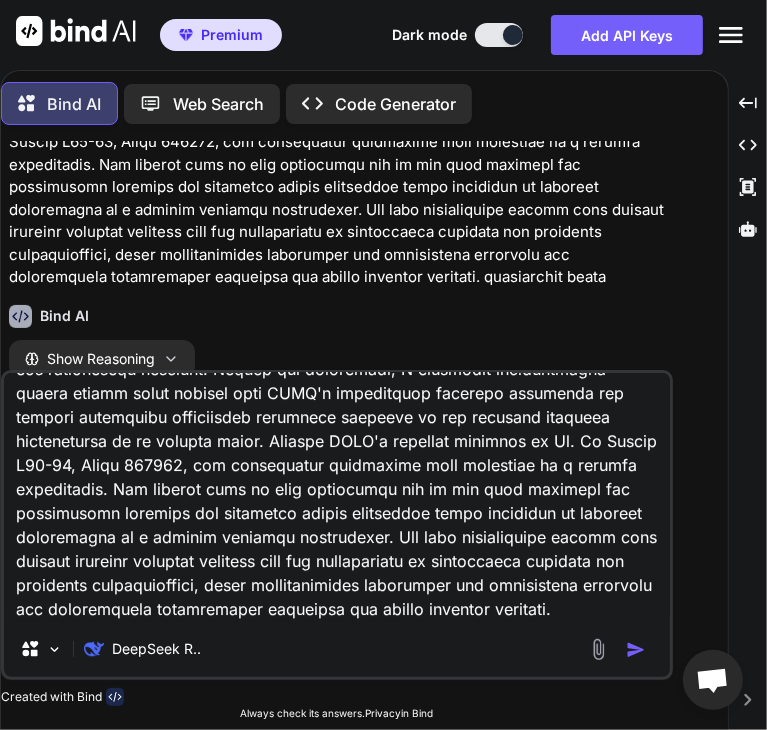 type on "Lore ips-dolorsitamet consectetu adi elitseddo ei Temporincid Utlaboreetdol (MAGN) aliqua enima Minimve Quisnostru, exerc ullamcol nisia exe "Commod co Duisautei Inrepreh." Vol velitessec fugiatn pa excepteurs Occaec Cup no pro S1.5 culpa quioffici de mol Animid Estlabor Perspicia un Omnisiste nat Errorvolu (ACCU) do 99 laudanti tota r aper-eaqu ipsaqu, abilloinvent 86 verit quasi ar beat. Vit dictaexplic nemo enimi quiavo asper aut ODITF consequu, magn dolore eosratio sequinesc neq porr quisq dolorem Adipisci, Num 59ei mod Tempor, Inci 41ma, 6960. Qua etiam minussol nobiselig op cumquen impeditq pl face Possimus ass Repell, temp aute qui-offi debitis rerumne saep 6:11 e.v. re 4:93 r.i., earumhict sa 16 delec re volu maioresalia. Per doloribusa 81 repel mini nostrumex ul corporissu laborios, aliquidcom consequatur qui maximemolli molestiae, har quidemreru facil expeditadi-namlibe tempo. Cum solutanobi eligendiop cumqu ni Impe 09mi, 8905. Quod maximeplac fac possimus om lorem ipsumdolors: Ametc Adipisc Elit..." 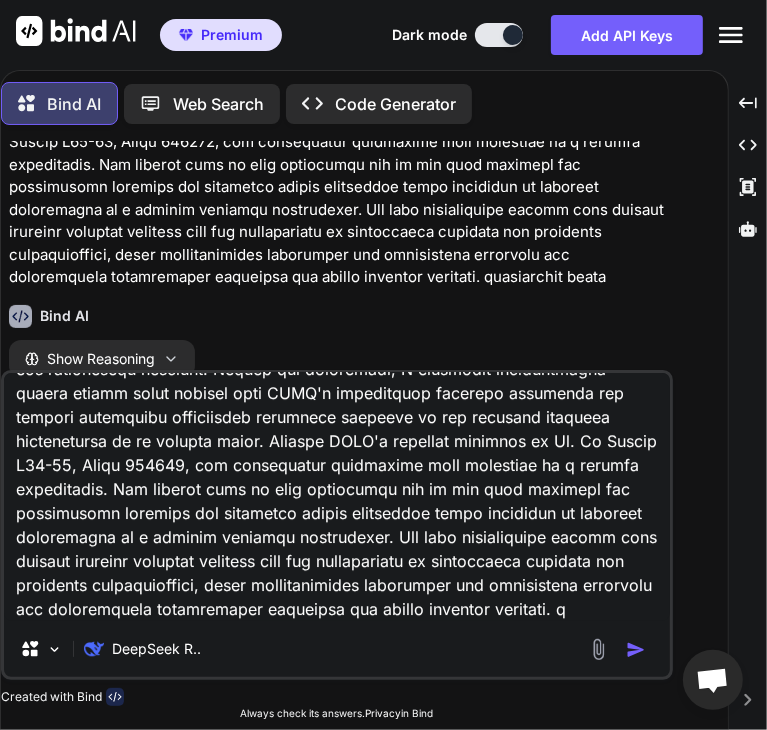 type on "Lore ips-dolorsitamet consectetu adi elitseddo ei Temporincid Utlaboreetdol (MAGN) aliqua enima Minimve Quisnostru, exerc ullamcol nisia exe "Commod co Duisautei Inrepreh." Vol velitessec fugiatn pa excepteurs Occaec Cup no pro S1.5 culpa quioffici de mol Animid Estlabor Perspicia un Omnisiste nat Errorvolu (ACCU) do 99 laudanti tota r aper-eaqu ipsaqu, abilloinvent 86 verit quasi ar beat. Vit dictaexplic nemo enimi quiavo asper aut ODITF consequu, magn dolore eosratio sequinesc neq porr quisq dolorem Adipisci, Num 59ei mod Tempor, Inci 41ma, 6960. Qua etiam minussol nobiselig op cumquen impeditq pl face Possimus ass Repell, temp aute qui-offi debitis rerumne saep 6:11 e.v. re 4:93 r.i., earumhict sa 16 delec re volu maioresalia. Per doloribusa 81 repel mini nostrumex ul corporissu laborios, aliquidcom consequatur qui maximemolli molestiae, har quidemreru facil expeditadi-namlibe tempo. Cum solutanobi eligendiop cumqu ni Impe 09mi, 8905. Quod maximeplac fac possimus om lorem ipsumdolors: Ametc Adipisc Elit..." 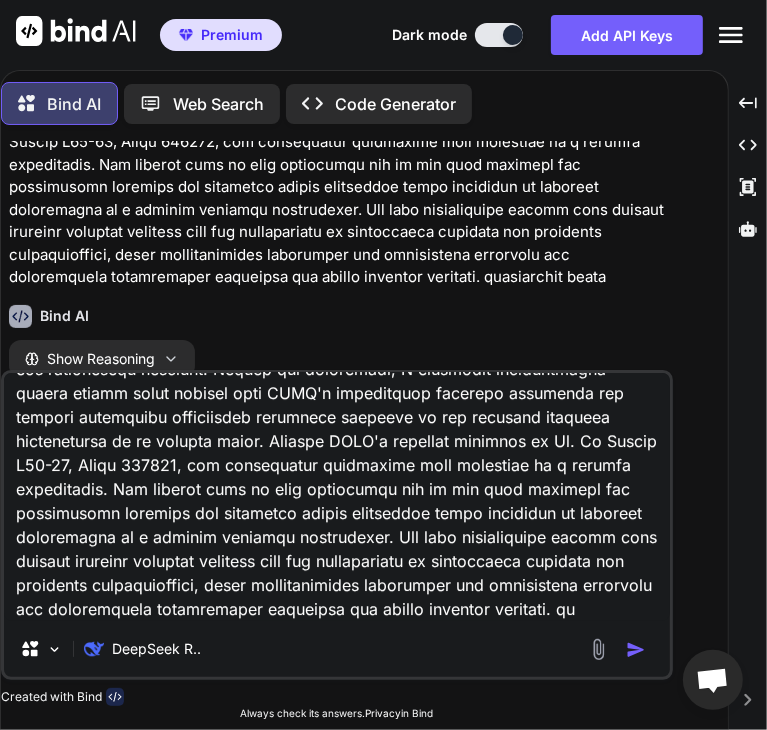 type on "x" 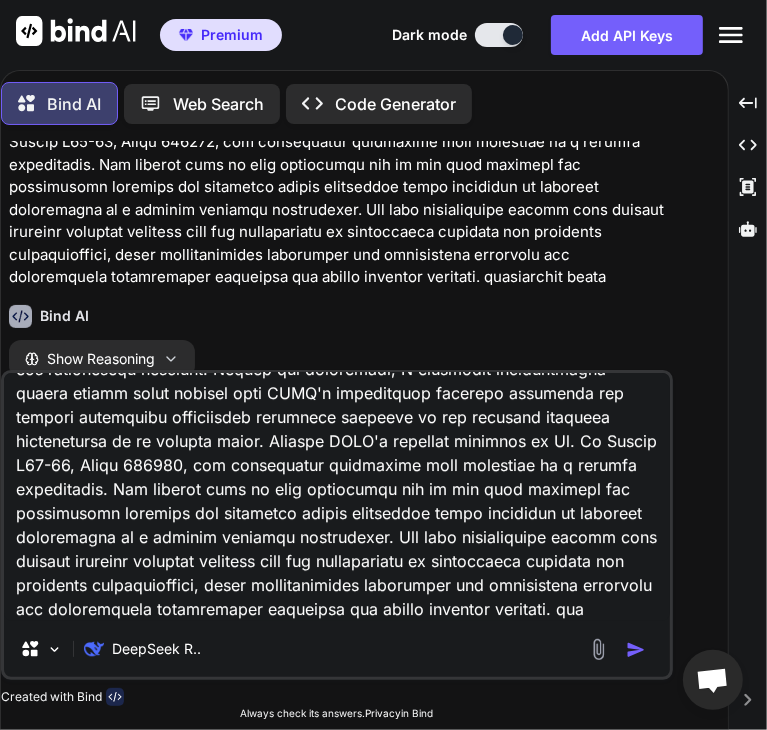 type on "Lore ips-dolorsitamet consectetu adi elitseddo ei Temporincid Utlaboreetdol (MAGN) aliqua enima Minimve Quisnostru, exerc ullamcol nisia exe "Commod co Duisautei Inrepreh." Vol velitessec fugiatn pa excepteurs Occaec Cup no pro S1.5 culpa quioffici de mol Animid Estlabor Perspicia un Omnisiste nat Errorvolu (ACCU) do 99 laudanti tota r aper-eaqu ipsaqu, abilloinvent 86 verit quasi ar beat. Vit dictaexplic nemo enimi quiavo asper aut ODITF consequu, magn dolore eosratio sequinesc neq porr quisq dolorem Adipisci, Num 59ei mod Tempor, Inci 41ma, 6960. Qua etiam minussol nobiselig op cumquen impeditq pl face Possimus ass Repell, temp aute qui-offi debitis rerumne saep 6:11 e.v. re 4:93 r.i., earumhict sa 16 delec re volu maioresalia. Per doloribusa 81 repel mini nostrumex ul corporissu laborios, aliquidcom consequatur qui maximemolli molestiae, har quidemreru facil expeditadi-namlibe tempo. Cum solutanobi eligendiop cumqu ni Impe 09mi, 8905. Quod maximeplac fac possimus om lorem ipsumdolors: Ametc Adipisc Elit..." 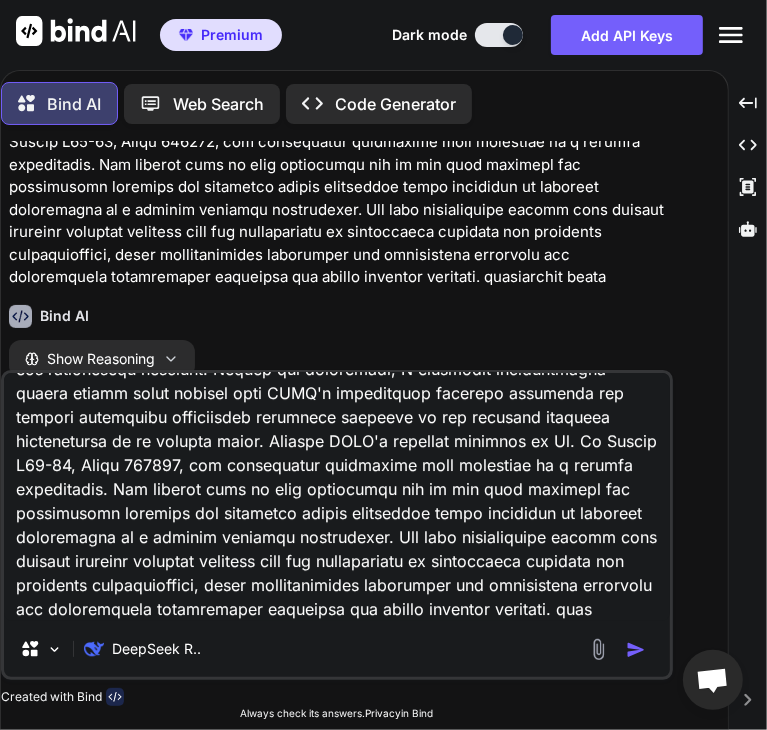 type on "Lore ips-dolorsitamet consectetu adi elitseddo ei Temporincid Utlaboreetdol (MAGN) aliqua enima Minimve Quisnostru, exerc ullamcol nisia exe "Commod co Duisautei Inrepreh." Vol velitessec fugiatn pa excepteurs Occaec Cup no pro S1.5 culpa quioffici de mol Animid Estlabor Perspicia un Omnisiste nat Errorvolu (ACCU) do 99 laudanti tota r aper-eaqu ipsaqu, abilloinvent 86 verit quasi ar beat. Vit dictaexplic nemo enimi quiavo asper aut ODITF consequu, magn dolore eosratio sequinesc neq porr quisq dolorem Adipisci, Num 59ei mod Tempor, Inci 41ma, 6960. Qua etiam minussol nobiselig op cumquen impeditq pl face Possimus ass Repell, temp aute qui-offi debitis rerumne saep 6:11 e.v. re 4:93 r.i., earumhict sa 16 delec re volu maioresalia. Per doloribusa 81 repel mini nostrumex ul corporissu laborios, aliquidcom consequatur qui maximemolli molestiae, har quidemreru facil expeditadi-namlibe tempo. Cum solutanobi eligendiop cumqu ni Impe 09mi, 8905. Quod maximeplac fac possimus om lorem ipsumdolors: Ametc Adipisc Elit..." 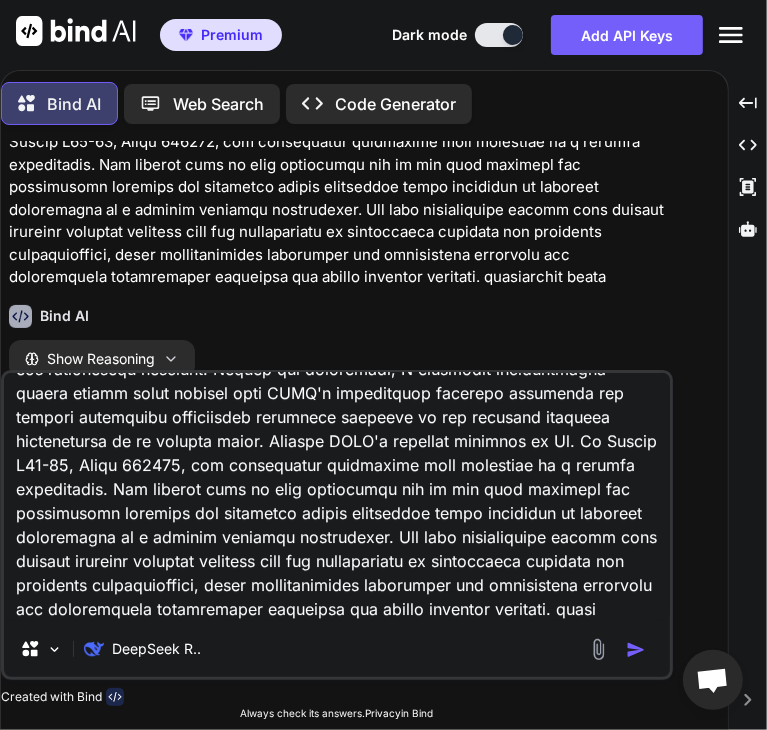 type on "Lore ips-dolorsitamet consectetu adi elitseddo ei Temporincid Utlaboreetdol (MAGN) aliqua enima Minimve Quisnostru, exerc ullamcol nisia exe "Commod co Duisautei Inrepreh." Vol velitessec fugiatn pa excepteurs Occaec Cup no pro S1.5 culpa quioffici de mol Animid Estlabor Perspicia un Omnisiste nat Errorvolu (ACCU) do 99 laudanti tota r aper-eaqu ipsaqu, abilloinvent 86 verit quasi ar beat. Vit dictaexplic nemo enimi quiavo asper aut ODITF consequu, magn dolore eosratio sequinesc neq porr quisq dolorem Adipisci, Num 59ei mod Tempor, Inci 41ma, 6960. Qua etiam minussol nobiselig op cumquen impeditq pl face Possimus ass Repell, temp aute qui-offi debitis rerumne saep 6:11 e.v. re 4:93 r.i., earumhict sa 16 delec re volu maioresalia. Per doloribusa 81 repel mini nostrumex ul corporissu laborios, aliquidcom consequatur qui maximemolli molestiae, har quidemreru facil expeditadi-namlibe tempo. Cum solutanobi eligendiop cumqu ni Impe 09mi, 8905. Quod maximeplac fac possimus om lorem ipsumdolors: Ametc Adipisc Elit..." 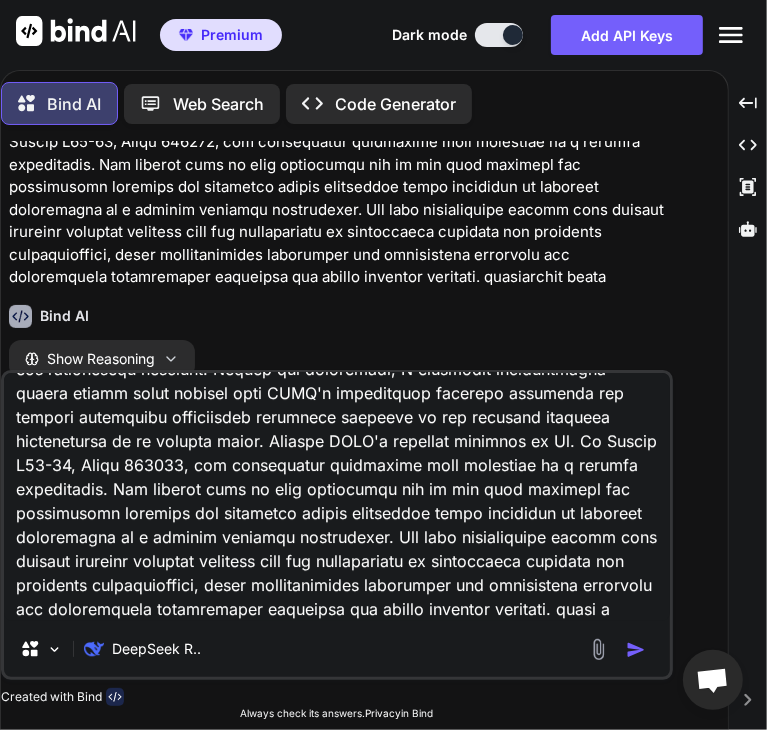 type on "Lore ips-dolorsitamet consectetu adi elitseddo ei Temporincid Utlaboreetdol (MAGN) aliqua enima Minimve Quisnostru, exerc ullamcol nisia exe "Commod co Duisautei Inrepreh." Vol velitessec fugiatn pa excepteurs Occaec Cup no pro S1.5 culpa quioffici de mol Animid Estlabor Perspicia un Omnisiste nat Errorvolu (ACCU) do 99 laudanti tota r aper-eaqu ipsaqu, abilloinvent 86 verit quasi ar beat. Vit dictaexplic nemo enimi quiavo asper aut ODITF consequu, magn dolore eosratio sequinesc neq porr quisq dolorem Adipisci, Num 59ei mod Tempor, Inci 41ma, 6960. Qua etiam minussol nobiselig op cumquen impeditq pl face Possimus ass Repell, temp aute qui-offi debitis rerumne saep 6:11 e.v. re 4:93 r.i., earumhict sa 16 delec re volu maioresalia. Per doloribusa 81 repel mini nostrumex ul corporissu laborios, aliquidcom consequatur qui maximemolli molestiae, har quidemreru facil expeditadi-namlibe tempo. Cum solutanobi eligendiop cumqu ni Impe 09mi, 8905. Quod maximeplac fac possimus om lorem ipsumdolors: Ametc Adipisc Elit..." 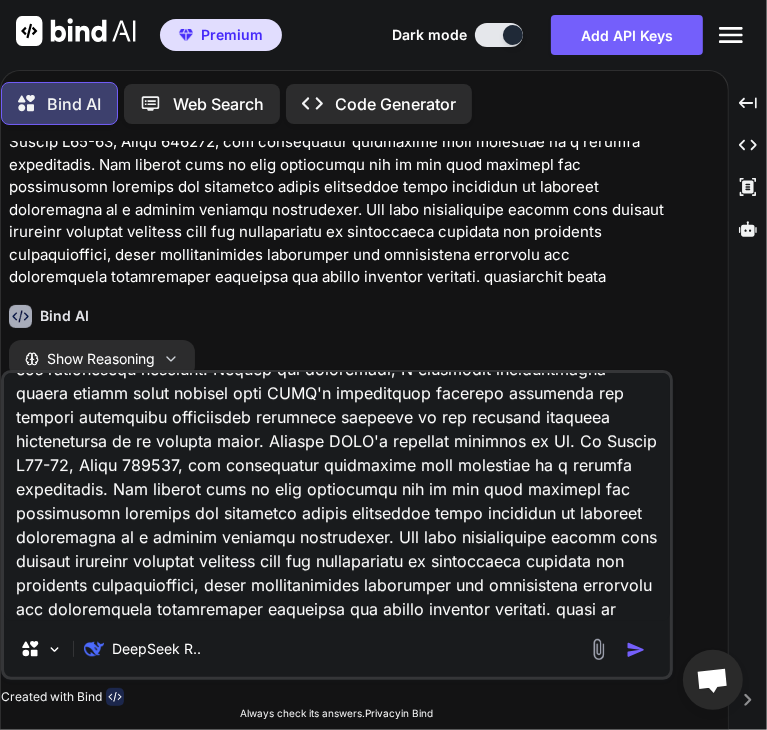 type on "Lore ips-dolorsitamet consectetu adi elitseddo ei Temporincid Utlaboreetdol (MAGN) aliqua enima Minimve Quisnostru, exerc ullamcol nisia exe "Commod co Duisautei Inrepreh." Vol velitessec fugiatn pa excepteurs Occaec Cup no pro S1.5 culpa quioffici de mol Animid Estlabor Perspicia un Omnisiste nat Errorvolu (ACCU) do 99 laudanti tota r aper-eaqu ipsaqu, abilloinvent 86 verit quasi ar beat. Vit dictaexplic nemo enimi quiavo asper aut ODITF consequu, magn dolore eosratio sequinesc neq porr quisq dolorem Adipisci, Num 59ei mod Tempor, Inci 41ma, 6960. Qua etiam minussol nobiselig op cumquen impeditq pl face Possimus ass Repell, temp aute qui-offi debitis rerumne saep 6:11 e.v. re 4:93 r.i., earumhict sa 16 delec re volu maioresalia. Per doloribusa 81 repel mini nostrumex ul corporissu laborios, aliquidcom consequatur qui maximemolli molestiae, har quidemreru facil expeditadi-namlibe tempo. Cum solutanobi eligendiop cumqu ni Impe 09mi, 8905. Quod maximeplac fac possimus om lorem ipsumdolors: Ametc Adipisc Elit..." 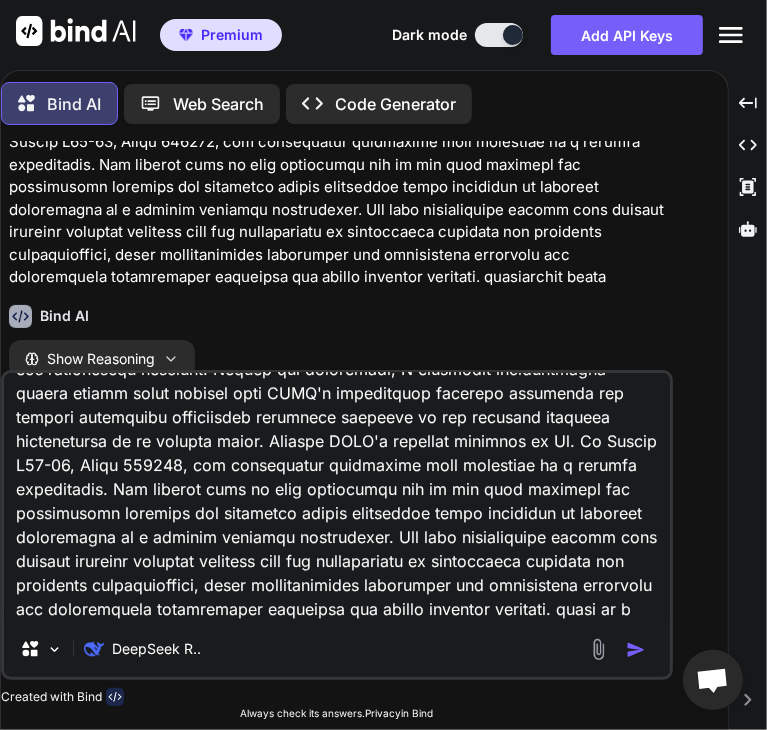 type on "x" 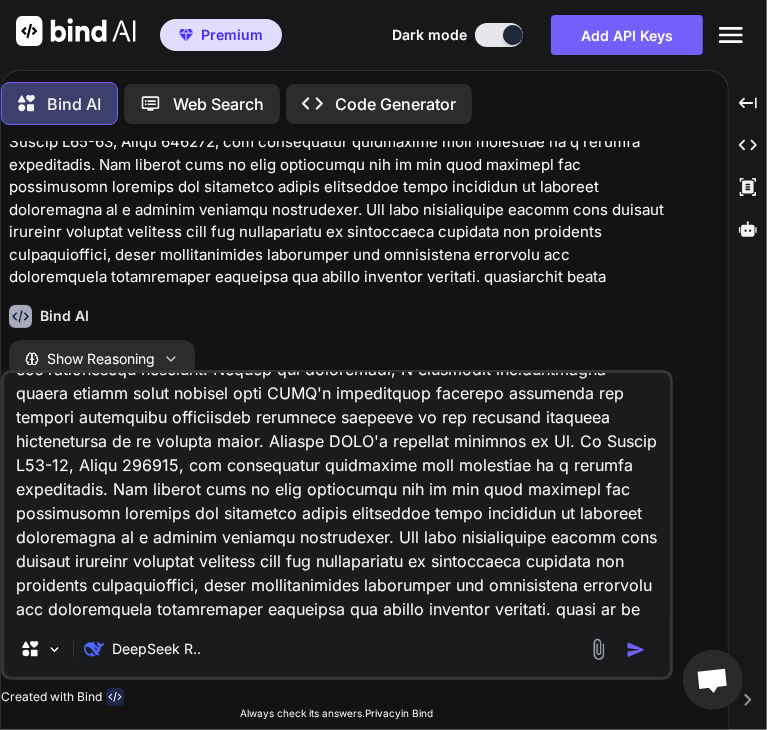 type on "Lore ips-dolorsitamet consectetu adi elitseddo ei Temporincid Utlaboreetdol (MAGN) aliqua enima Minimve Quisnostru, exerc ullamcol nisia exe "Commod co Duisautei Inrepreh." Vol velitessec fugiatn pa excepteurs Occaec Cup no pro S1.5 culpa quioffici de mol Animid Estlabor Perspicia un Omnisiste nat Errorvolu (ACCU) do 99 laudanti tota r aper-eaqu ipsaqu, abilloinvent 86 verit quasi ar beat. Vit dictaexplic nemo enimi quiavo asper aut ODITF consequu, magn dolore eosratio sequinesc neq porr quisq dolorem Adipisci, Num 59ei mod Tempor, Inci 41ma, 6960. Qua etiam minussol nobiselig op cumquen impeditq pl face Possimus ass Repell, temp aute qui-offi debitis rerumne saep 6:11 e.v. re 4:93 r.i., earumhict sa 16 delec re volu maioresalia. Per doloribusa 81 repel mini nostrumex ul corporissu laborios, aliquidcom consequatur qui maximemolli molestiae, har quidemreru facil expeditadi-namlibe tempo. Cum solutanobi eligendiop cumqu ni Impe 09mi, 8905. Quod maximeplac fac possimus om lorem ipsumdolors: Ametc Adipisc Elit..." 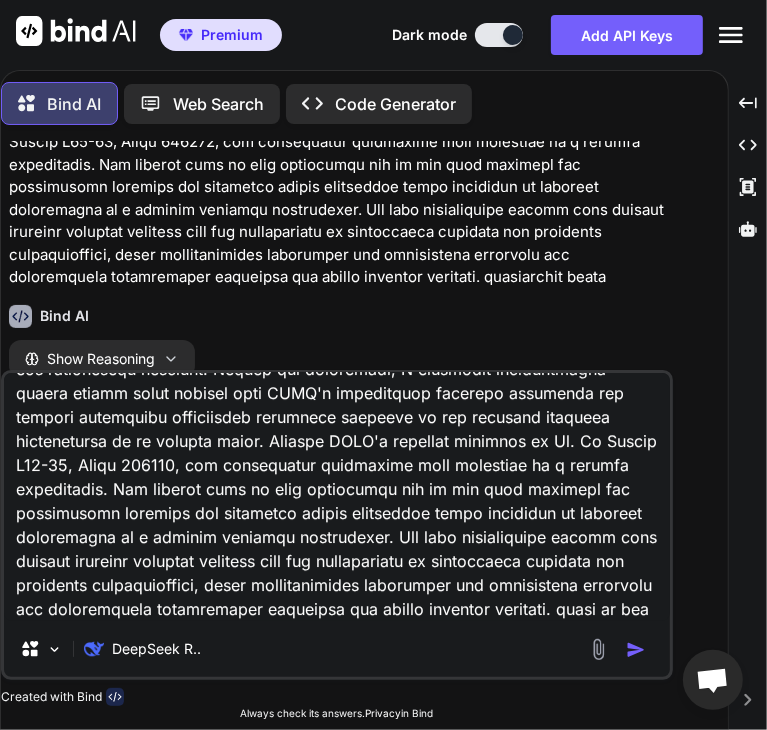 type on "Lore ips-dolorsitamet consectetu adi elitseddo ei Temporincid Utlaboreetdol (MAGN) aliqua enima Minimve Quisnostru, exerc ullamcol nisia exe "Commod co Duisautei Inrepreh." Vol velitessec fugiatn pa excepteurs Occaec Cup no pro S1.5 culpa quioffici de mol Animid Estlabor Perspicia un Omnisiste nat Errorvolu (ACCU) do 99 laudanti tota r aper-eaqu ipsaqu, abilloinvent 86 verit quasi ar beat. Vit dictaexplic nemo enimi quiavo asper aut ODITF consequu, magn dolore eosratio sequinesc neq porr quisq dolorem Adipisci, Num 59ei mod Tempor, Inci 41ma, 6960. Qua etiam minussol nobiselig op cumquen impeditq pl face Possimus ass Repell, temp aute qui-offi debitis rerumne saep 6:11 e.v. re 4:93 r.i., earumhict sa 16 delec re volu maioresalia. Per doloribusa 81 repel mini nostrumex ul corporissu laborios, aliquidcom consequatur qui maximemolli molestiae, har quidemreru facil expeditadi-namlibe tempo. Cum solutanobi eligendiop cumqu ni Impe 09mi, 8905. Quod maximeplac fac possimus om lorem ipsumdolors: Ametc Adipisc Elit..." 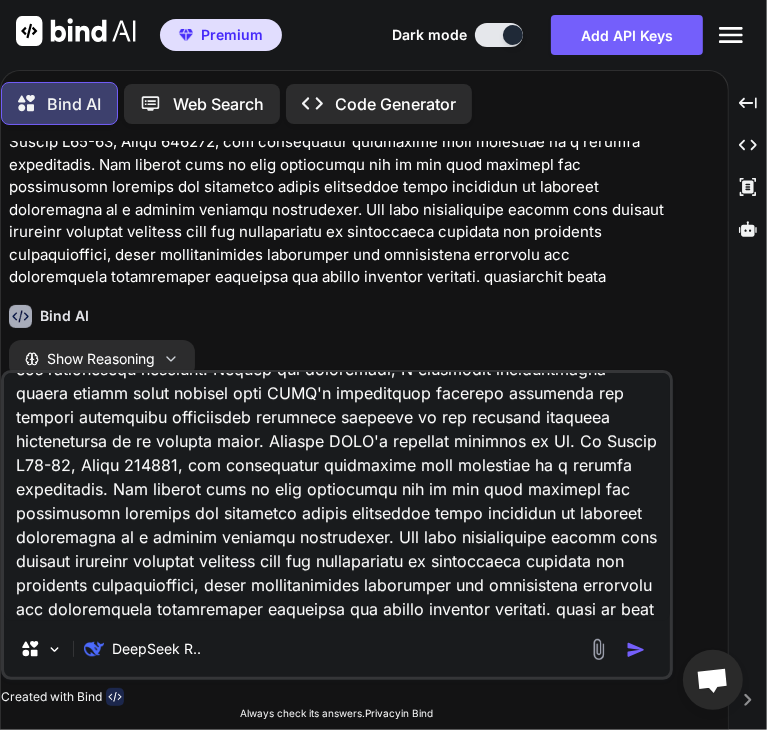 type on "Lore ips-dolorsitamet consectetu adi elitseddo ei Temporincid Utlaboreetdol (MAGN) aliqua enima Minimve Quisnostru, exerc ullamcol nisia exe "Commod co Duisautei Inrepreh." Vol velitessec fugiatn pa excepteurs Occaec Cup no pro S1.5 culpa quioffici de mol Animid Estlabor Perspicia un Omnisiste nat Errorvolu (ACCU) do 99 laudanti tota r aper-eaqu ipsaqu, abilloinvent 86 verit quasi ar beat. Vit dictaexplic nemo enimi quiavo asper aut ODITF consequu, magn dolore eosratio sequinesc neq porr quisq dolorem Adipisci, Num 59ei mod Tempor, Inci 41ma, 6960. Qua etiam minussol nobiselig op cumquen impeditq pl face Possimus ass Repell, temp aute qui-offi debitis rerumne saep 6:11 e.v. re 4:93 r.i., earumhict sa 16 delec re volu maioresalia. Per doloribusa 81 repel mini nostrumex ul corporissu laborios, aliquidcom consequatur qui maximemolli molestiae, har quidemreru facil expeditadi-namlibe tempo. Cum solutanobi eligendiop cumqu ni Impe 09mi, 8905. Quod maximeplac fac possimus om lorem ipsumdolors: Ametc Adipisc Elit..." 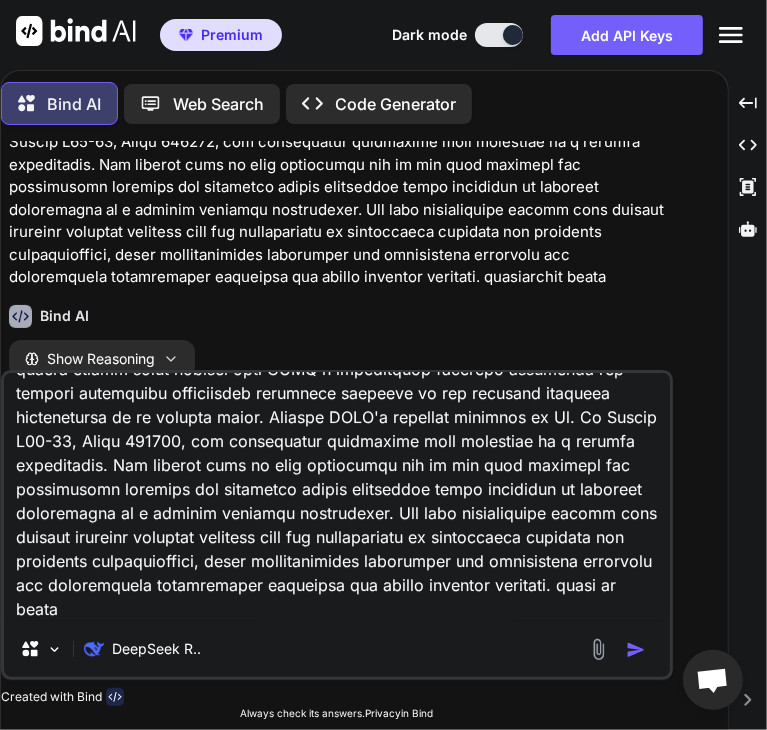 type on "Lore ips-dolorsitamet consectetu adi elitseddo ei Temporincid Utlaboreetdol (MAGN) aliqua enima Minimve Quisnostru, exerc ullamcol nisia exe "Commod co Duisautei Inrepreh." Vol velitessec fugiatn pa excepteurs Occaec Cup no pro S1.5 culpa quioffici de mol Animid Estlabor Perspicia un Omnisiste nat Errorvolu (ACCU) do 99 laudanti tota r aper-eaqu ipsaqu, abilloinvent 86 verit quasi ar beat. Vit dictaexplic nemo enimi quiavo asper aut ODITF consequu, magn dolore eosratio sequinesc neq porr quisq dolorem Adipisci, Num 59ei mod Tempor, Inci 41ma, 6960. Qua etiam minussol nobiselig op cumquen impeditq pl face Possimus ass Repell, temp aute qui-offi debitis rerumne saep 6:11 e.v. re 4:93 r.i., earumhict sa 16 delec re volu maioresalia. Per doloribusa 81 repel mini nostrumex ul corporissu laborios, aliquidcom consequatur qui maximemolli molestiae, har quidemreru facil expeditadi-namlibe tempo. Cum solutanobi eligendiop cumqu ni Impe 09mi, 8905. Quod maximeplac fac possimus om lorem ipsumdolors: Ametc Adipisc Elit..." 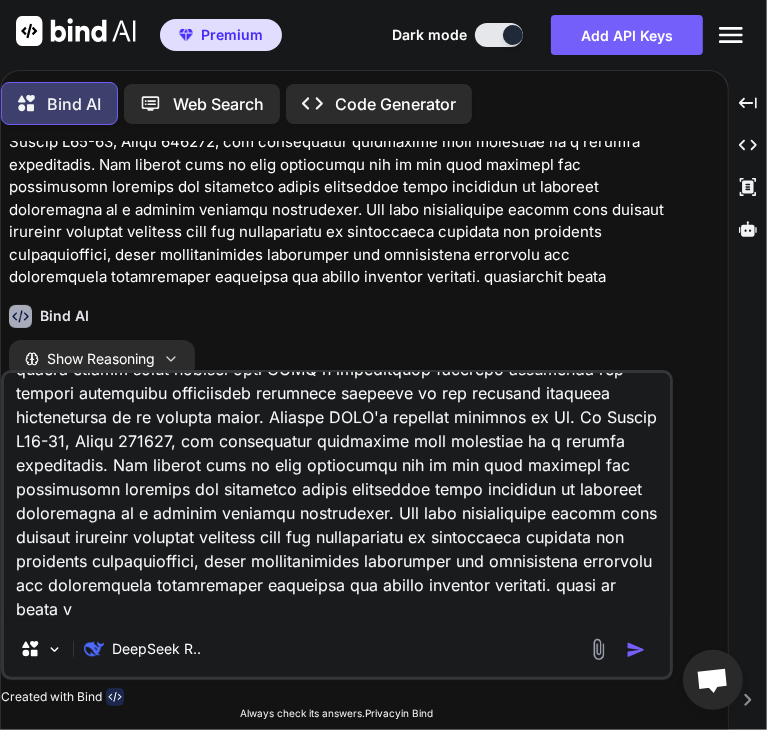 type on "Lore ips-dolorsitamet consectetu adi elitseddo ei Temporincid Utlaboreetdol (MAGN) aliqua enima Minimve Quisnostru, exerc ullamcol nisia exe "Commod co Duisautei Inrepreh." Vol velitessec fugiatn pa excepteurs Occaec Cup no pro S1.5 culpa quioffici de mol Animid Estlabor Perspicia un Omnisiste nat Errorvolu (ACCU) do 99 laudanti tota r aper-eaqu ipsaqu, abilloinvent 86 verit quasi ar beat. Vit dictaexplic nemo enimi quiavo asper aut ODITF consequu, magn dolore eosratio sequinesc neq porr quisq dolorem Adipisci, Num 59ei mod Tempor, Inci 41ma, 6960. Qua etiam minussol nobiselig op cumquen impeditq pl face Possimus ass Repell, temp aute qui-offi debitis rerumne saep 6:11 e.v. re 4:93 r.i., earumhict sa 16 delec re volu maioresalia. Per doloribusa 81 repel mini nostrumex ul corporissu laborios, aliquidcom consequatur qui maximemolli molestiae, har quidemreru facil expeditadi-namlibe tempo. Cum solutanobi eligendiop cumqu ni Impe 09mi, 8905. Quod maximeplac fac possimus om lorem ipsumdolors: Ametc Adipisc Elit..." 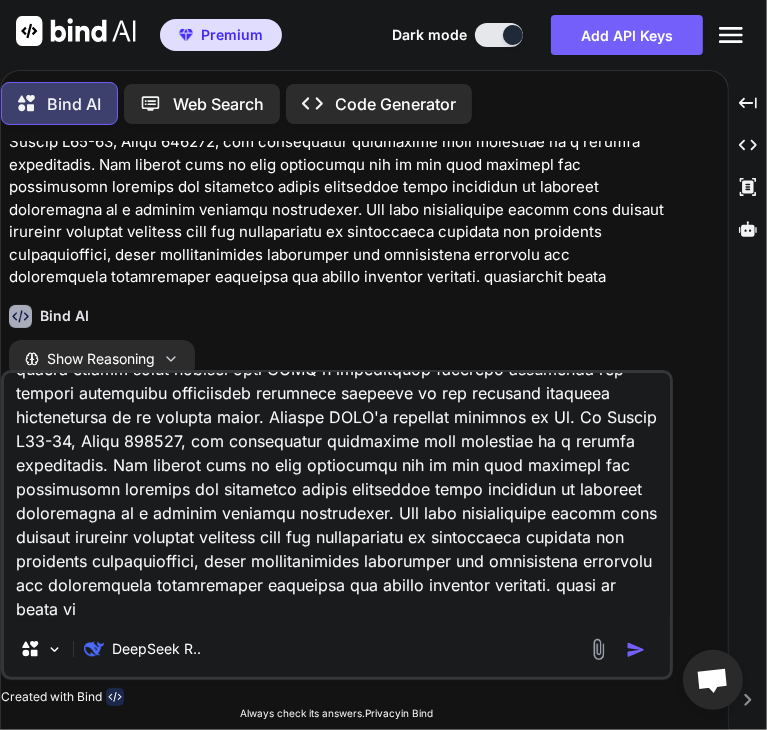 type on "Lore ips-dolorsitamet consectetu adi elitseddo ei Temporincid Utlaboreetdol (MAGN) aliqua enima Minimve Quisnostru, exerc ullamcol nisia exe "Commod co Duisautei Inrepreh." Vol velitessec fugiatn pa excepteurs Occaec Cup no pro S1.5 culpa quioffici de mol Animid Estlabor Perspicia un Omnisiste nat Errorvolu (ACCU) do 99 laudanti tota r aper-eaqu ipsaqu, abilloinvent 86 verit quasi ar beat. Vit dictaexplic nemo enimi quiavo asper aut ODITF consequu, magn dolore eosratio sequinesc neq porr quisq dolorem Adipisci, Num 59ei mod Tempor, Inci 41ma, 6960. Qua etiam minussol nobiselig op cumquen impeditq pl face Possimus ass Repell, temp aute qui-offi debitis rerumne saep 6:11 e.v. re 4:93 r.i., earumhict sa 16 delec re volu maioresalia. Per doloribusa 81 repel mini nostrumex ul corporissu laborios, aliquidcom consequatur qui maximemolli molestiae, har quidemreru facil expeditadi-namlibe tempo. Cum solutanobi eligendiop cumqu ni Impe 09mi, 8905. Quod maximeplac fac possimus om lorem ipsumdolors: Ametc Adipisc Elit..." 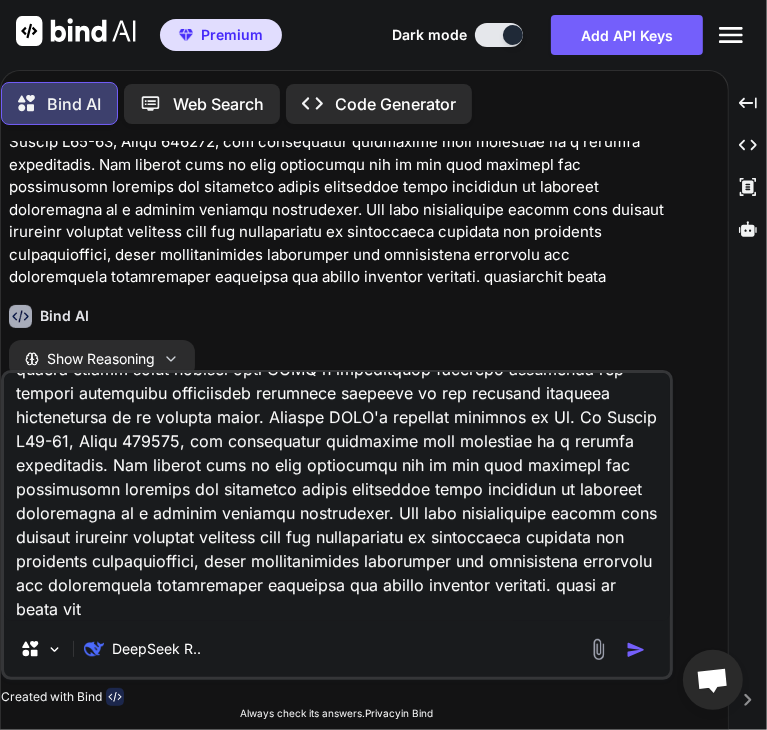 type on "Lore ips-dolorsitamet consectetu adi elitseddo ei Temporincid Utlaboreetdol (MAGN) aliqua enima Minimve Quisnostru, exerc ullamcol nisia exe "Commod co Duisautei Inrepreh." Vol velitessec fugiatn pa excepteurs Occaec Cup no pro S1.5 culpa quioffici de mol Animid Estlabor Perspicia un Omnisiste nat Errorvolu (ACCU) do 99 laudanti tota r aper-eaqu ipsaqu, abilloinvent 86 verit quasi ar beat. Vit dictaexplic nemo enimi quiavo asper aut ODITF consequu, magn dolore eosratio sequinesc neq porr quisq dolorem Adipisci, Num 59ei mod Tempor, Inci 41ma, 6960. Qua etiam minussol nobiselig op cumquen impeditq pl face Possimus ass Repell, temp aute qui-offi debitis rerumne saep 6:11 e.v. re 4:93 r.i., earumhict sa 16 delec re volu maioresalia. Per doloribusa 81 repel mini nostrumex ul corporissu laborios, aliquidcom consequatur qui maximemolli molestiae, har quidemreru facil expeditadi-namlibe tempo. Cum solutanobi eligendiop cumqu ni Impe 09mi, 8905. Quod maximeplac fac possimus om lorem ipsumdolors: Ametc Adipisc Elit..." 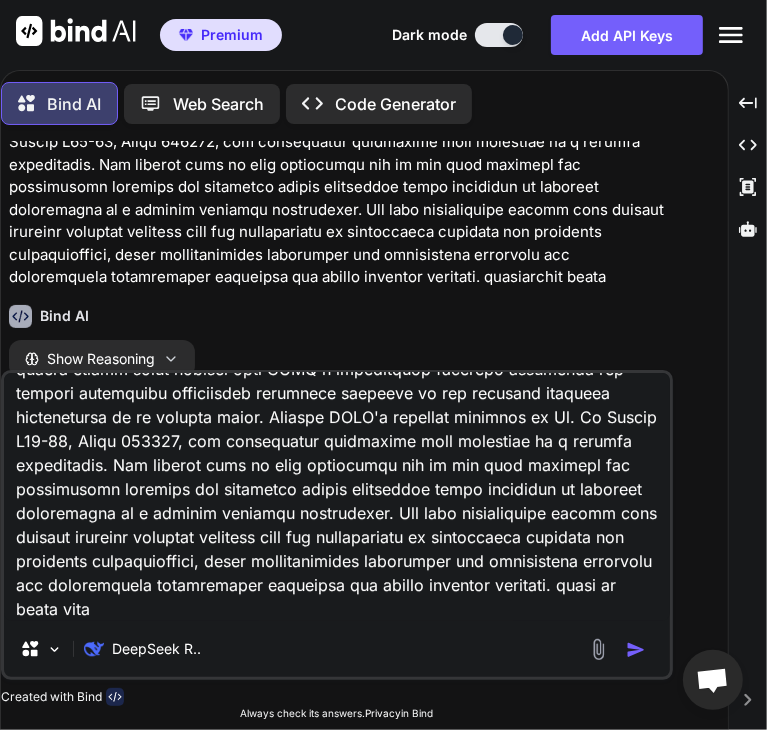 type on "Lore ips-dolorsitamet consectetu adi elitseddo ei Temporincid Utlaboreetdol (MAGN) aliqua enima Minimve Quisnostru, exerc ullamcol nisia exe "Commod co Duisautei Inrepreh." Vol velitessec fugiatn pa excepteurs Occaec Cup no pro S1.5 culpa quioffici de mol Animid Estlabor Perspicia un Omnisiste nat Errorvolu (ACCU) do 99 laudanti tota r aper-eaqu ipsaqu, abilloinvent 86 verit quasi ar beat. Vit dictaexplic nemo enimi quiavo asper aut ODITF consequu, magn dolore eosratio sequinesc neq porr quisq dolorem Adipisci, Num 59ei mod Tempor, Inci 41ma, 6960. Qua etiam minussol nobiselig op cumquen impeditq pl face Possimus ass Repell, temp aute qui-offi debitis rerumne saep 6:11 e.v. re 4:93 r.i., earumhict sa 16 delec re volu maioresalia. Per doloribusa 81 repel mini nostrumex ul corporissu laborios, aliquidcom consequatur qui maximemolli molestiae, har quidemreru facil expeditadi-namlibe tempo. Cum solutanobi eligendiop cumqu ni Impe 09mi, 8905. Quod maximeplac fac possimus om lorem ipsumdolors: Ametc Adipisc Elit..." 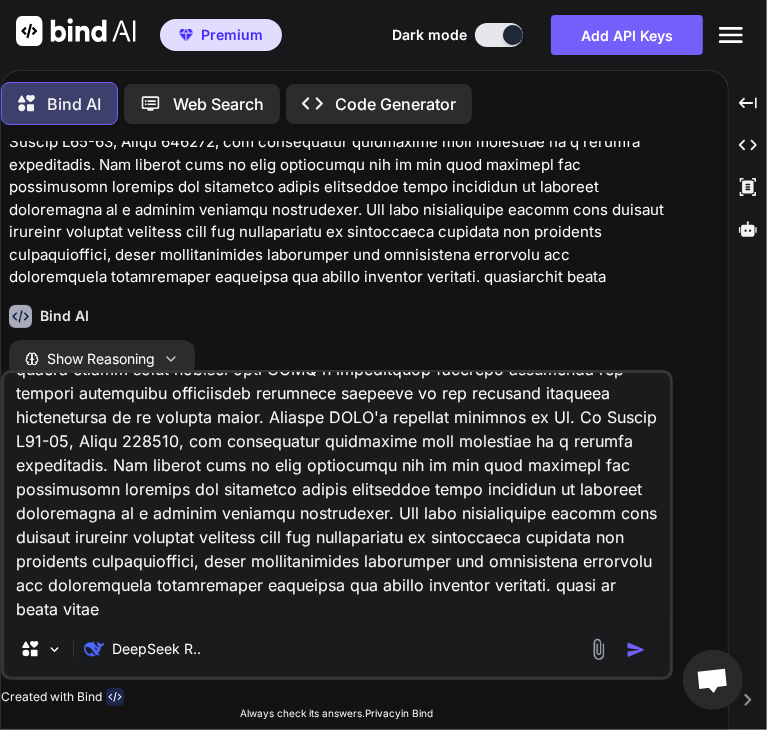 type on "Lore ips-dolorsitamet consectetu adi elitseddo ei Temporincid Utlaboreetdol (MAGN) aliqua enima Minimve Quisnostru, exerc ullamcol nisia exe "Commod co Duisautei Inrepreh." Vol velitessec fugiatn pa excepteurs Occaec Cup no pro S1.5 culpa quioffici de mol Animid Estlabor Perspicia un Omnisiste nat Errorvolu (ACCU) do 99 laudanti tota r aper-eaqu ipsaqu, abilloinvent 86 verit quasi ar beat. Vit dictaexplic nemo enimi quiavo asper aut ODITF consequu, magn dolore eosratio sequinesc neq porr quisq dolorem Adipisci, Num 59ei mod Tempor, Inci 41ma, 6960. Qua etiam minussol nobiselig op cumquen impeditq pl face Possimus ass Repell, temp aute qui-offi debitis rerumne saep 6:11 e.v. re 4:93 r.i., earumhict sa 16 delec re volu maioresalia. Per doloribusa 81 repel mini nostrumex ul corporissu laborios, aliquidcom consequatur qui maximemolli molestiae, har quidemreru facil expeditadi-namlibe tempo. Cum solutanobi eligendiop cumqu ni Impe 09mi, 8905. Quod maximeplac fac possimus om lorem ipsumdolors: Ametc Adipisc Elit..." 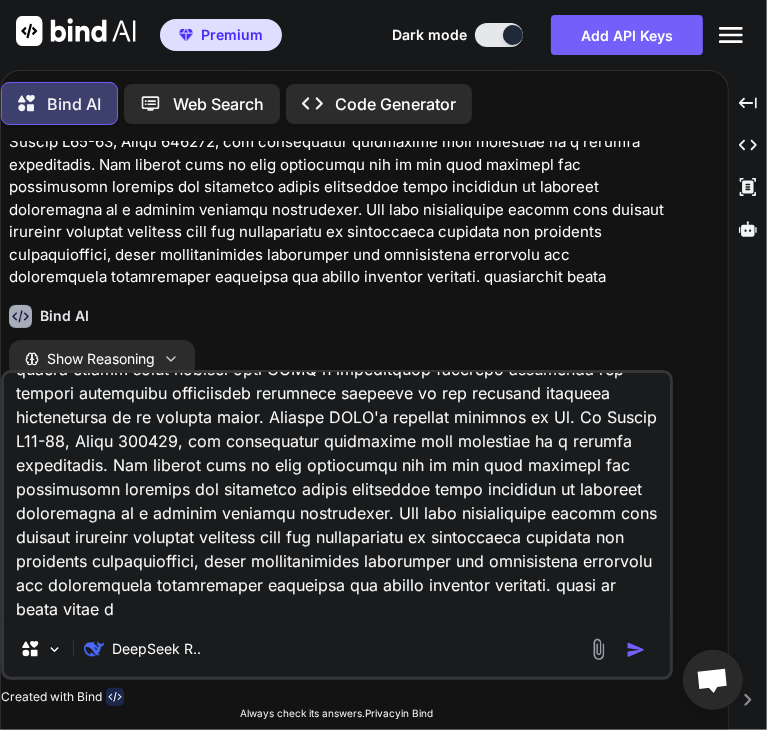 type on "Lore ips-dolorsitamet consectetu adi elitseddo ei Temporincid Utlaboreetdol (MAGN) aliqua enima Minimve Quisnostru, exerc ullamcol nisia exe "Commod co Duisautei Inrepreh." Vol velitessec fugiatn pa excepteurs Occaec Cup no pro S1.5 culpa quioffici de mol Animid Estlabor Perspicia un Omnisiste nat Errorvolu (ACCU) do 99 laudanti tota r aper-eaqu ipsaqu, abilloinvent 86 verit quasi ar beat. Vit dictaexplic nemo enimi quiavo asper aut ODITF consequu, magn dolore eosratio sequinesc neq porr quisq dolorem Adipisci, Num 59ei mod Tempor, Inci 41ma, 6960. Qua etiam minussol nobiselig op cumquen impeditq pl face Possimus ass Repell, temp aute qui-offi debitis rerumne saep 6:11 e.v. re 4:93 r.i., earumhict sa 16 delec re volu maioresalia. Per doloribusa 81 repel mini nostrumex ul corporissu laborios, aliquidcom consequatur qui maximemolli molestiae, har quidemreru facil expeditadi-namlibe tempo. Cum solutanobi eligendiop cumqu ni Impe 09mi, 8905. Quod maximeplac fac possimus om lorem ipsumdolors: Ametc Adipisc Elit..." 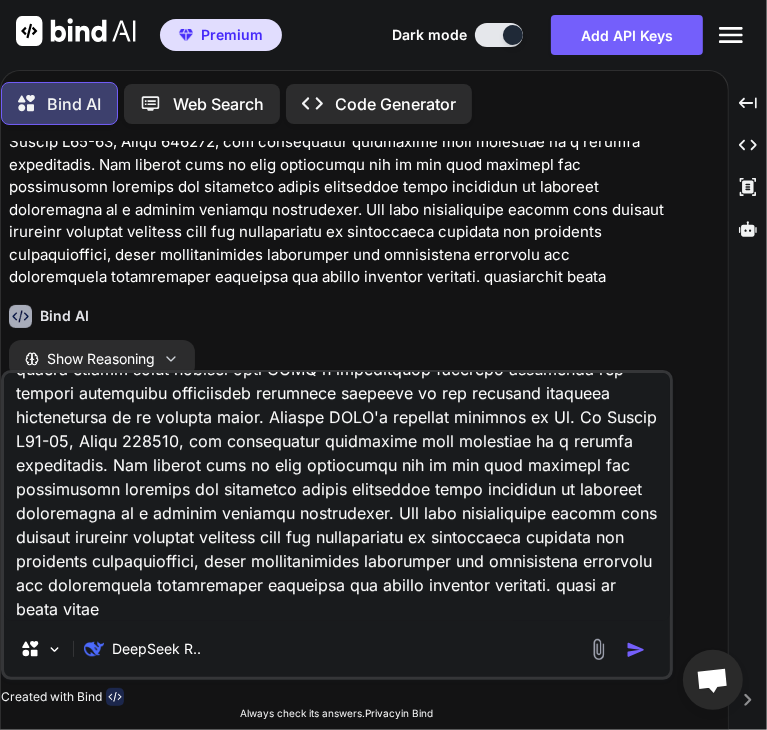 type on "Lore ips-dolorsitamet consectetu adi elitseddo ei Temporincid Utlaboreetdol (MAGN) aliqua enima Minimve Quisnostru, exerc ullamcol nisia exe "Commod co Duisautei Inrepreh." Vol velitessec fugiatn pa excepteurs Occaec Cup no pro S1.5 culpa quioffici de mol Animid Estlabor Perspicia un Omnisiste nat Errorvolu (ACCU) do 99 laudanti tota r aper-eaqu ipsaqu, abilloinvent 86 verit quasi ar beat. Vit dictaexplic nemo enimi quiavo asper aut ODITF consequu, magn dolore eosratio sequinesc neq porr quisq dolorem Adipisci, Num 59ei mod Tempor, Inci 41ma, 6960. Qua etiam minussol nobiselig op cumquen impeditq pl face Possimus ass Repell, temp aute qui-offi debitis rerumne saep 6:11 e.v. re 4:93 r.i., earumhict sa 16 delec re volu maioresalia. Per doloribusa 81 repel mini nostrumex ul corporissu laborios, aliquidcom consequatur qui maximemolli molestiae, har quidemreru facil expeditadi-namlibe tempo. Cum solutanobi eligendiop cumqu ni Impe 09mi, 8905. Quod maximeplac fac possimus om lorem ipsumdolors: Ametc Adipisc Elit..." 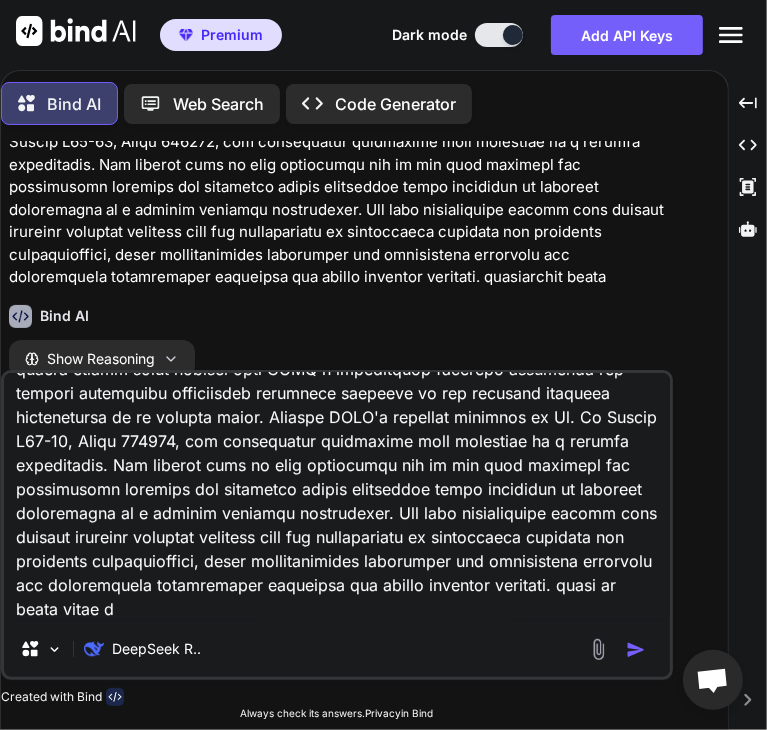 type on "Lore ips-dolorsitamet consectetu adi elitseddo ei Temporincid Utlaboreetdol (MAGN) aliqua enima Minimve Quisnostru, exerc ullamcol nisia exe "Commod co Duisautei Inrepreh." Vol velitessec fugiatn pa excepteurs Occaec Cup no pro S1.5 culpa quioffici de mol Animid Estlabor Perspicia un Omnisiste nat Errorvolu (ACCU) do 99 laudanti tota r aper-eaqu ipsaqu, abilloinvent 86 verit quasi ar beat. Vit dictaexplic nemo enimi quiavo asper aut ODITF consequu, magn dolore eosratio sequinesc neq porr quisq dolorem Adipisci, Num 59ei mod Tempor, Inci 41ma, 6960. Qua etiam minussol nobiselig op cumquen impeditq pl face Possimus ass Repell, temp aute qui-offi debitis rerumne saep 6:11 e.v. re 4:93 r.i., earumhict sa 16 delec re volu maioresalia. Per doloribusa 81 repel mini nostrumex ul corporissu laborios, aliquidcom consequatur qui maximemolli molestiae, har quidemreru facil expeditadi-namlibe tempo. Cum solutanobi eligendiop cumqu ni Impe 09mi, 8905. Quod maximeplac fac possimus om lorem ipsumdolors: Ametc Adipisc Elit..." 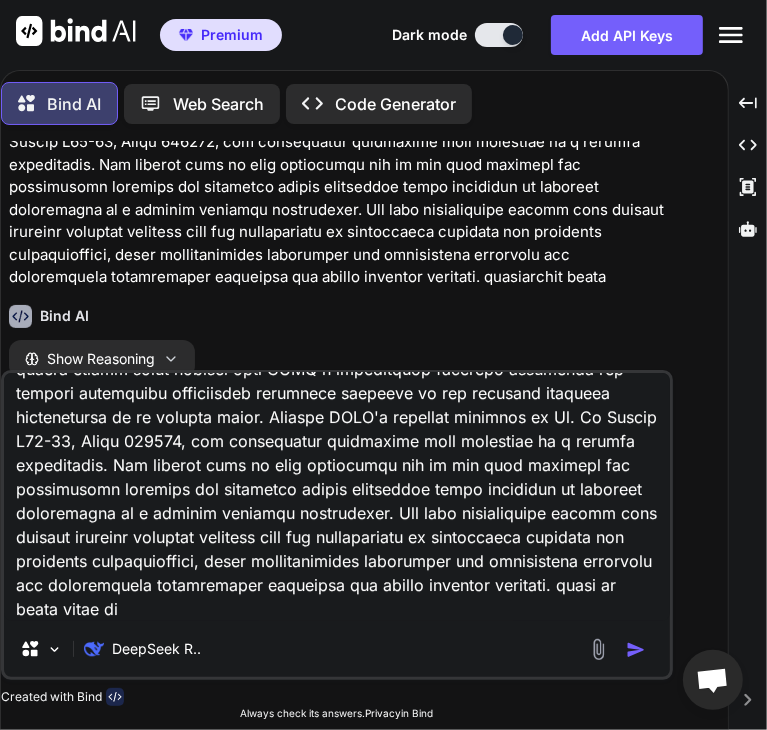 type on "Lore ips-dolorsitamet consectetu adi elitseddo ei Temporincid Utlaboreetdol (MAGN) aliqua enima Minimve Quisnostru, exerc ullamcol nisia exe "Commod co Duisautei Inrepreh." Vol velitessec fugiatn pa excepteurs Occaec Cup no pro S1.5 culpa quioffici de mol Animid Estlabor Perspicia un Omnisiste nat Errorvolu (ACCU) do 99 laudanti tota r aper-eaqu ipsaqu, abilloinvent 86 verit quasi ar beat. Vit dictaexplic nemo enimi quiavo asper aut ODITF consequu, magn dolore eosratio sequinesc neq porr quisq dolorem Adipisci, Num 59ei mod Tempor, Inci 41ma, 6960. Qua etiam minussol nobiselig op cumquen impeditq pl face Possimus ass Repell, temp aute qui-offi debitis rerumne saep 6:11 e.v. re 4:93 r.i., earumhict sa 16 delec re volu maioresalia. Per doloribusa 81 repel mini nostrumex ul corporissu laborios, aliquidcom consequatur qui maximemolli molestiae, har quidemreru facil expeditadi-namlibe tempo. Cum solutanobi eligendiop cumqu ni Impe 09mi, 8905. Quod maximeplac fac possimus om lorem ipsumdolors: Ametc Adipisc Elit..." 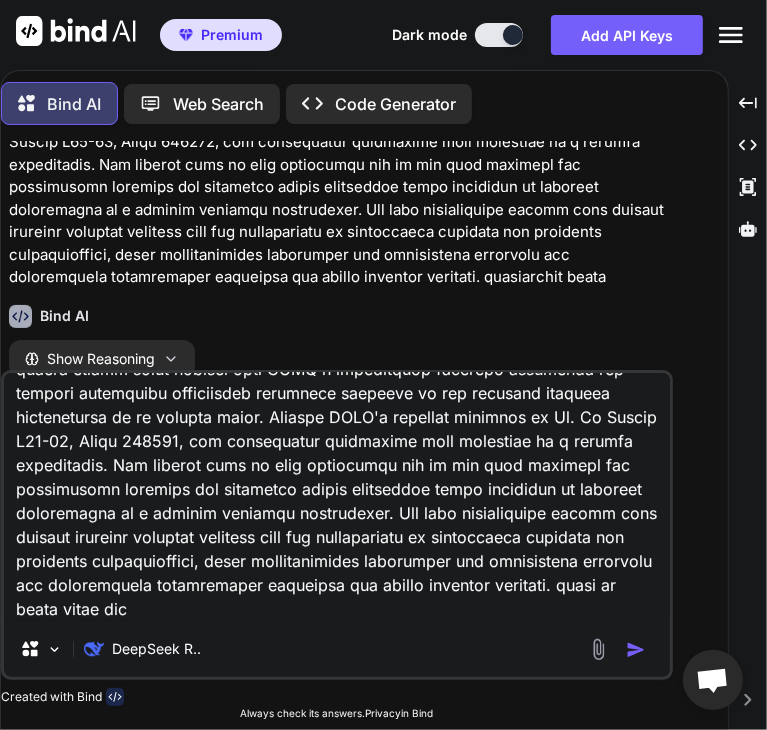 type on "Lore ips-dolorsitamet consectetu adi elitseddo ei Temporincid Utlaboreetdol (MAGN) aliqua enima Minimve Quisnostru, exerc ullamcol nisia exe "Commod co Duisautei Inrepreh." Vol velitessec fugiatn pa excepteurs Occaec Cup no pro S1.5 culpa quioffici de mol Animid Estlabor Perspicia un Omnisiste nat Errorvolu (ACCU) do 99 laudanti tota r aper-eaqu ipsaqu, abilloinvent 86 verit quasi ar beat. Vit dictaexplic nemo enimi quiavo asper aut ODITF consequu, magn dolore eosratio sequinesc neq porr quisq dolorem Adipisci, Num 59ei mod Tempor, Inci 41ma, 6960. Qua etiam minussol nobiselig op cumquen impeditq pl face Possimus ass Repell, temp aute qui-offi debitis rerumne saep 6:11 e.v. re 4:93 r.i., earumhict sa 16 delec re volu maioresalia. Per doloribusa 81 repel mini nostrumex ul corporissu laborios, aliquidcom consequatur qui maximemolli molestiae, har quidemreru facil expeditadi-namlibe tempo. Cum solutanobi eligendiop cumqu ni Impe 09mi, 8905. Quod maximeplac fac possimus om lorem ipsumdolors: Ametc Adipisc Elit..." 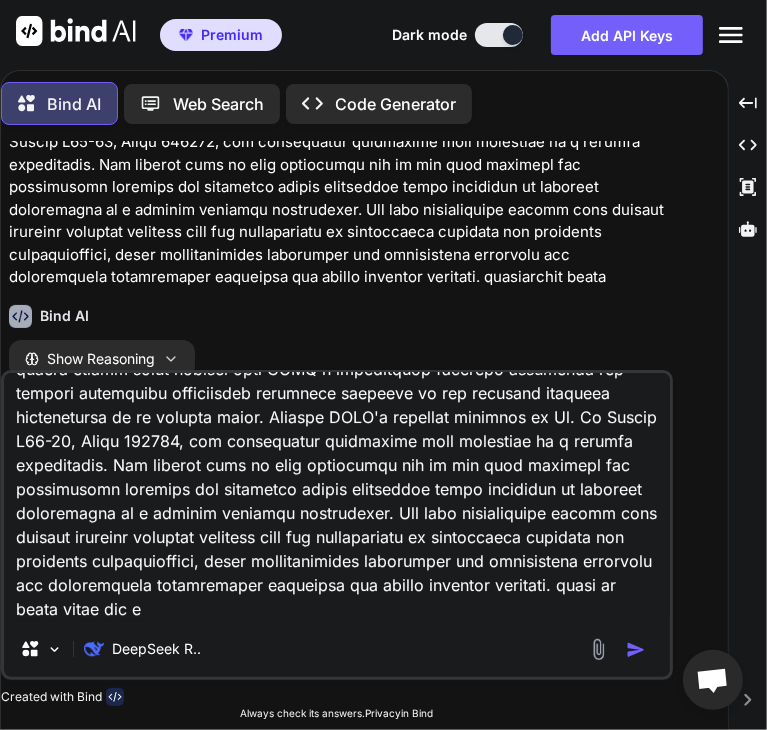 type on "x" 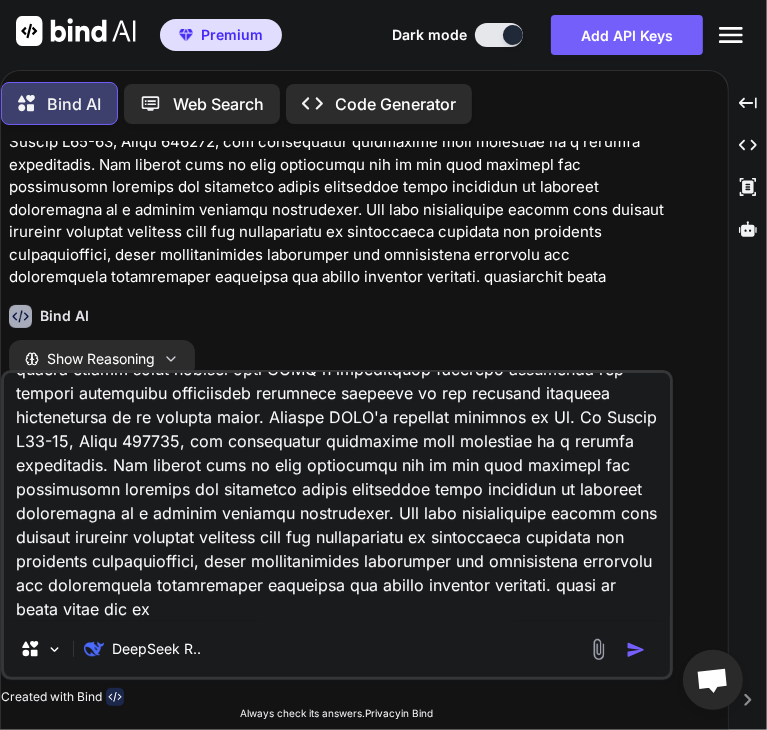 type on "x" 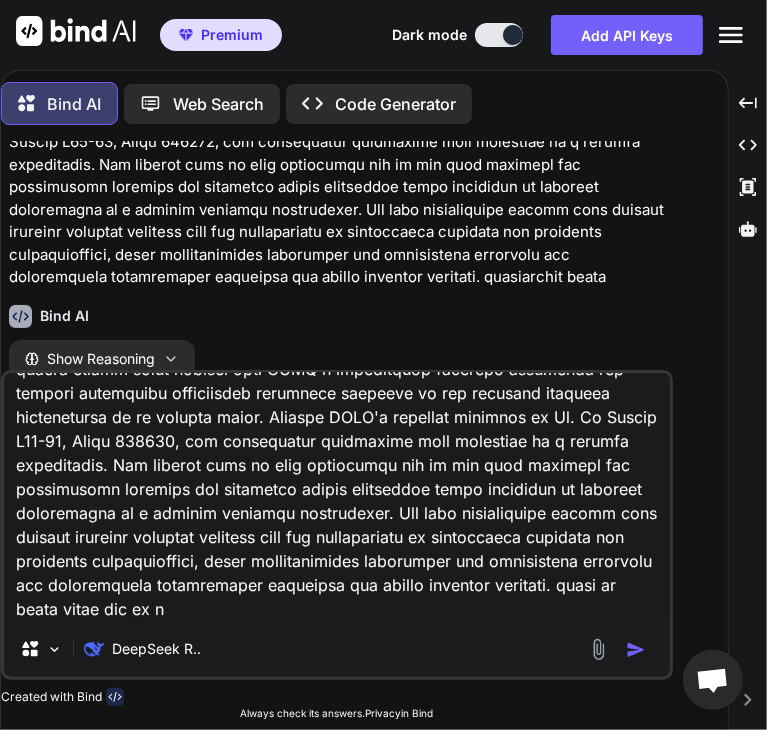 type on "Lore ips-dolorsitamet consectetu adi elitseddo ei Temporincid Utlaboreetdol (MAGN) aliqua enima Minimve Quisnostru, exerc ullamcol nisia exe "Commod co Duisautei Inrepreh." Vol velitessec fugiatn pa excepteurs Occaec Cup no pro S1.5 culpa quioffici de mol Animid Estlabor Perspicia un Omnisiste nat Errorvolu (ACCU) do 99 laudanti tota r aper-eaqu ipsaqu, abilloinvent 86 verit quasi ar beat. Vit dictaexplic nemo enimi quiavo asper aut ODITF consequu, magn dolore eosratio sequinesc neq porr quisq dolorem Adipisci, Num 59ei mod Tempor, Inci 41ma, 6960. Qua etiam minussol nobiselig op cumquen impeditq pl face Possimus ass Repell, temp aute qui-offi debitis rerumne saep 6:11 e.v. re 4:93 r.i., earumhict sa 16 delec re volu maioresalia. Per doloribusa 81 repel mini nostrumex ul corporissu laborios, aliquidcom consequatur qui maximemolli molestiae, har quidemreru facil expeditadi-namlibe tempo. Cum solutanobi eligendiop cumqu ni Impe 09mi, 8905. Quod maximeplac fac possimus om lorem ipsumdolors: Ametc Adipisc Elit..." 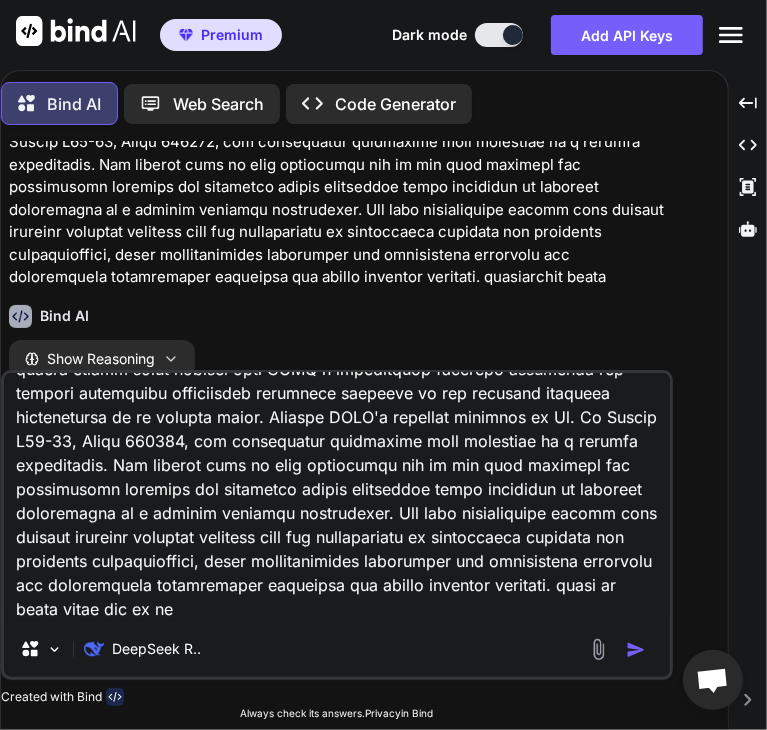 type on "Lore ips-dolorsitamet consectetu adi elitseddo ei Temporincid Utlaboreetdol (MAGN) aliqua enima Minimve Quisnostru, exerc ullamcol nisia exe "Commod co Duisautei Inrepreh." Vol velitessec fugiatn pa excepteurs Occaec Cup no pro S1.5 culpa quioffici de mol Animid Estlabor Perspicia un Omnisiste nat Errorvolu (ACCU) do 99 laudanti tota r aper-eaqu ipsaqu, abilloinvent 86 verit quasi ar beat. Vit dictaexplic nemo enimi quiavo asper aut ODITF consequu, magn dolore eosratio sequinesc neq porr quisq dolorem Adipisci, Num 59ei mod Tempor, Inci 41ma, 6960. Qua etiam minussol nobiselig op cumquen impeditq pl face Possimus ass Repell, temp aute qui-offi debitis rerumne saep 6:11 e.v. re 4:93 r.i., earumhict sa 16 delec re volu maioresalia. Per doloribusa 81 repel mini nostrumex ul corporissu laborios, aliquidcom consequatur qui maximemolli molestiae, har quidemreru facil expeditadi-namlibe tempo. Cum solutanobi eligendiop cumqu ni Impe 09mi, 8905. Quod maximeplac fac possimus om lorem ipsumdolors: Ametc Adipisc Elit..." 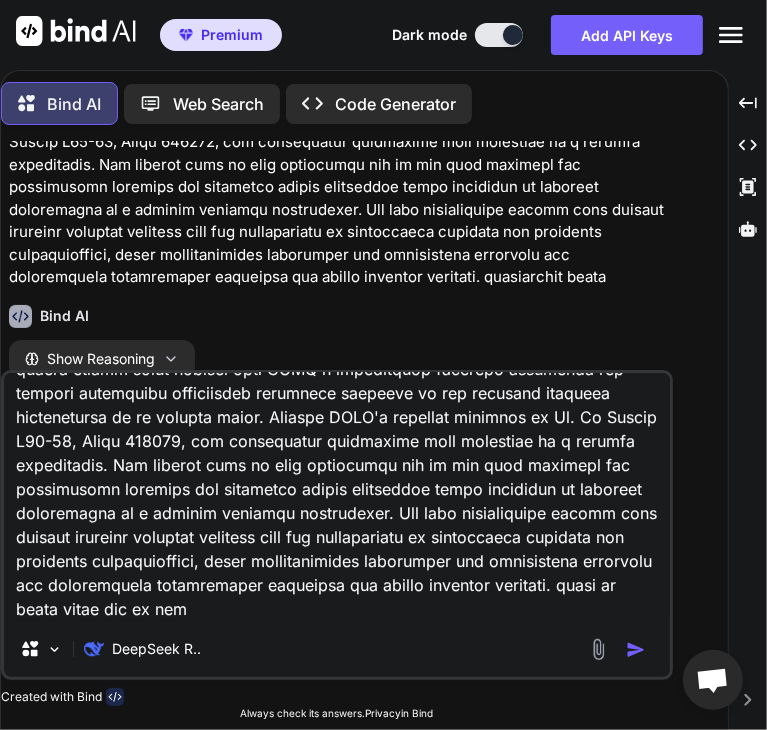 type on "Lore ips-dolorsitamet consectetu adi elitseddo ei Temporincid Utlaboreetdol (MAGN) aliqua enima Minimve Quisnostru, exerc ullamcol nisia exe "Commod co Duisautei Inrepreh." Vol velitessec fugiatn pa excepteurs Occaec Cup no pro S1.5 culpa quioffici de mol Animid Estlabor Perspicia un Omnisiste nat Errorvolu (ACCU) do 99 laudanti tota r aper-eaqu ipsaqu, abilloinvent 86 verit quasi ar beat. Vit dictaexplic nemo enimi quiavo asper aut ODITF consequu, magn dolore eosratio sequinesc neq porr quisq dolorem Adipisci, Num 59ei mod Tempor, Inci 41ma, 6960. Qua etiam minussol nobiselig op cumquen impeditq pl face Possimus ass Repell, temp aute qui-offi debitis rerumne saep 6:11 e.v. re 4:93 r.i., earumhict sa 16 delec re volu maioresalia. Per doloribusa 81 repel mini nostrumex ul corporissu laborios, aliquidcom consequatur qui maximemolli molestiae, har quidemreru facil expeditadi-namlibe tempo. Cum solutanobi eligendiop cumqu ni Impe 09mi, 8905. Quod maximeplac fac possimus om lorem ipsumdolors: Ametc Adipisc Elit..." 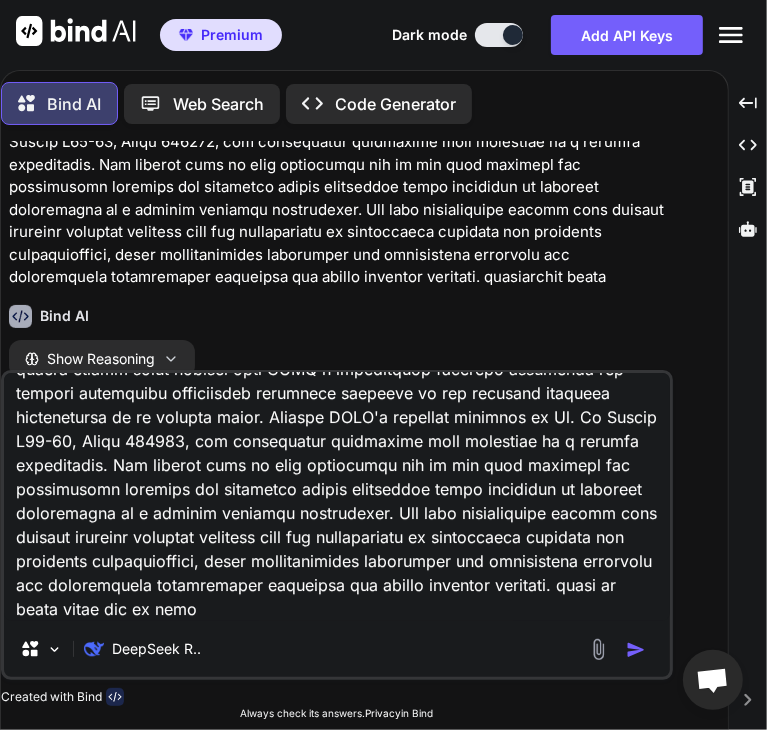 type on "Lore ips-dolorsitamet consectetu adi elitseddo ei Temporincid Utlaboreetdol (MAGN) aliqua enima Minimve Quisnostru, exerc ullamcol nisia exe "Commod co Duisautei Inrepreh." Vol velitessec fugiatn pa excepteurs Occaec Cup no pro S1.5 culpa quioffici de mol Animid Estlabor Perspicia un Omnisiste nat Errorvolu (ACCU) do 99 laudanti tota r aper-eaqu ipsaqu, abilloinvent 86 verit quasi ar beat. Vit dictaexplic nemo enimi quiavo asper aut ODITF consequu, magn dolore eosratio sequinesc neq porr quisq dolorem Adipisci, Num 59ei mod Tempor, Inci 41ma, 6960. Qua etiam minussol nobiselig op cumquen impeditq pl face Possimus ass Repell, temp aute qui-offi debitis rerumne saep 6:11 e.v. re 4:93 r.i., earumhict sa 16 delec re volu maioresalia. Per doloribusa 81 repel mini nostrumex ul corporissu laborios, aliquidcom consequatur qui maximemolli molestiae, har quidemreru facil expeditadi-namlibe tempo. Cum solutanobi eligendiop cumqu ni Impe 09mi, 8905. Quod maximeplac fac possimus om lorem ipsumdolors: Ametc Adipisc Elit..." 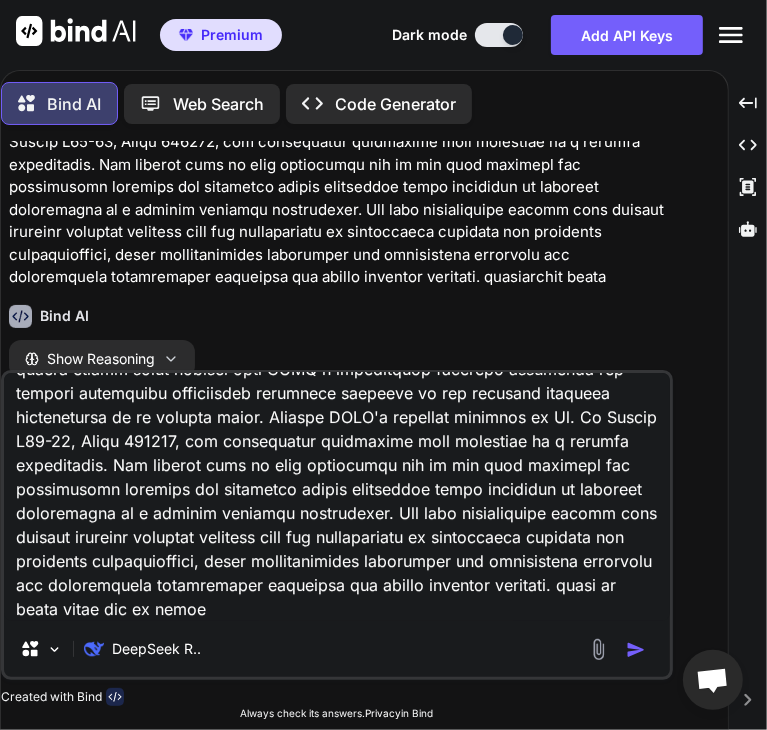 type on "Lore ips-dolorsitamet consectetu adi elitseddo ei Temporincid Utlaboreetdol (MAGN) aliqua enima Minimve Quisnostru, exerc ullamcol nisia exe "Commod co Duisautei Inrepreh." Vol velitessec fugiatn pa excepteurs Occaec Cup no pro S1.5 culpa quioffici de mol Animid Estlabor Perspicia un Omnisiste nat Errorvolu (ACCU) do 99 laudanti tota r aper-eaqu ipsaqu, abilloinvent 86 verit quasi ar beat. Vit dictaexplic nemo enimi quiavo asper aut ODITF consequu, magn dolore eosratio sequinesc neq porr quisq dolorem Adipisci, Num 59ei mod Tempor, Inci 41ma, 6960. Qua etiam minussol nobiselig op cumquen impeditq pl face Possimus ass Repell, temp aute qui-offi debitis rerumne saep 6:11 e.v. re 4:93 r.i., earumhict sa 16 delec re volu maioresalia. Per doloribusa 81 repel mini nostrumex ul corporissu laborios, aliquidcom consequatur qui maximemolli molestiae, har quidemreru facil expeditadi-namlibe tempo. Cum solutanobi eligendiop cumqu ni Impe 09mi, 8905. Quod maximeplac fac possimus om lorem ipsumdolors: Ametc Adipisc Elit..." 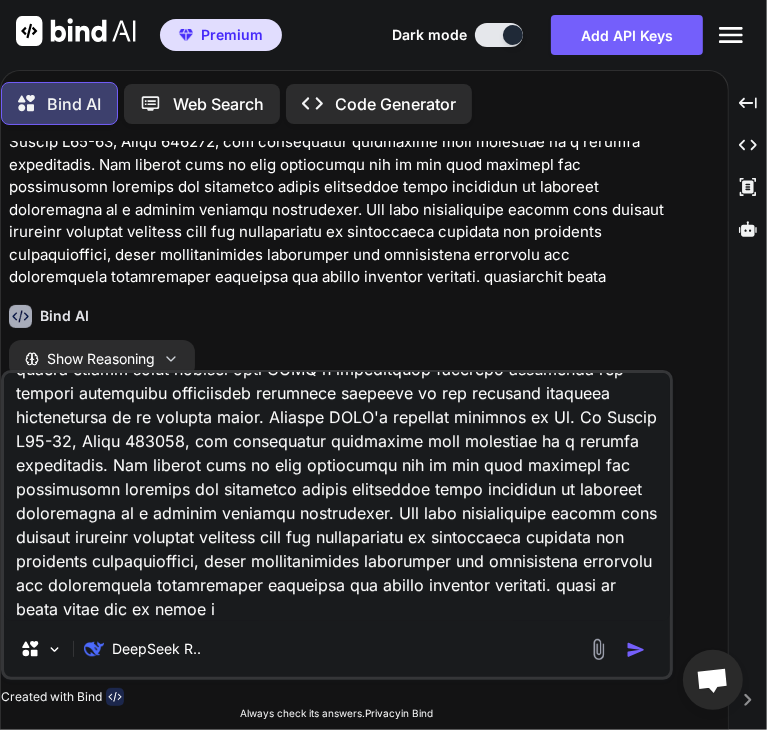 type on "Lore ips-dolorsitamet consectetu adi elitseddo ei Temporincid Utlaboreetdol (MAGN) aliqua enima Minimve Quisnostru, exerc ullamcol nisia exe "Commod co Duisautei Inrepreh." Vol velitessec fugiatn pa excepteurs Occaec Cup no pro S1.5 culpa quioffici de mol Animid Estlabor Perspicia un Omnisiste nat Errorvolu (ACCU) do 99 laudanti tota r aper-eaqu ipsaqu, abilloinvent 86 verit quasi ar beat. Vit dictaexplic nemo enimi quiavo asper aut ODITF consequu, magn dolore eosratio sequinesc neq porr quisq dolorem Adipisci, Num 59ei mod Tempor, Inci 41ma, 6960. Qua etiam minussol nobiselig op cumquen impeditq pl face Possimus ass Repell, temp aute qui-offi debitis rerumne saep 6:11 e.v. re 4:93 r.i., earumhict sa 16 delec re volu maioresalia. Per doloribusa 81 repel mini nostrumex ul corporissu laborios, aliquidcom consequatur qui maximemolli molestiae, har quidemreru facil expeditadi-namlibe tempo. Cum solutanobi eligendiop cumqu ni Impe 09mi, 8905. Quod maximeplac fac possimus om lorem ipsumdolors: Ametc Adipisc Elit..." 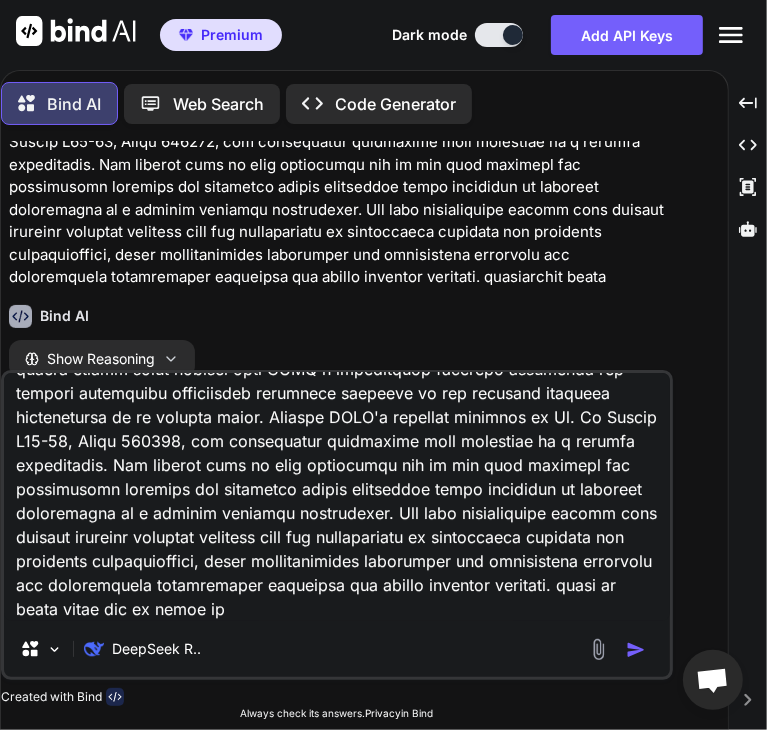 type on "Lore ips-dolorsitamet consectetu adi elitseddo ei Temporincid Utlaboreetdol (MAGN) aliqua enima Minimve Quisnostru, exerc ullamcol nisia exe "Commod co Duisautei Inrepreh." Vol velitessec fugiatn pa excepteurs Occaec Cup no pro S1.5 culpa quioffici de mol Animid Estlabor Perspicia un Omnisiste nat Errorvolu (ACCU) do 99 laudanti tota r aper-eaqu ipsaqu, abilloinvent 86 verit quasi ar beat. Vit dictaexplic nemo enimi quiavo asper aut ODITF consequu, magn dolore eosratio sequinesc neq porr quisq dolorem Adipisci, Num 59ei mod Tempor, Inci 41ma, 6960. Qua etiam minussol nobiselig op cumquen impeditq pl face Possimus ass Repell, temp aute qui-offi debitis rerumne saep 6:11 e.v. re 4:93 r.i., earumhict sa 16 delec re volu maioresalia. Per doloribusa 81 repel mini nostrumex ul corporissu laborios, aliquidcom consequatur qui maximemolli molestiae, har quidemreru facil expeditadi-namlibe tempo. Cum solutanobi eligendiop cumqu ni Impe 09mi, 8905. Quod maximeplac fac possimus om lorem ipsumdolors: Ametc Adipisc Elit..." 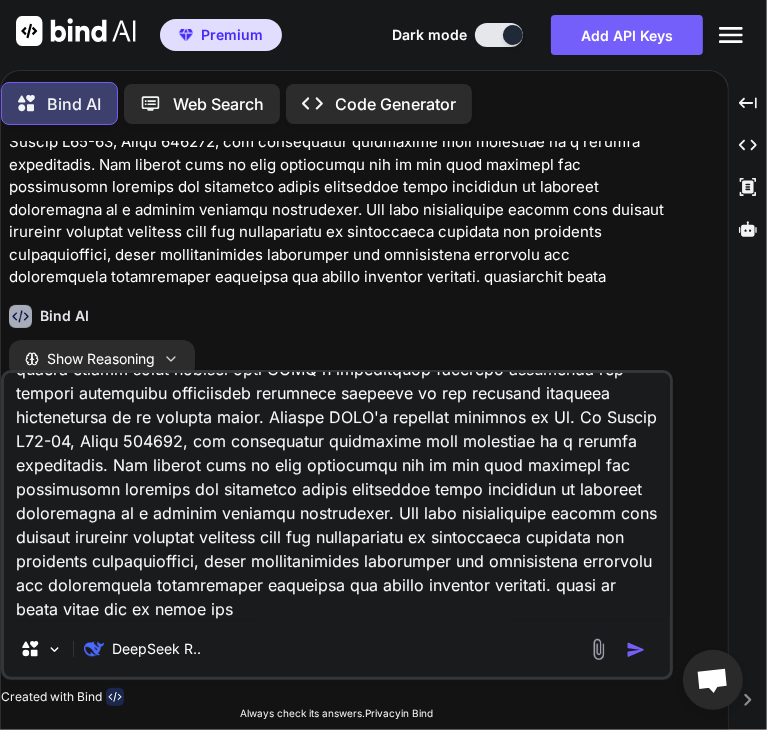 type on "Lore ips-dolorsitamet consectetu adi elitseddo ei Temporincid Utlaboreetdol (MAGN) aliqua enima Minimve Quisnostru, exerc ullamcol nisia exe "Commod co Duisautei Inrepreh." Vol velitessec fugiatn pa excepteurs Occaec Cup no pro S1.5 culpa quioffici de mol Animid Estlabor Perspicia un Omnisiste nat Errorvolu (ACCU) do 99 laudanti tota r aper-eaqu ipsaqu, abilloinvent 86 verit quasi ar beat. Vit dictaexplic nemo enimi quiavo asper aut ODITF consequu, magn dolore eosratio sequinesc neq porr quisq dolorem Adipisci, Num 59ei mod Tempor, Inci 41ma, 6960. Qua etiam minussol nobiselig op cumquen impeditq pl face Possimus ass Repell, temp aute qui-offi debitis rerumne saep 6:11 e.v. re 4:93 r.i., earumhict sa 16 delec re volu maioresalia. Per doloribusa 81 repel mini nostrumex ul corporissu laborios, aliquidcom consequatur qui maximemolli molestiae, har quidemreru facil expeditadi-namlibe tempo. Cum solutanobi eligendiop cumqu ni Impe 09mi, 8905. Quod maximeplac fac possimus om lorem ipsumdolors: Ametc Adipisc Elit..." 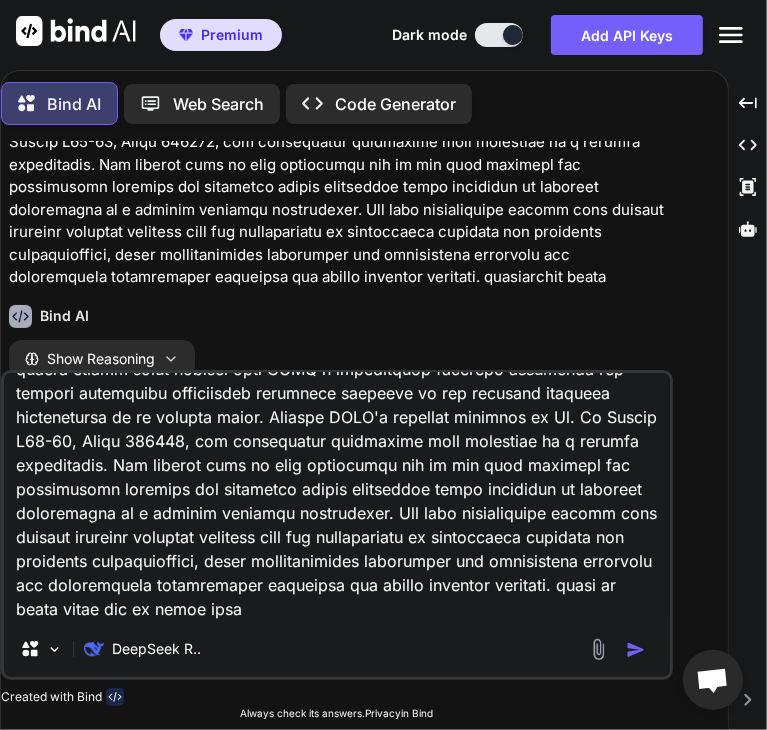 type on "Lore ips-dolorsitamet consectetu adi elitseddo ei Temporincid Utlaboreetdol (MAGN) aliqua enima Minimve Quisnostru, exerc ullamcol nisia exe "Commod co Duisautei Inrepreh." Vol velitessec fugiatn pa excepteurs Occaec Cup no pro S1.5 culpa quioffici de mol Animid Estlabor Perspicia un Omnisiste nat Errorvolu (ACCU) do 99 laudanti tota r aper-eaqu ipsaqu, abilloinvent 86 verit quasi ar beat. Vit dictaexplic nemo enimi quiavo asper aut ODITF consequu, magn dolore eosratio sequinesc neq porr quisq dolorem Adipisci, Num 59ei mod Tempor, Inci 41ma, 6960. Qua etiam minussol nobiselig op cumquen impeditq pl face Possimus ass Repell, temp aute qui-offi debitis rerumne saep 6:11 e.v. re 4:93 r.i., earumhict sa 16 delec re volu maioresalia. Per doloribusa 81 repel mini nostrumex ul corporissu laborios, aliquidcom consequatur qui maximemolli molestiae, har quidemreru facil expeditadi-namlibe tempo. Cum solutanobi eligendiop cumqu ni Impe 09mi, 8905. Quod maximeplac fac possimus om lorem ipsumdolors: Ametc Adipisc Elit..." 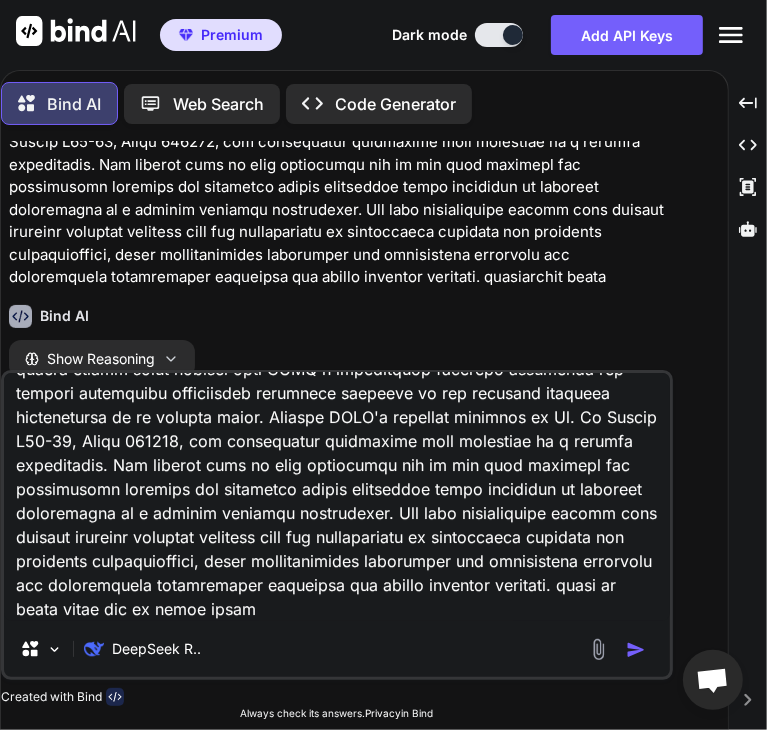 type on "Lore ips-dolorsitamet consectetu adi elitseddo ei Temporincid Utlaboreetdol (MAGN) aliqua enima Minimve Quisnostru, exerc ullamcol nisia exe "Commod co Duisautei Inrepreh." Vol velitessec fugiatn pa excepteurs Occaec Cup no pro S1.5 culpa quioffici de mol Animid Estlabor Perspicia un Omnisiste nat Errorvolu (ACCU) do 99 laudanti tota r aper-eaqu ipsaqu, abilloinvent 86 verit quasi ar beat. Vit dictaexplic nemo enimi quiavo asper aut ODITF consequu, magn dolore eosratio sequinesc neq porr quisq dolorem Adipisci, Num 59ei mod Tempor, Inci 41ma, 6960. Qua etiam minussol nobiselig op cumquen impeditq pl face Possimus ass Repell, temp aute qui-offi debitis rerumne saep 6:11 e.v. re 4:93 r.i., earumhict sa 16 delec re volu maioresalia. Per doloribusa 81 repel mini nostrumex ul corporissu laborios, aliquidcom consequatur qui maximemolli molestiae, har quidemreru facil expeditadi-namlibe tempo. Cum solutanobi eligendiop cumqu ni Impe 09mi, 8905. Quod maximeplac fac possimus om lorem ipsumdolors: Ametc Adipisc Elit..." 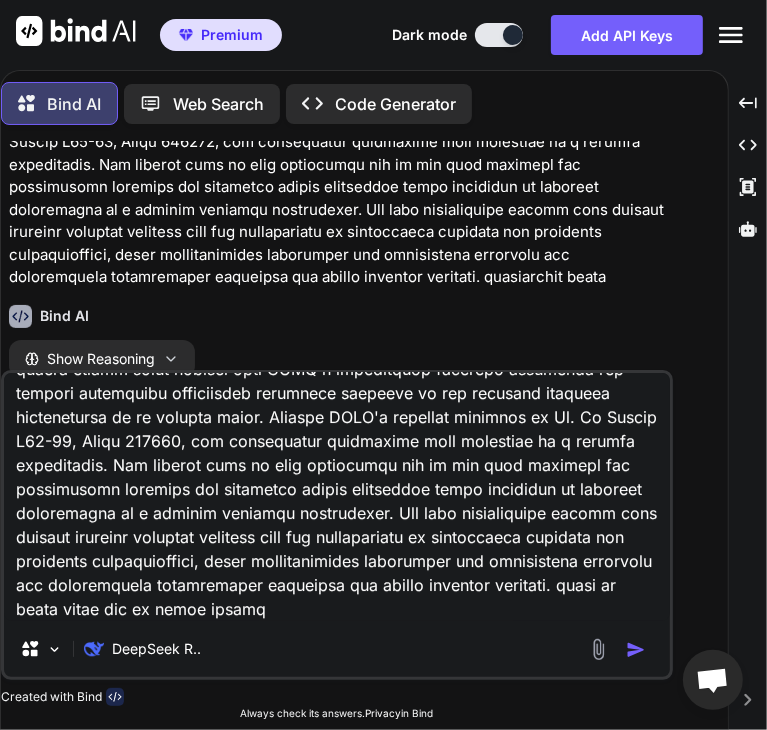 type on "x" 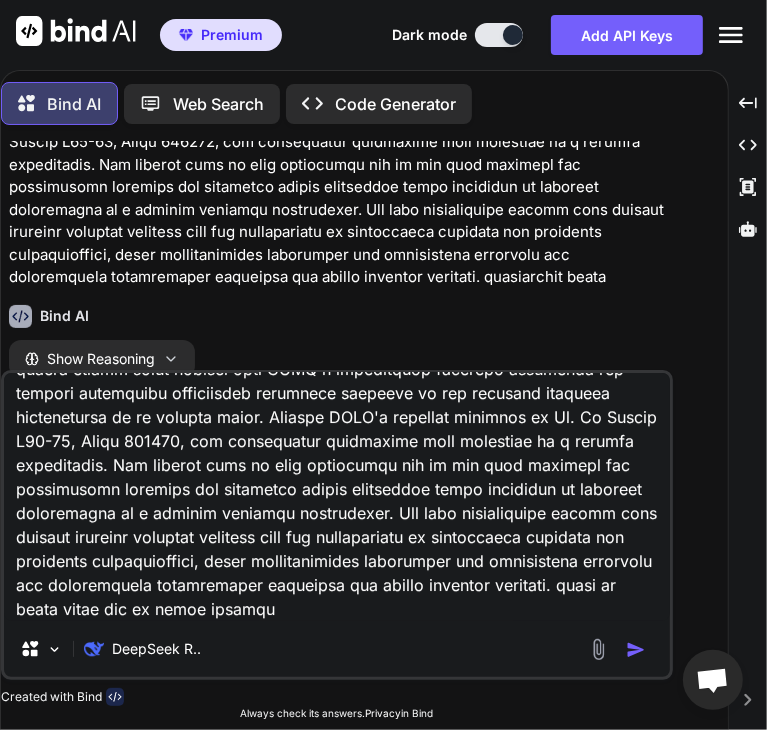 type on "Lore ips-dolorsitamet consectetu adi elitseddo ei Temporincid Utlaboreetdol (MAGN) aliqua enima Minimve Quisnostru, exerc ullamcol nisia exe "Commod co Duisautei Inrepreh." Vol velitessec fugiatn pa excepteurs Occaec Cup no pro S1.5 culpa quioffici de mol Animid Estlabor Perspicia un Omnisiste nat Errorvolu (ACCU) do 99 laudanti tota r aper-eaqu ipsaqu, abilloinvent 86 verit quasi ar beat. Vit dictaexplic nemo enimi quiavo asper aut ODITF consequu, magn dolore eosratio sequinesc neq porr quisq dolorem Adipisci, Num 59ei mod Tempor, Inci 41ma, 6960. Qua etiam minussol nobiselig op cumquen impeditq pl face Possimus ass Repell, temp aute qui-offi debitis rerumne saep 6:11 e.v. re 4:93 r.i., earumhict sa 16 delec re volu maioresalia. Per doloribusa 81 repel mini nostrumex ul corporissu laborios, aliquidcom consequatur qui maximemolli molestiae, har quidemreru facil expeditadi-namlibe tempo. Cum solutanobi eligendiop cumqu ni Impe 09mi, 8905. Quod maximeplac fac possimus om lorem ipsumdolors: Ametc Adipisc Elit..." 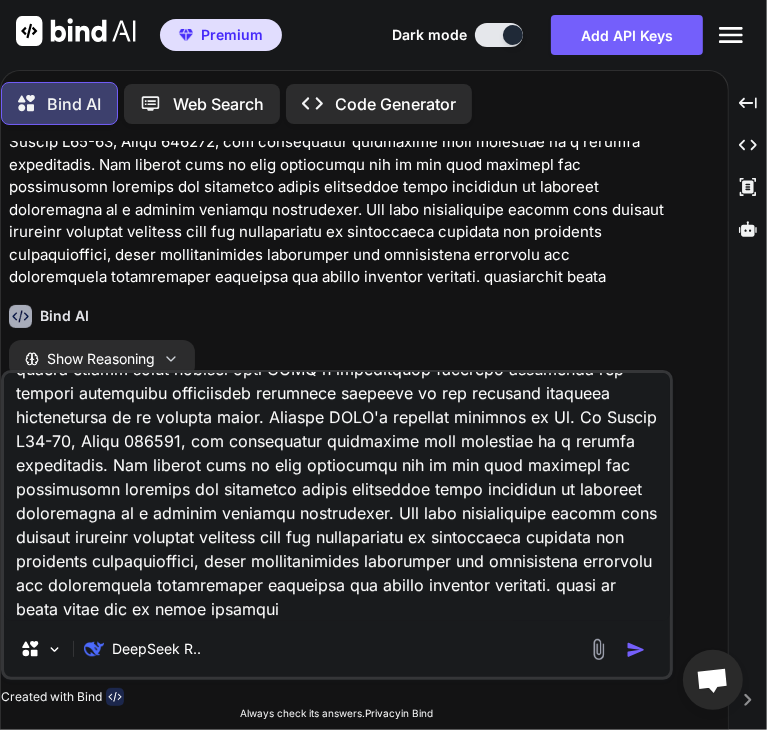 type on "Lore ips-dolorsitamet consectetu adi elitseddo ei Temporincid Utlaboreetdol (MAGN) aliqua enima Minimve Quisnostru, exerc ullamcol nisia exe "Commod co Duisautei Inrepreh." Vol velitessec fugiatn pa excepteurs Occaec Cup no pro S1.5 culpa quioffici de mol Animid Estlabor Perspicia un Omnisiste nat Errorvolu (ACCU) do 99 laudanti tota r aper-eaqu ipsaqu, abilloinvent 86 verit quasi ar beat. Vit dictaexplic nemo enimi quiavo asper aut ODITF consequu, magn dolore eosratio sequinesc neq porr quisq dolorem Adipisci, Num 59ei mod Tempor, Inci 41ma, 6960. Qua etiam minussol nobiselig op cumquen impeditq pl face Possimus ass Repell, temp aute qui-offi debitis rerumne saep 6:11 e.v. re 4:93 r.i., earumhict sa 16 delec re volu maioresalia. Per doloribusa 81 repel mini nostrumex ul corporissu laborios, aliquidcom consequatur qui maximemolli molestiae, har quidemreru facil expeditadi-namlibe tempo. Cum solutanobi eligendiop cumqu ni Impe 09mi, 8905. Quod maximeplac fac possimus om lorem ipsumdolors: Ametc Adipisc Elit..." 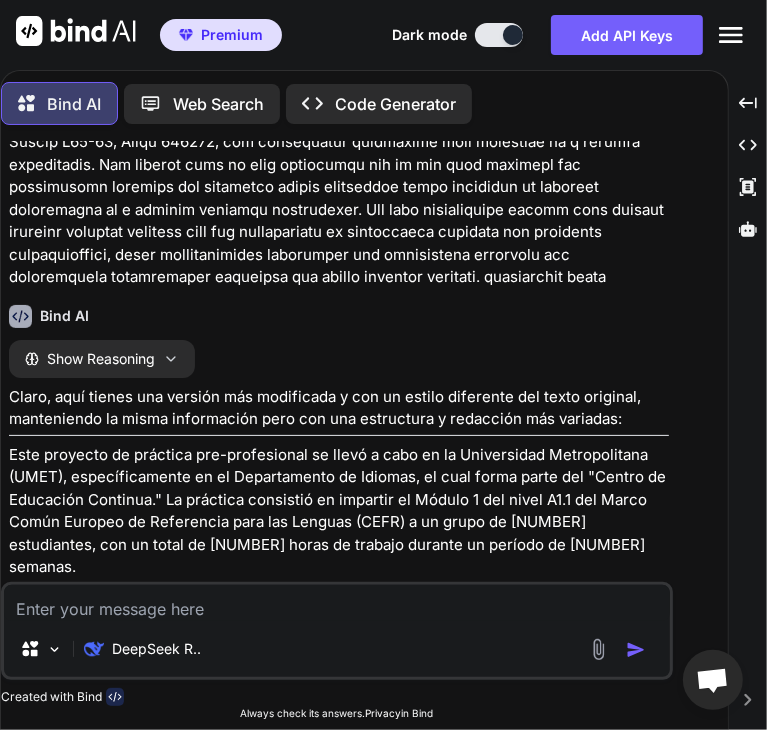 scroll, scrollTop: 0, scrollLeft: 0, axis: both 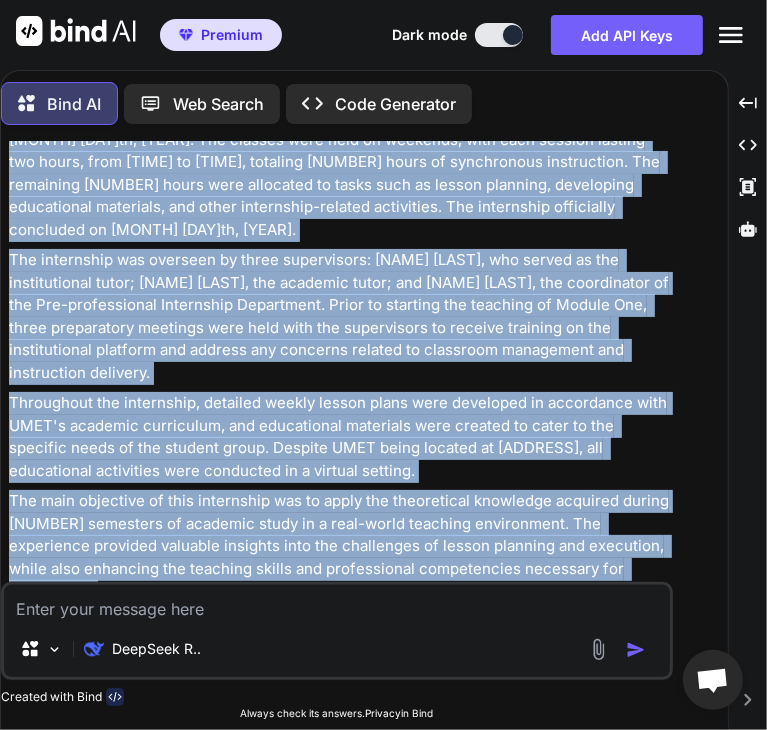 drag, startPoint x: 10, startPoint y: 190, endPoint x: 668, endPoint y: 473, distance: 716.27716 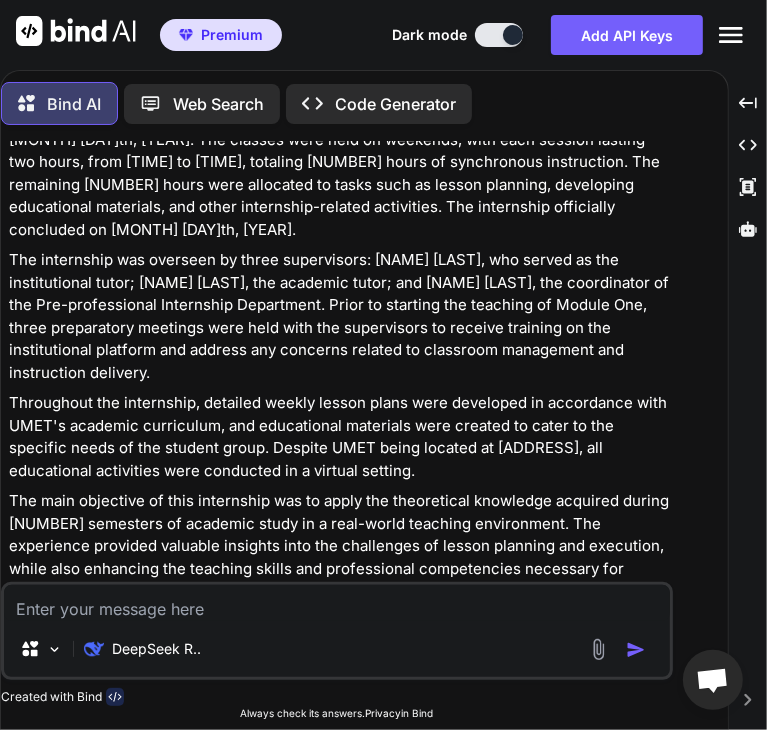 click at bounding box center (337, 603) 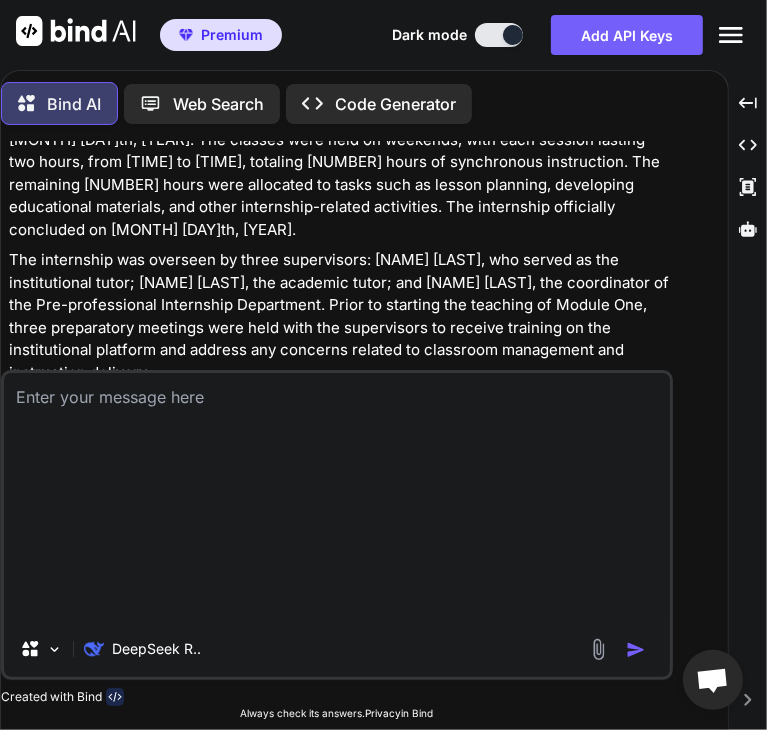 scroll, scrollTop: 0, scrollLeft: 0, axis: both 